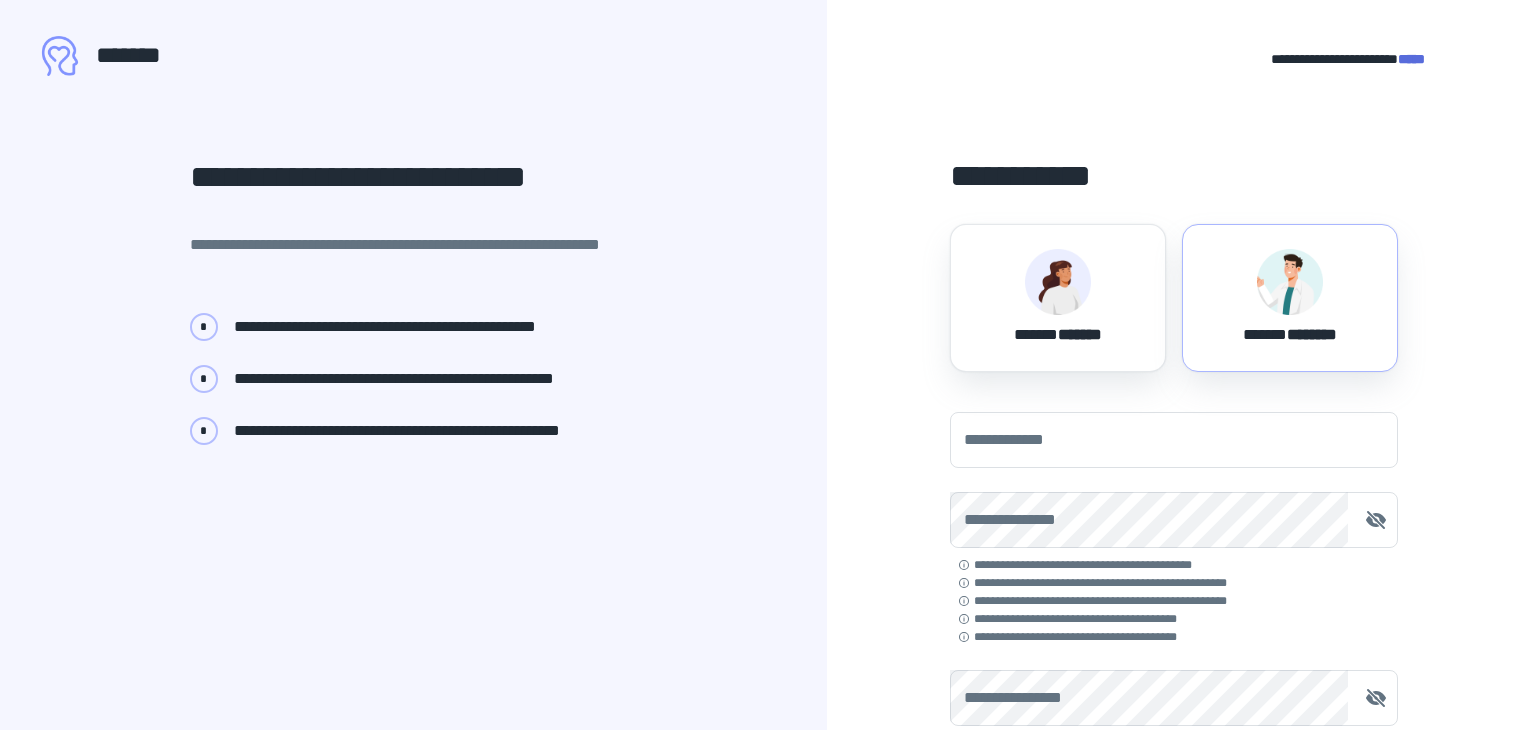 scroll, scrollTop: 0, scrollLeft: 0, axis: both 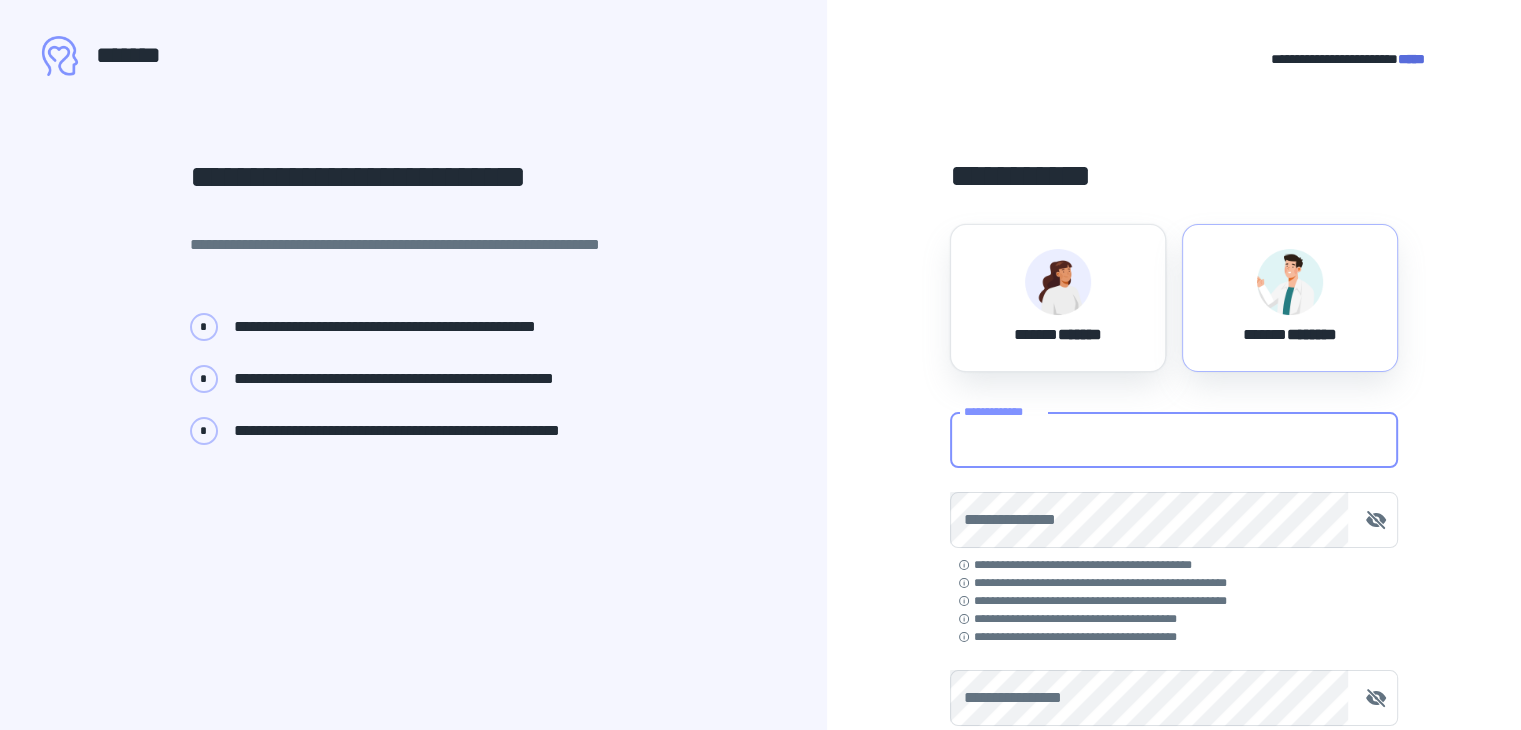 click on "**********" at bounding box center (1174, 440) 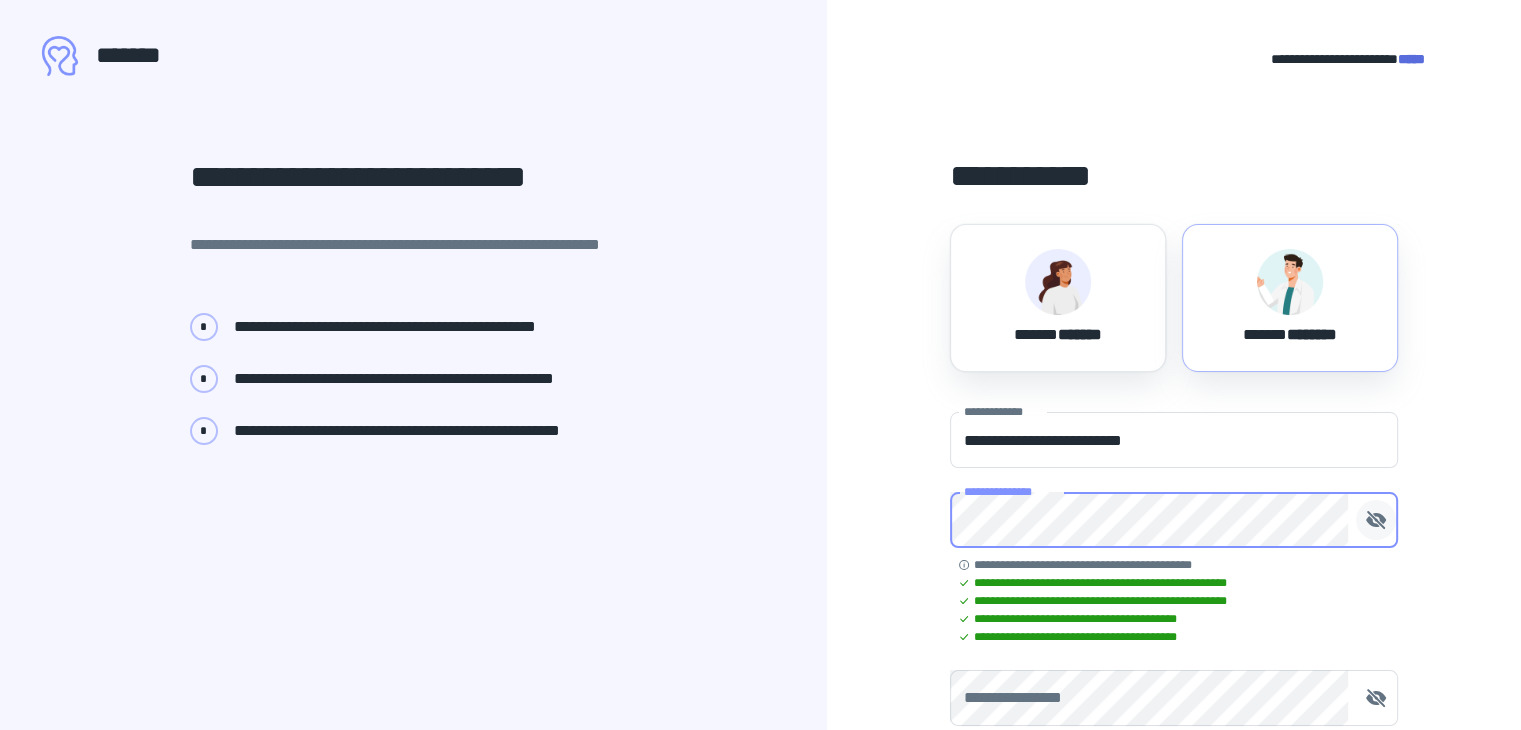 click 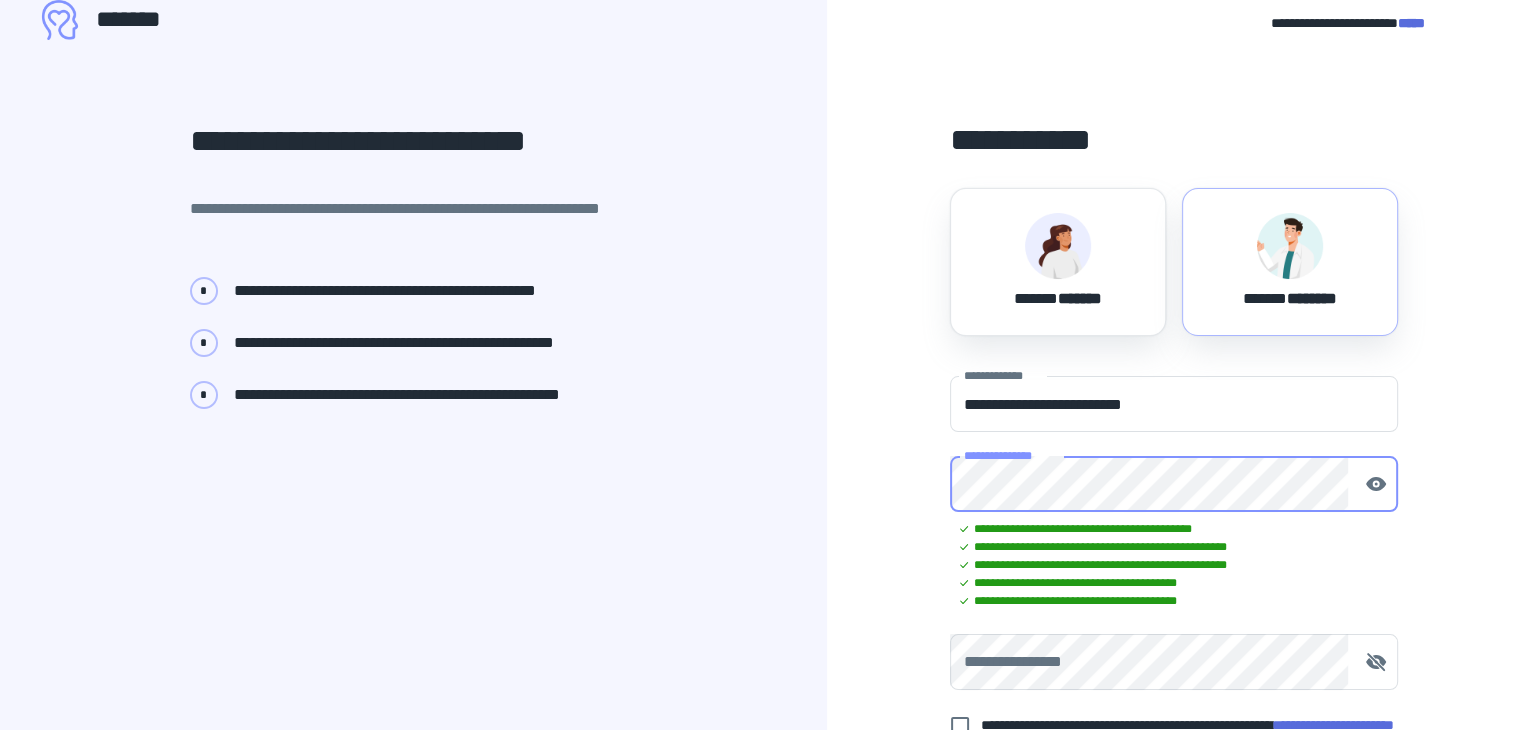 scroll, scrollTop: 100, scrollLeft: 0, axis: vertical 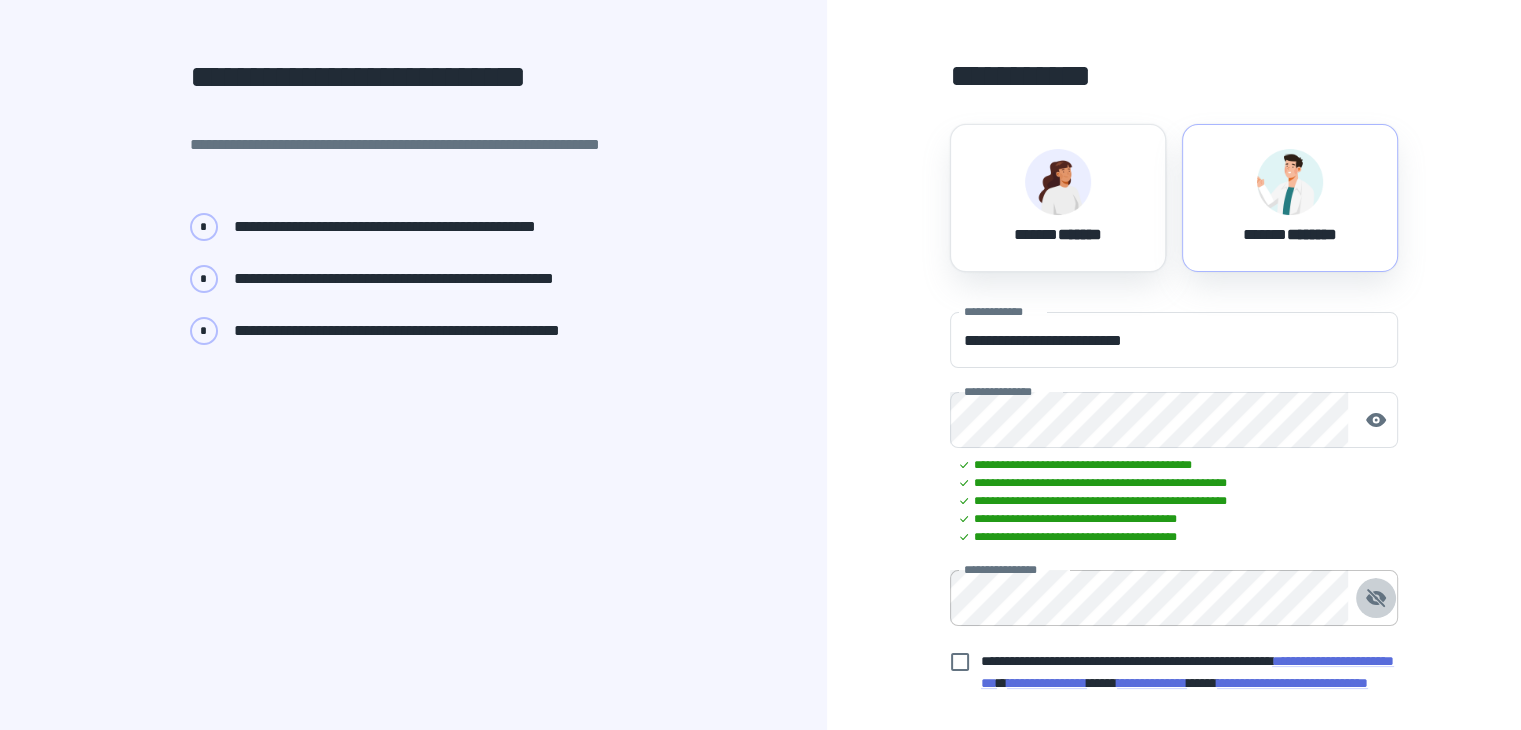 click 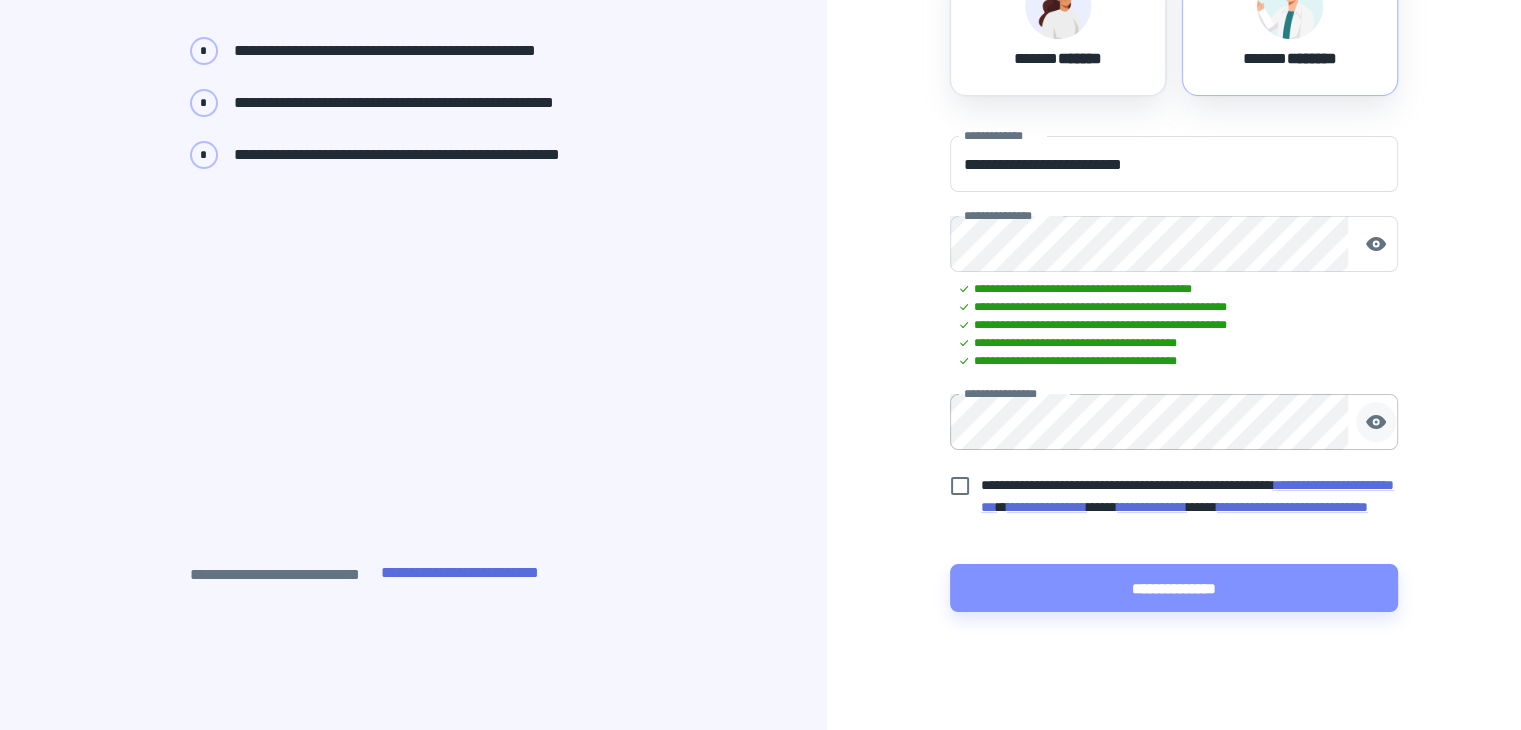 scroll, scrollTop: 286, scrollLeft: 0, axis: vertical 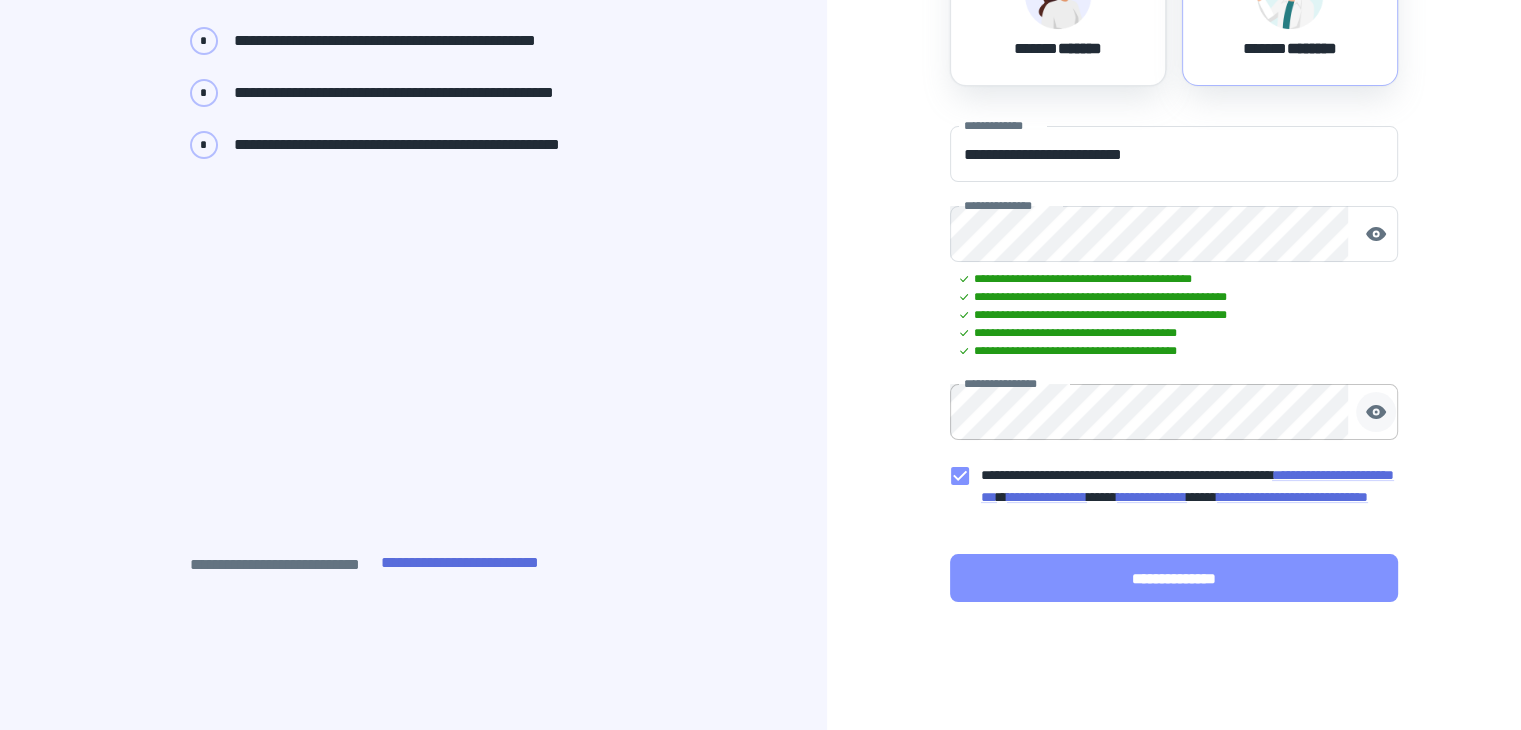 click on "**********" at bounding box center [1174, 578] 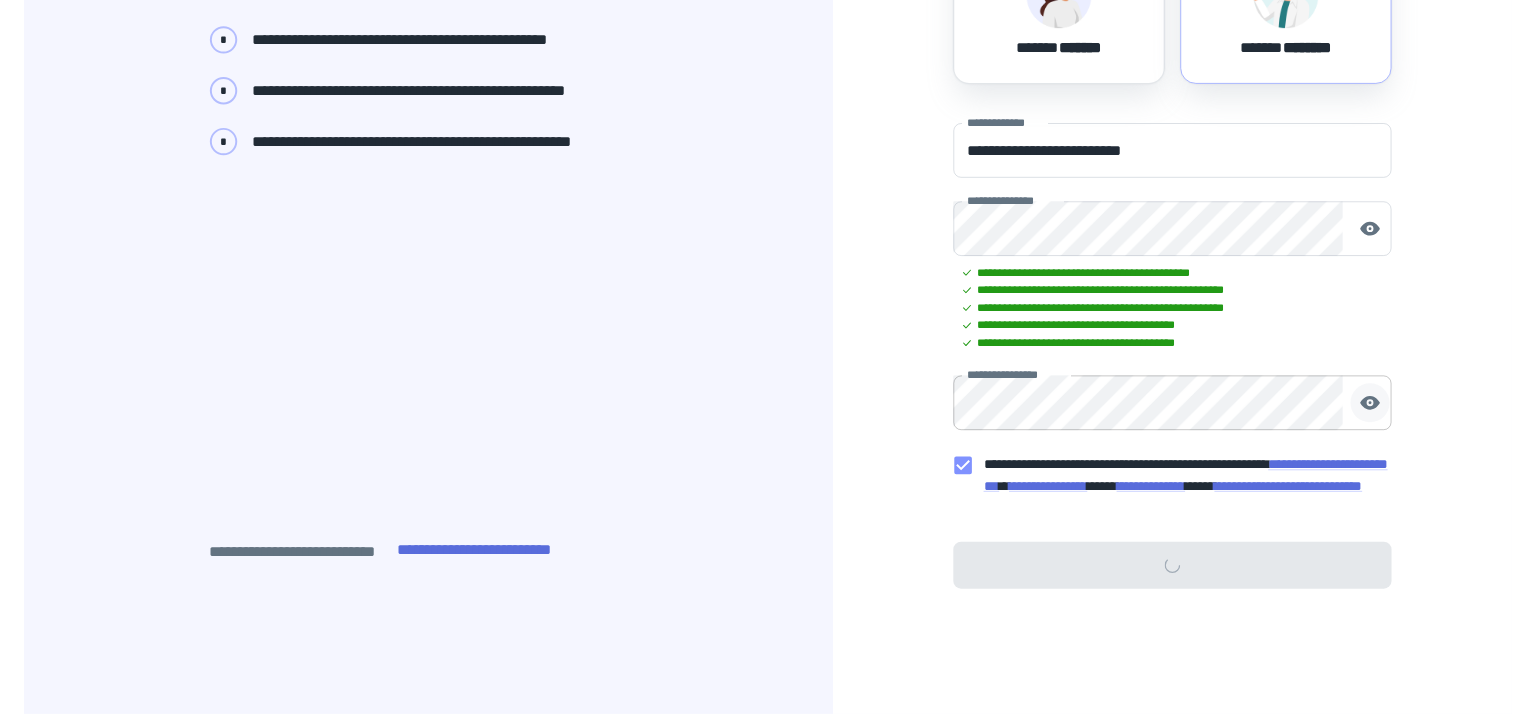 scroll, scrollTop: 0, scrollLeft: 0, axis: both 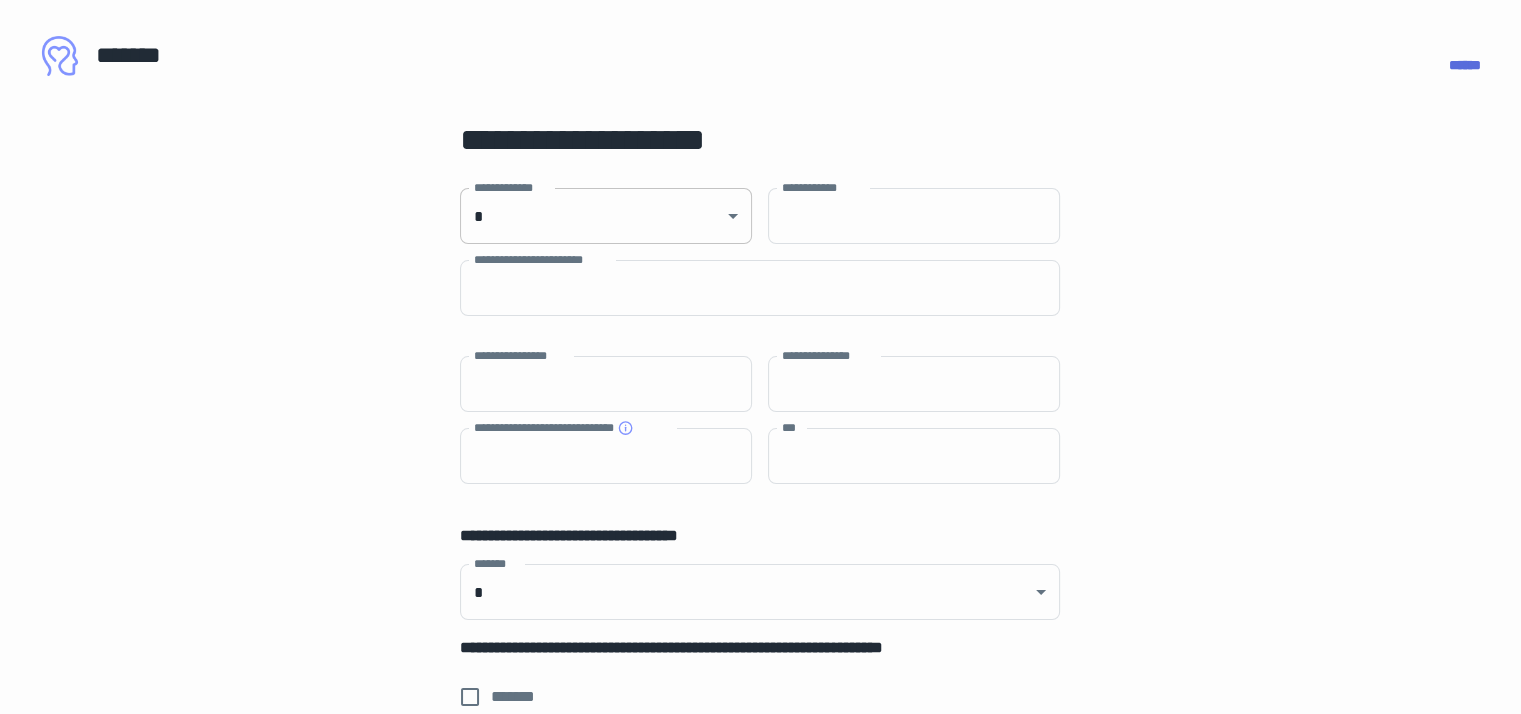 click on "**********" at bounding box center [760, 357] 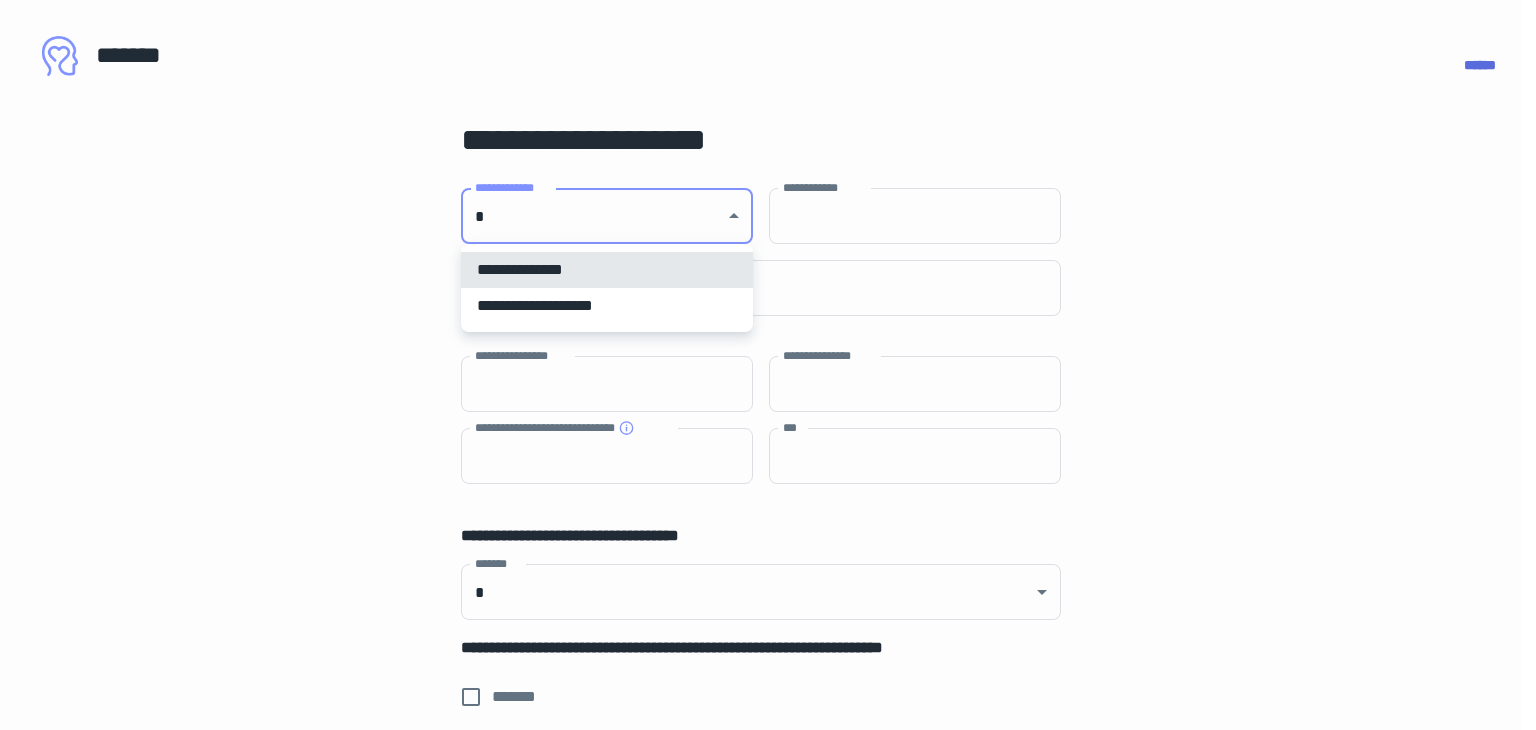 click on "**********" at bounding box center [607, 306] 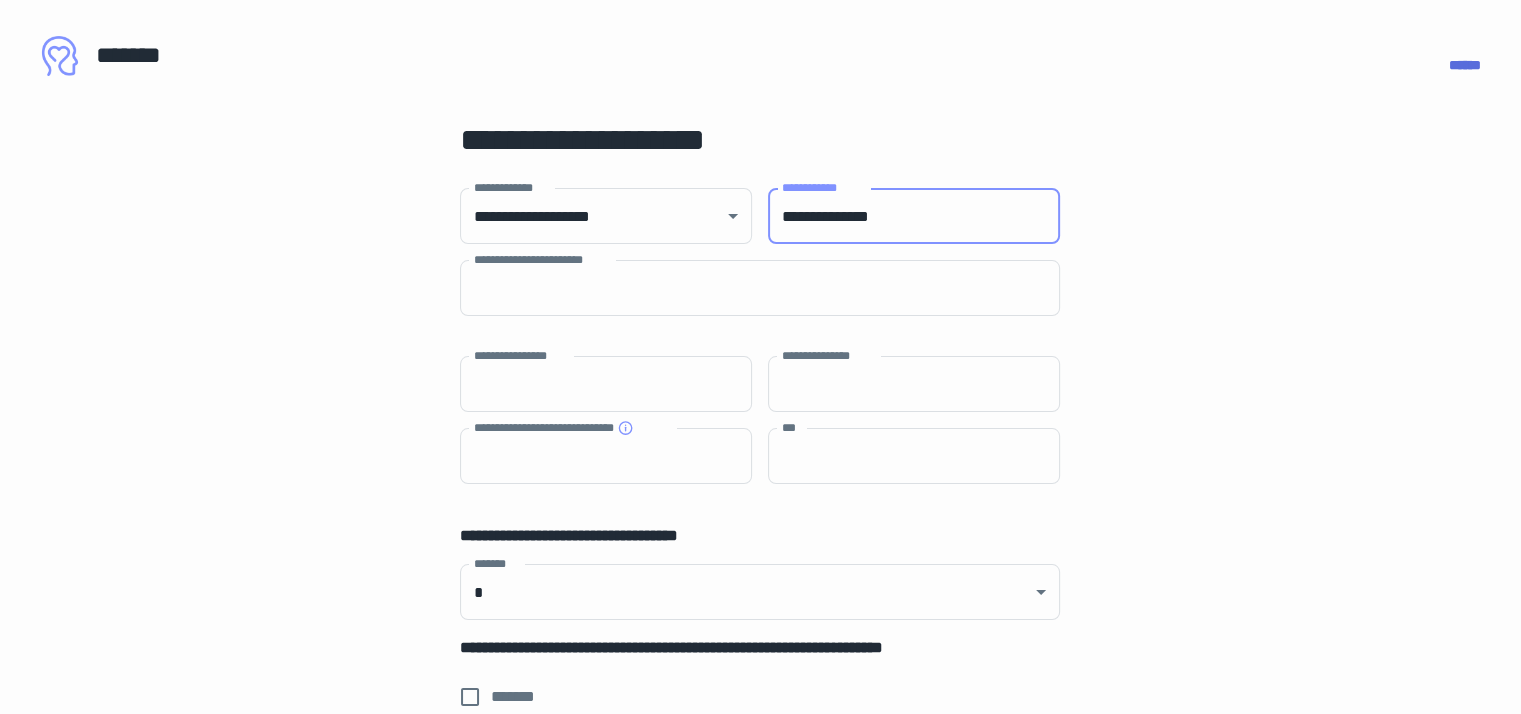 click on "**********" at bounding box center [914, 216] 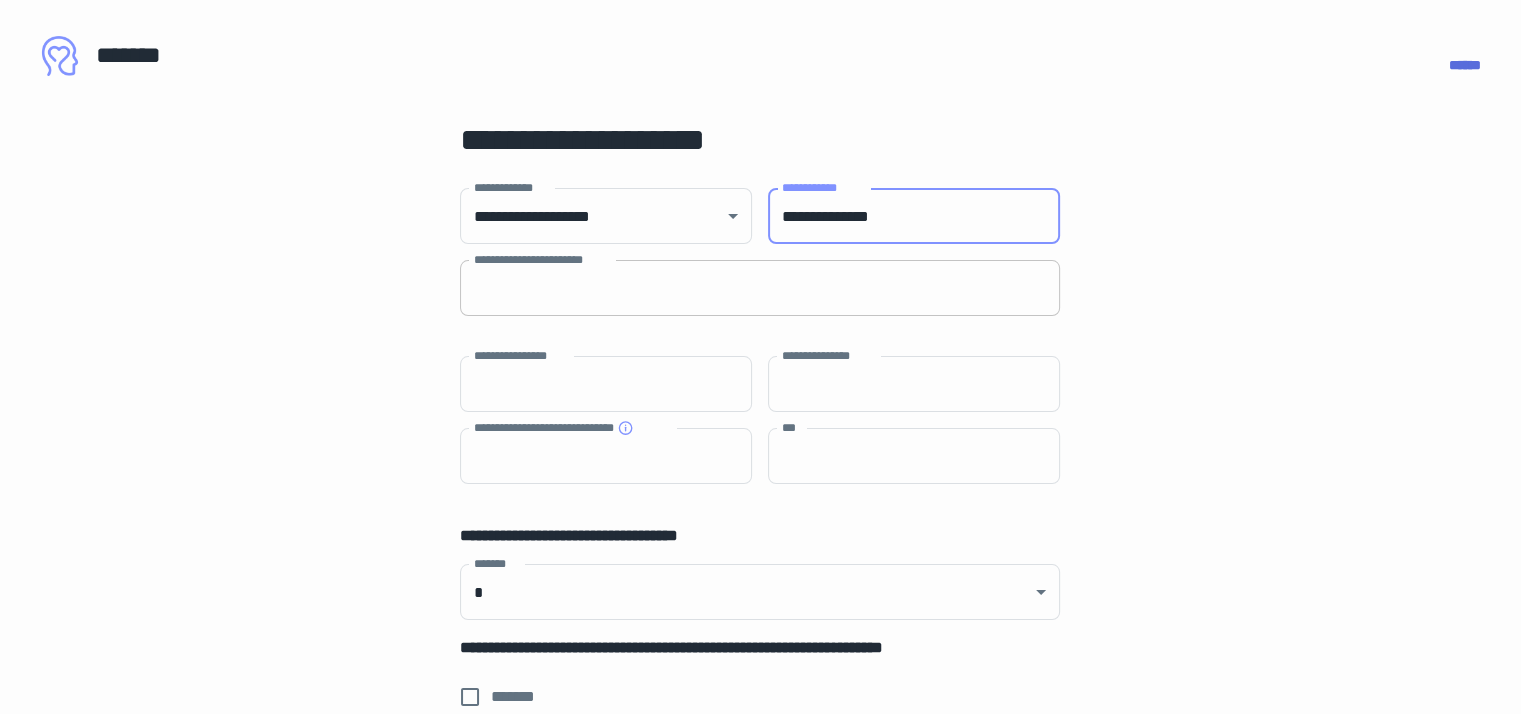 type on "**********" 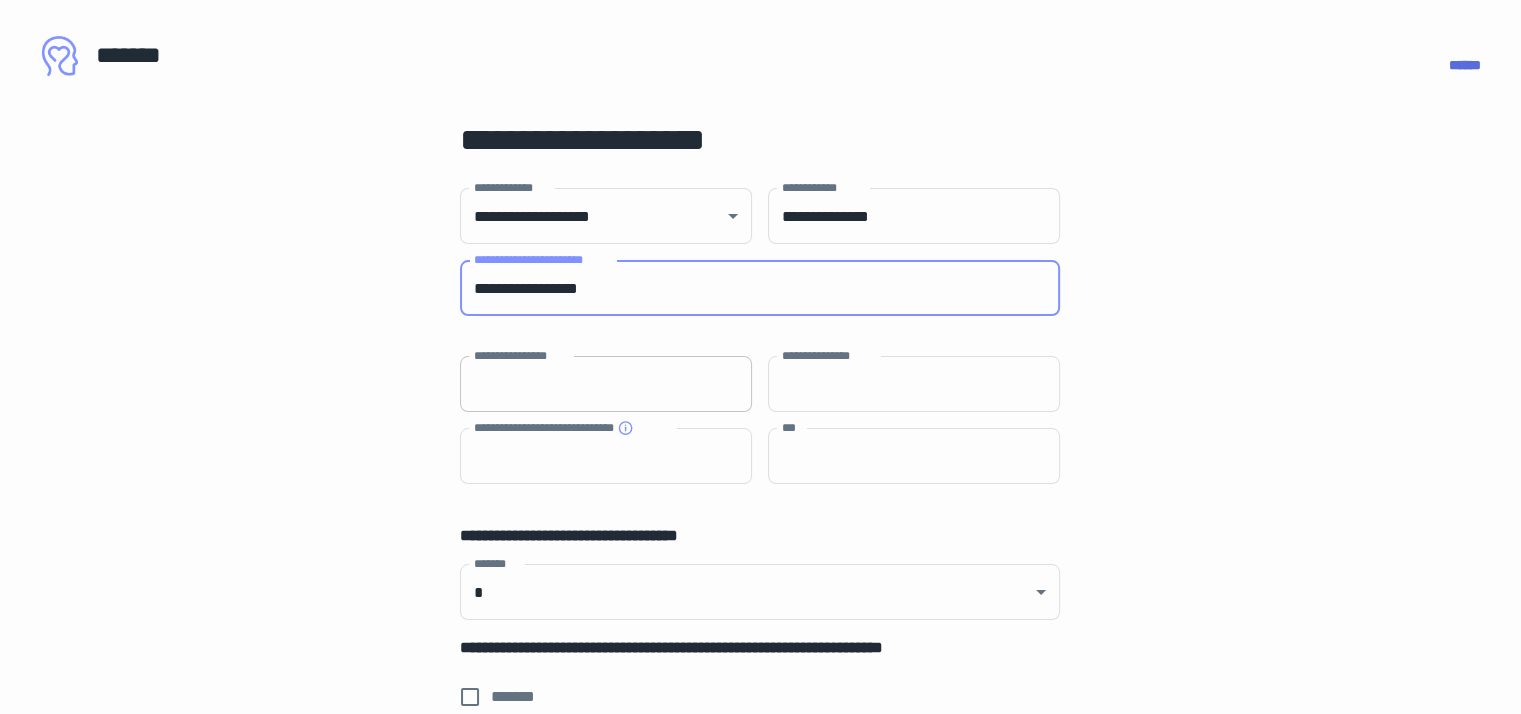 type on "**********" 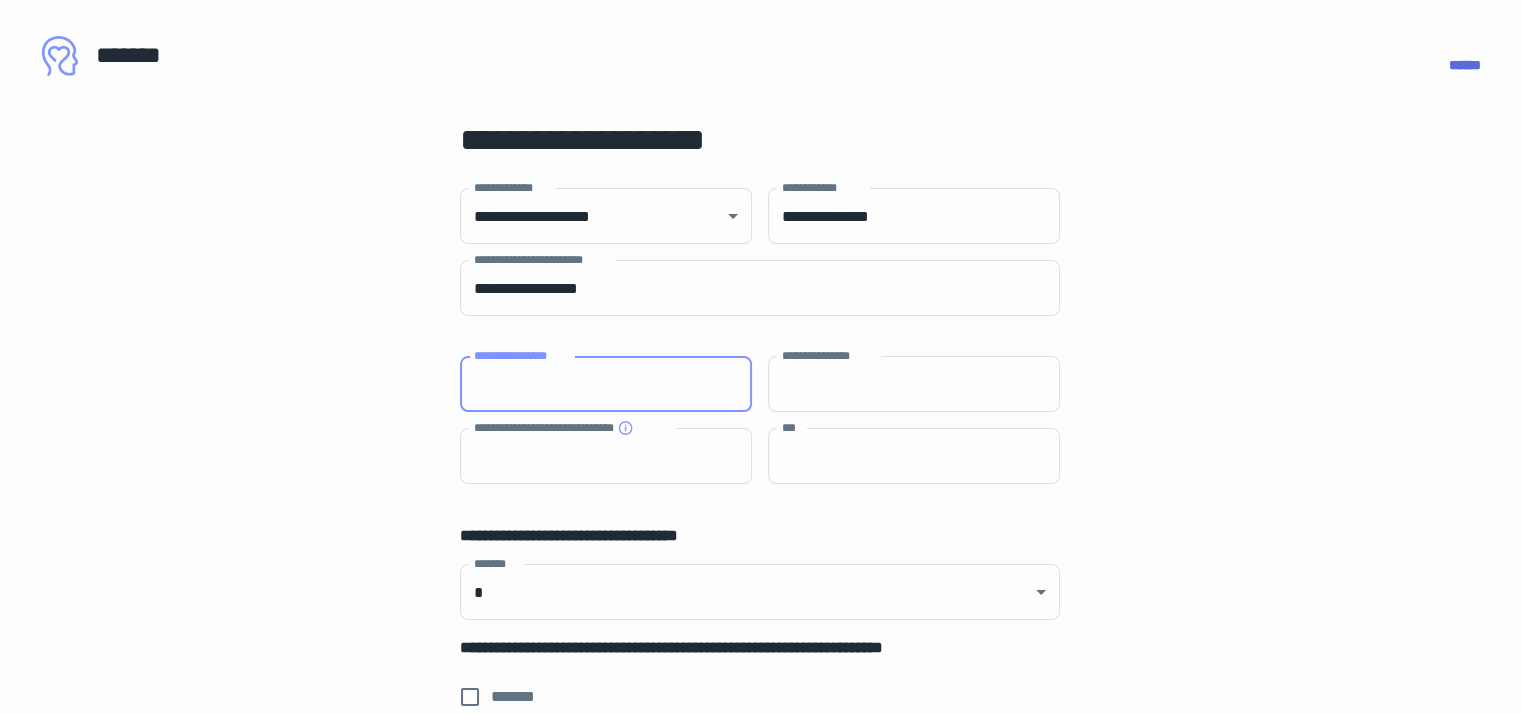 click on "**********" at bounding box center (606, 384) 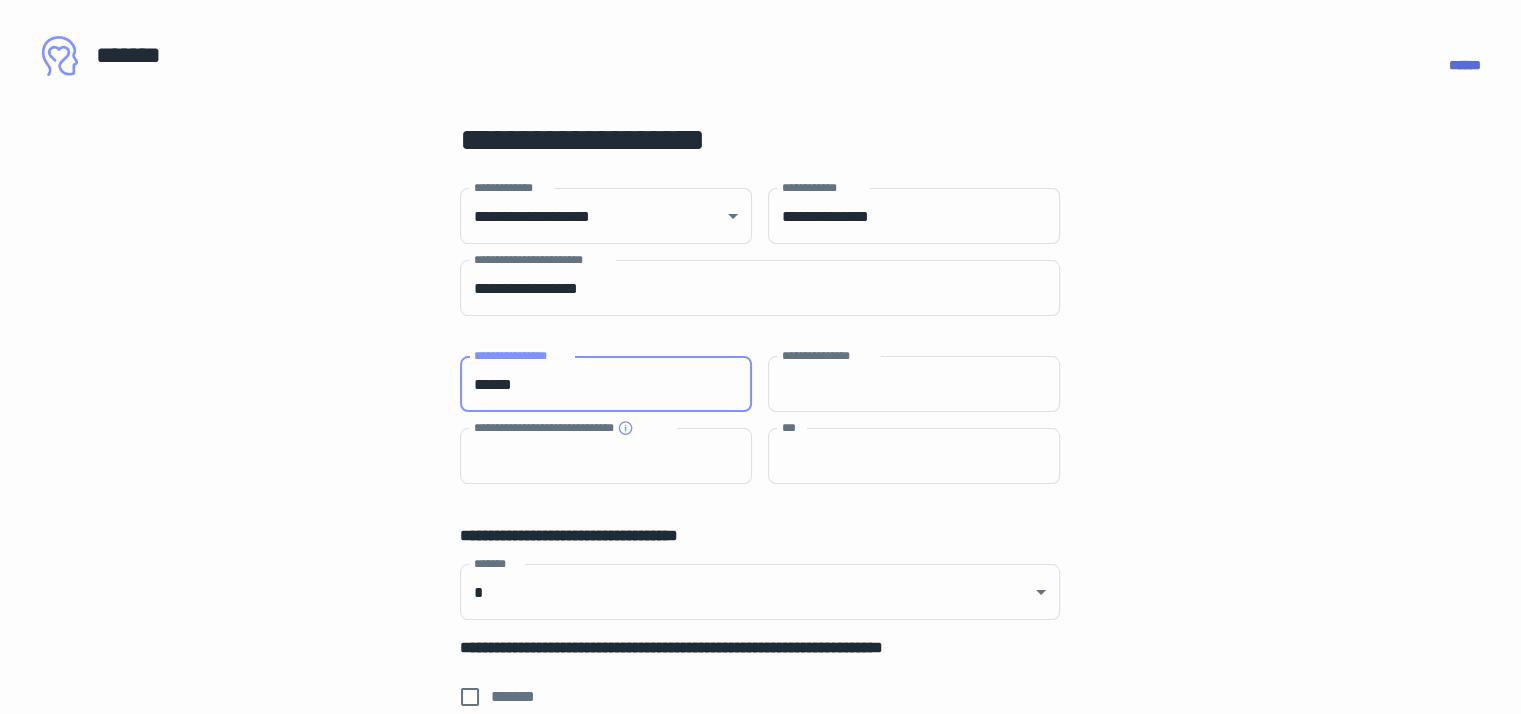 type on "******" 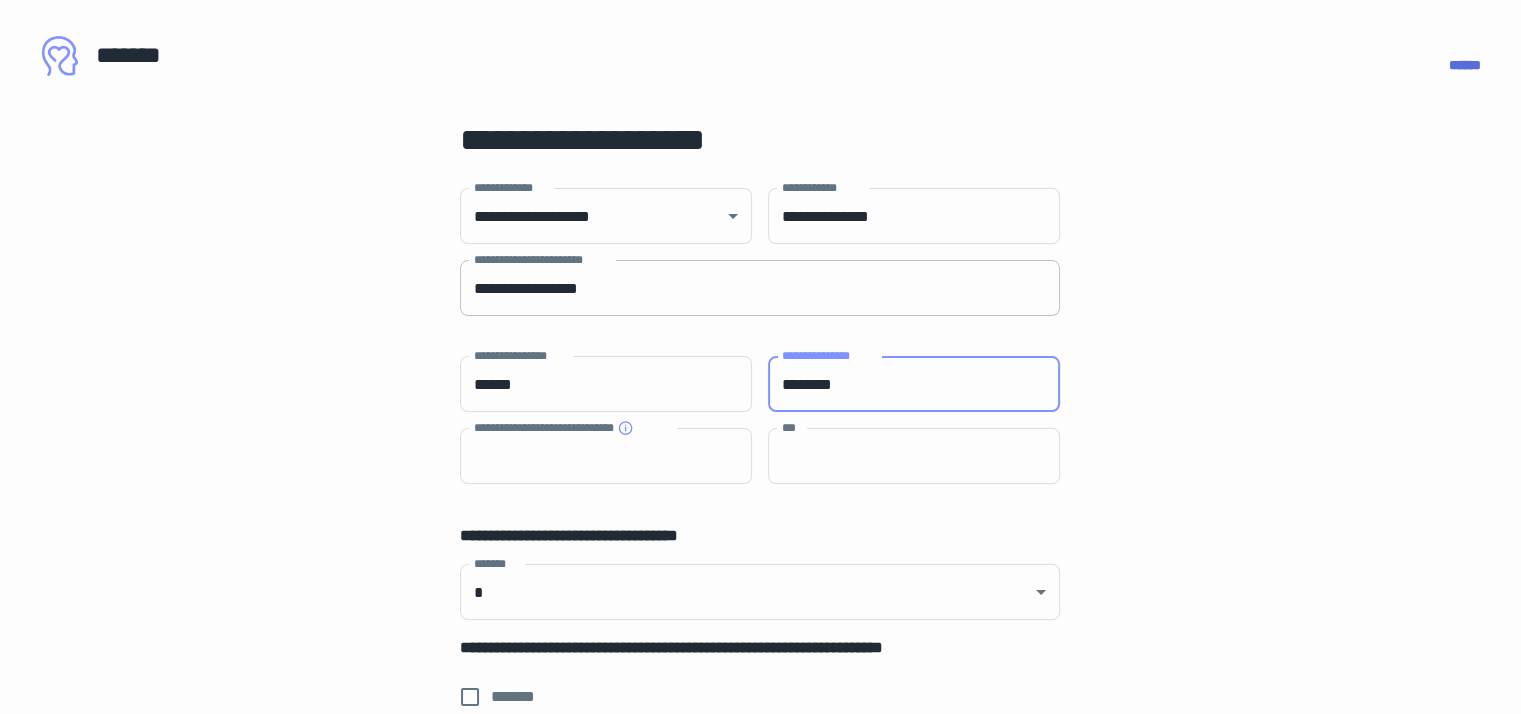 type on "********" 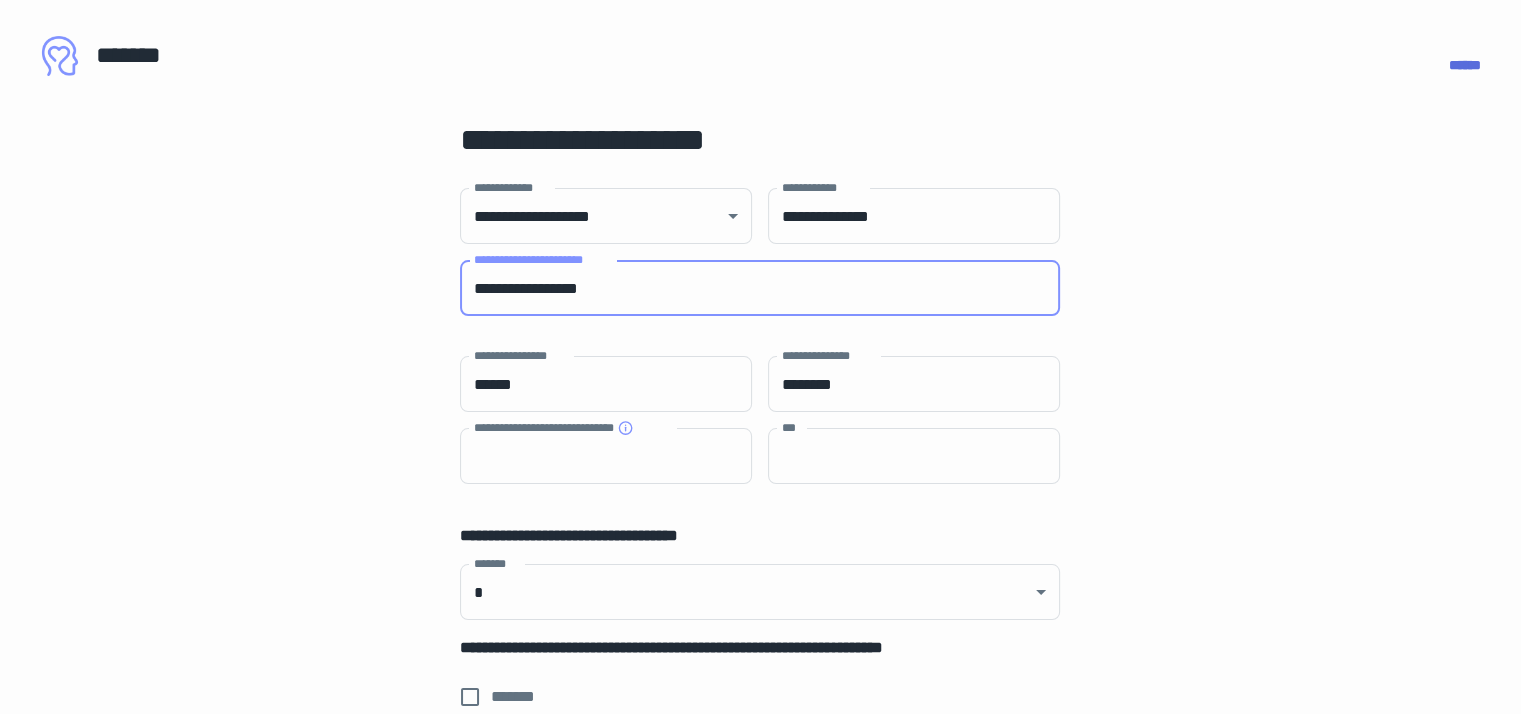 drag, startPoint x: 650, startPoint y: 285, endPoint x: 348, endPoint y: 308, distance: 302.87457 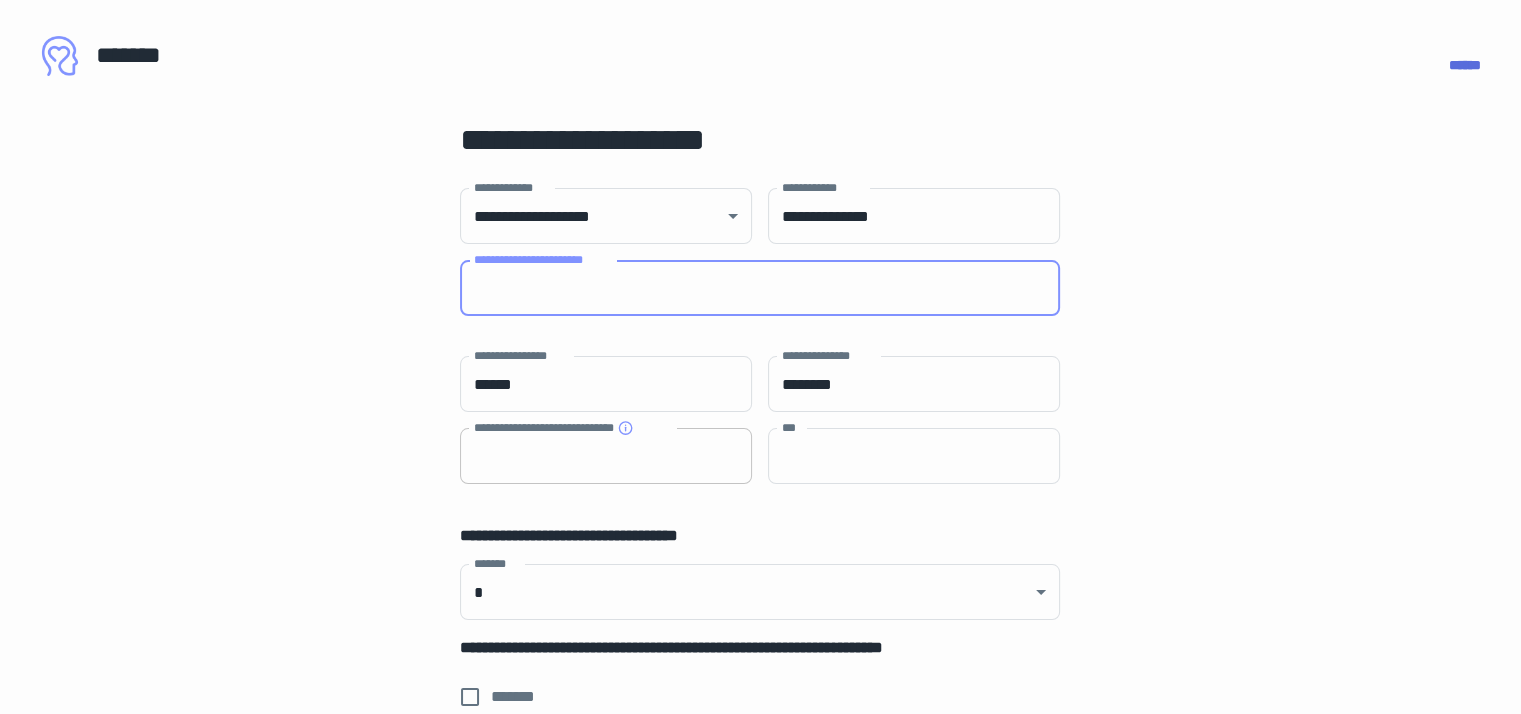 type 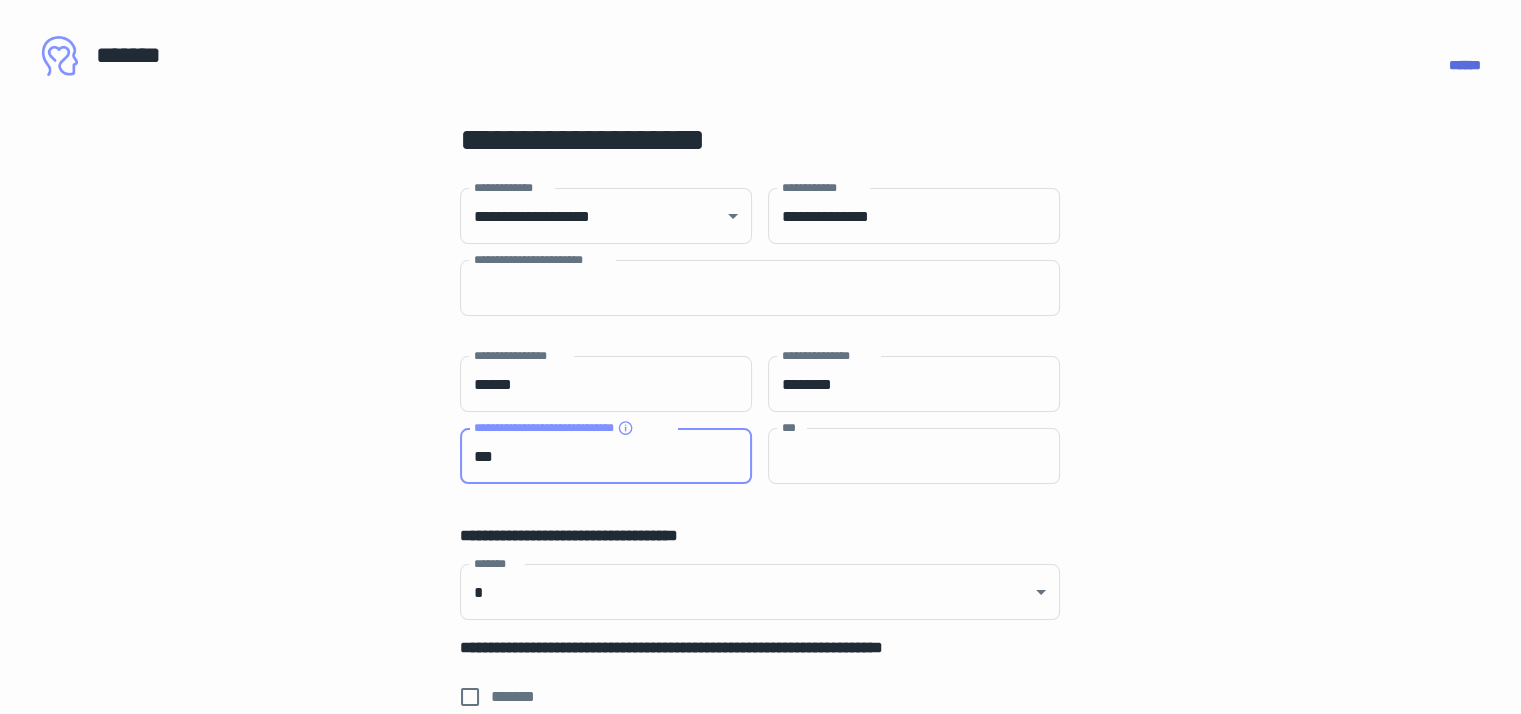 type on "***" 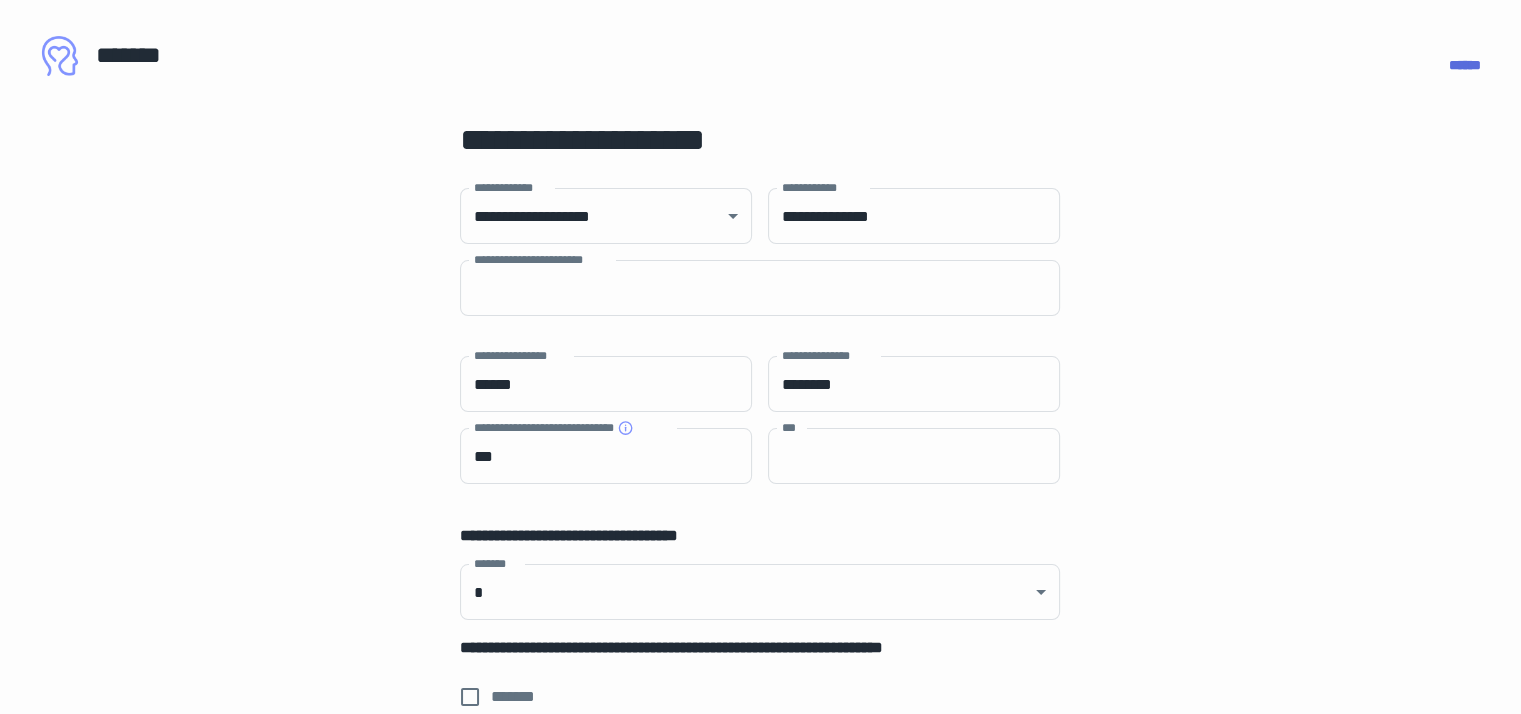 click on "**********" at bounding box center [760, 829] 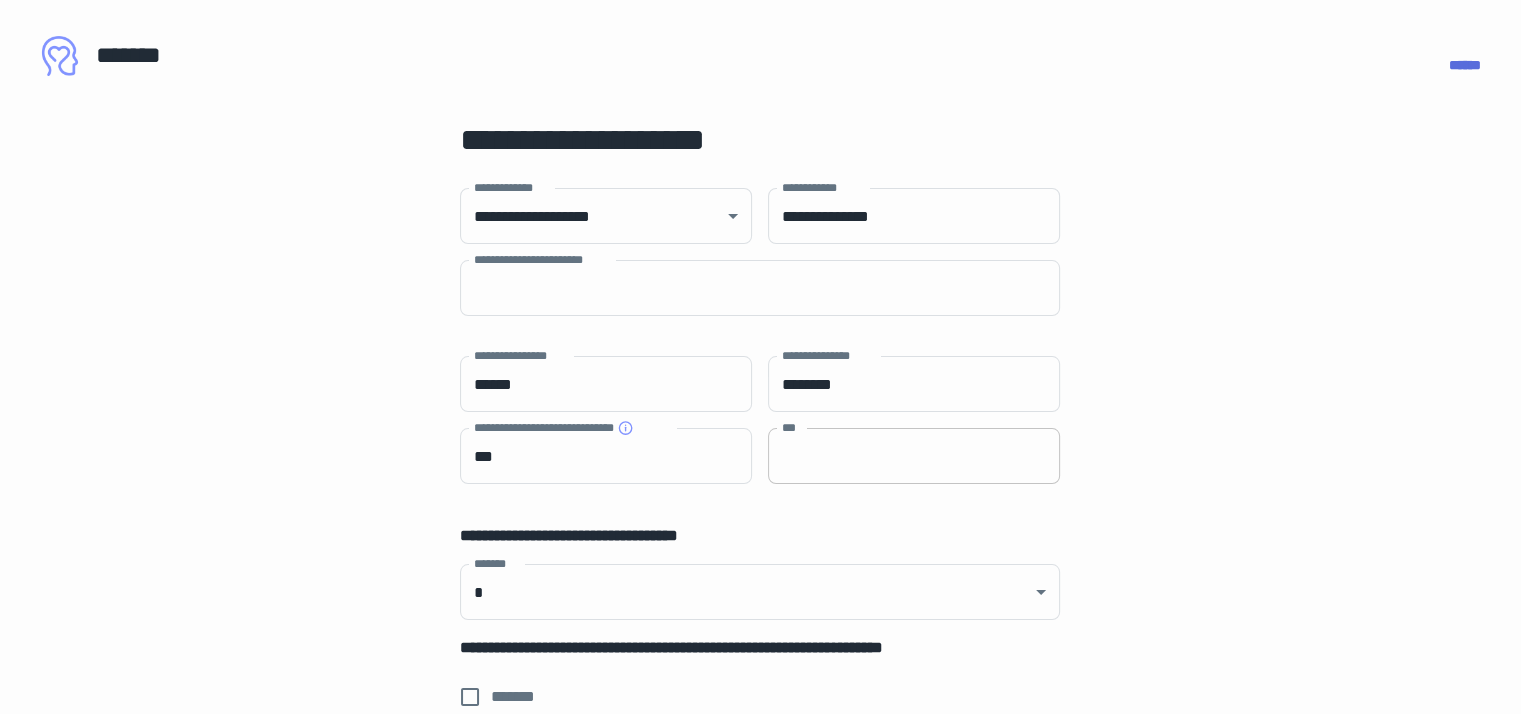 click on "***" at bounding box center [914, 456] 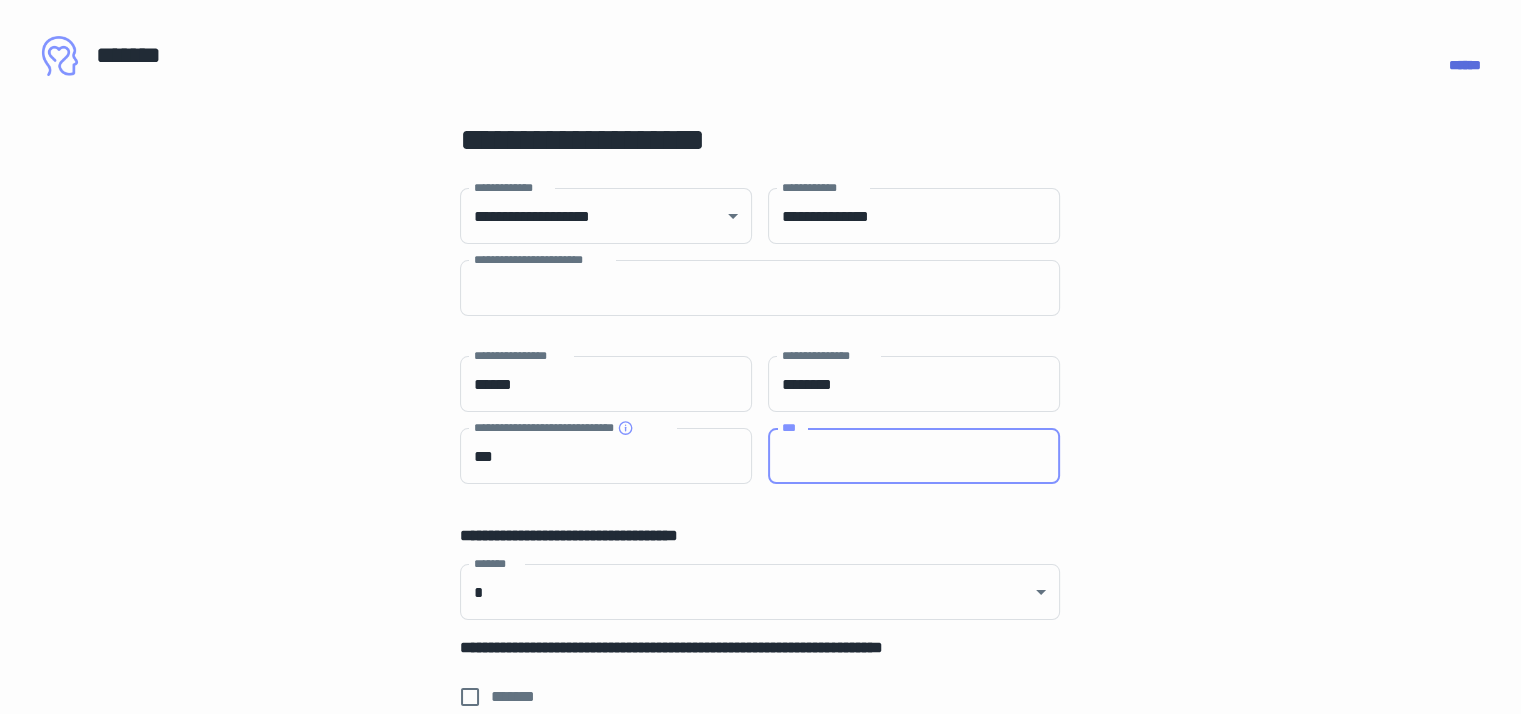 paste on "**********" 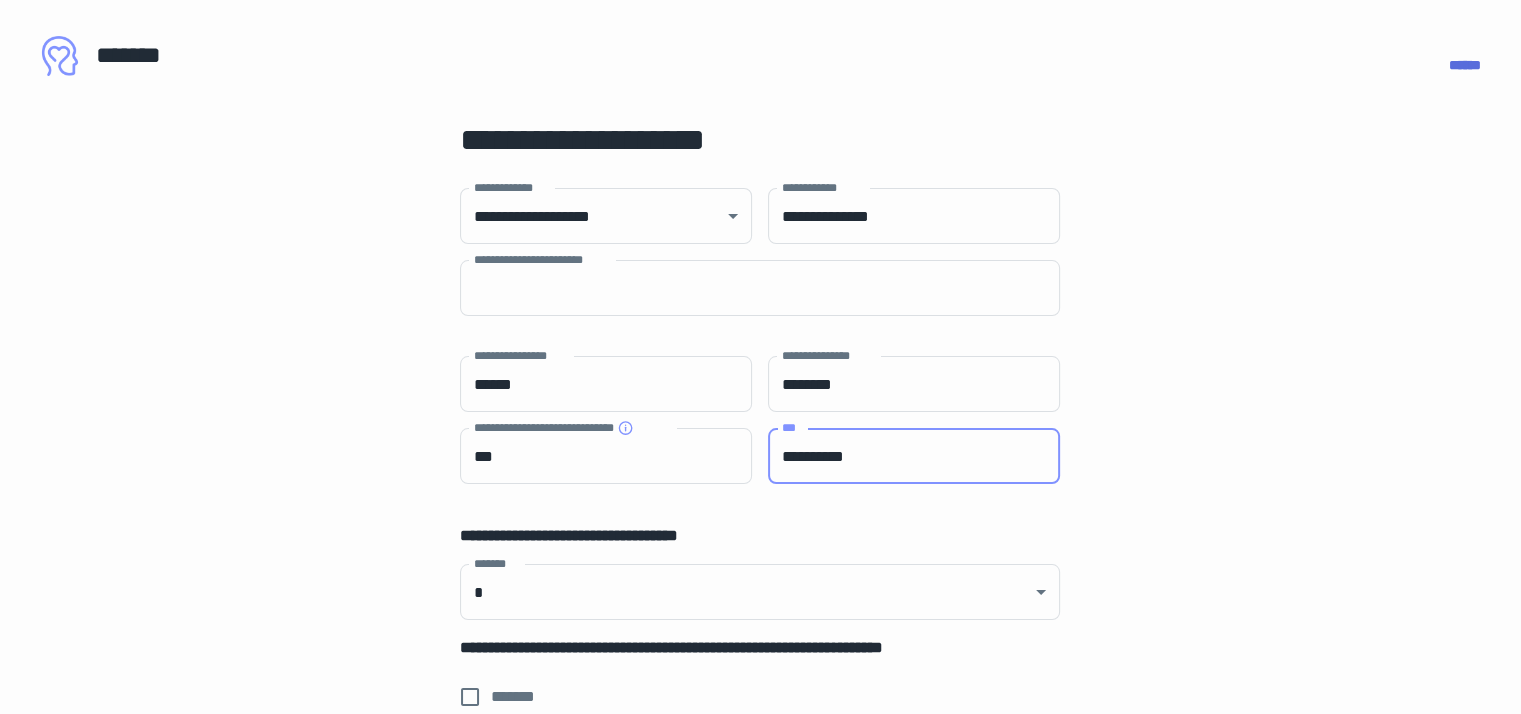type on "**********" 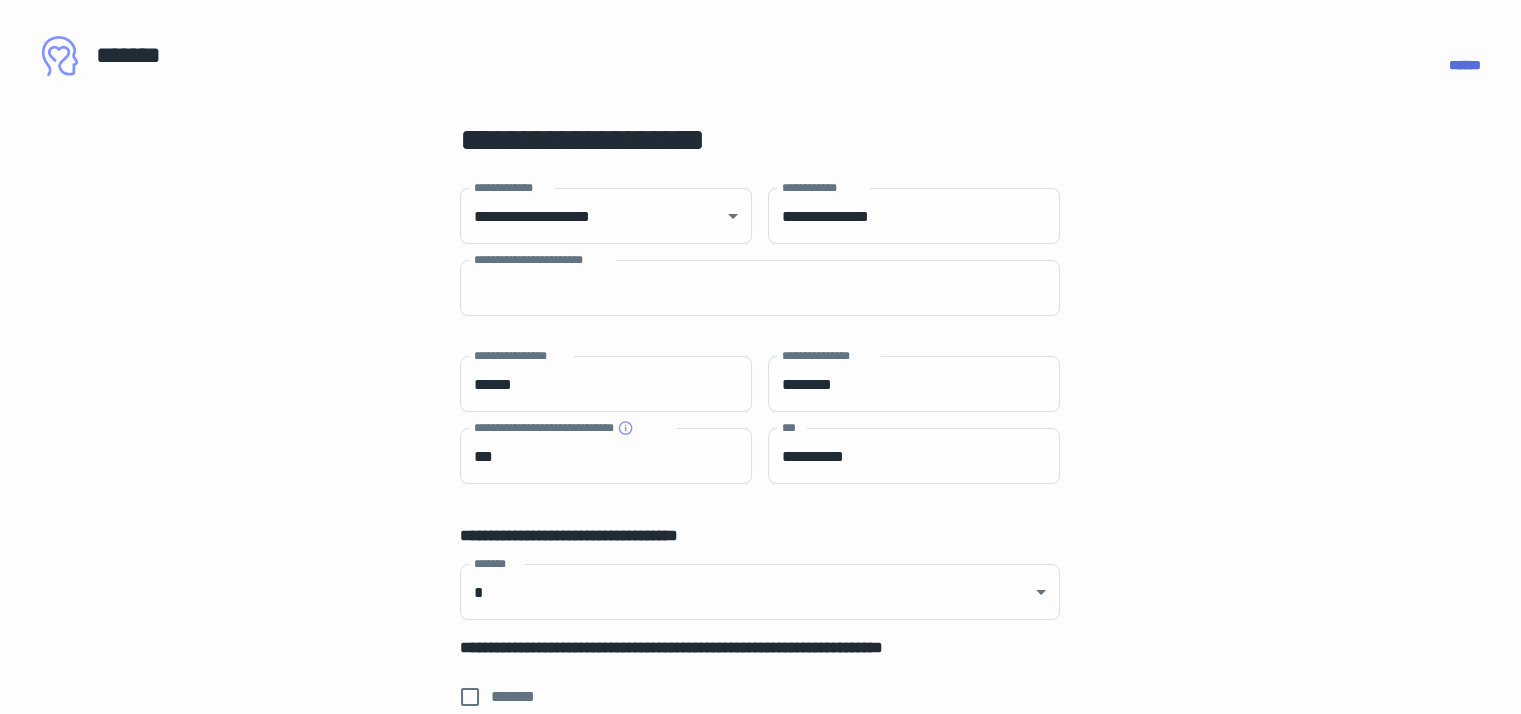 click on "**********" at bounding box center (760, 847) 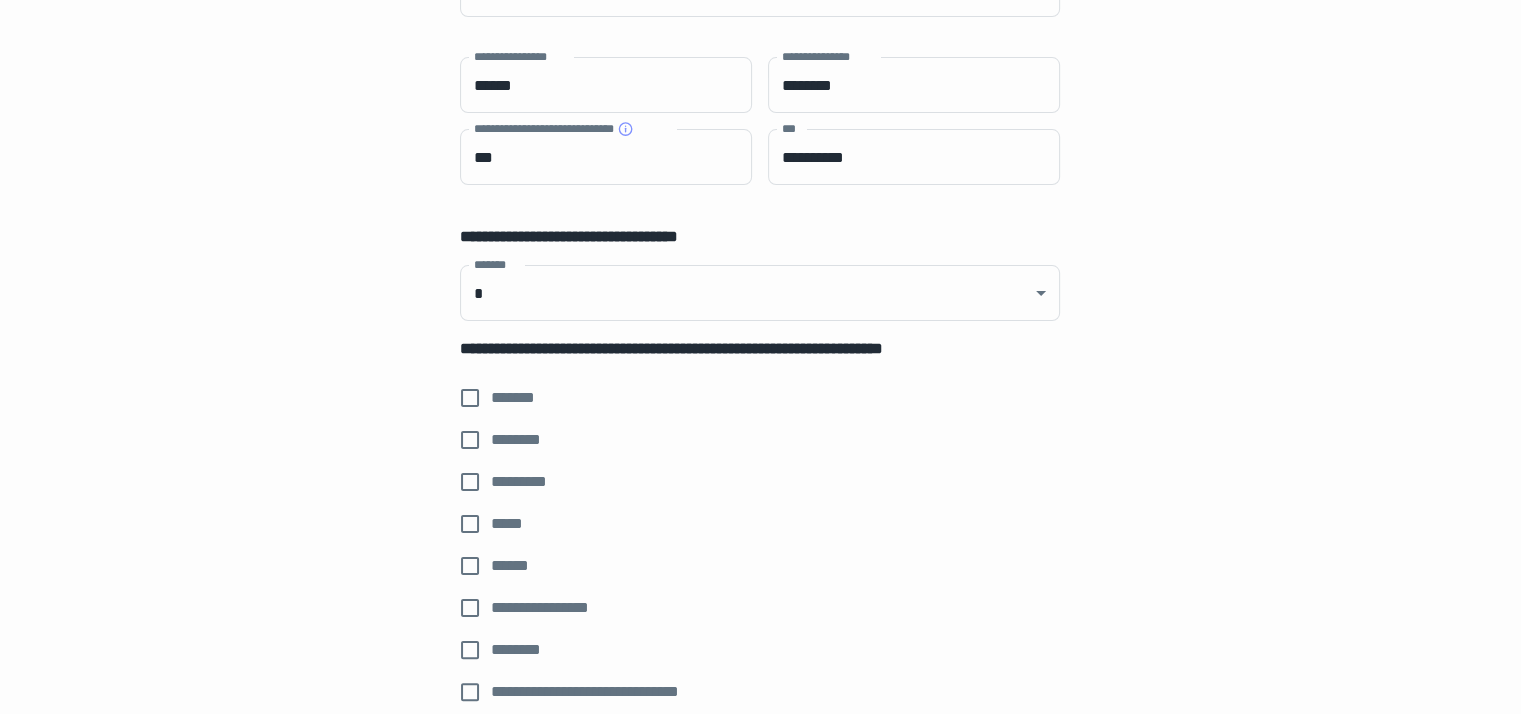 scroll, scrollTop: 300, scrollLeft: 0, axis: vertical 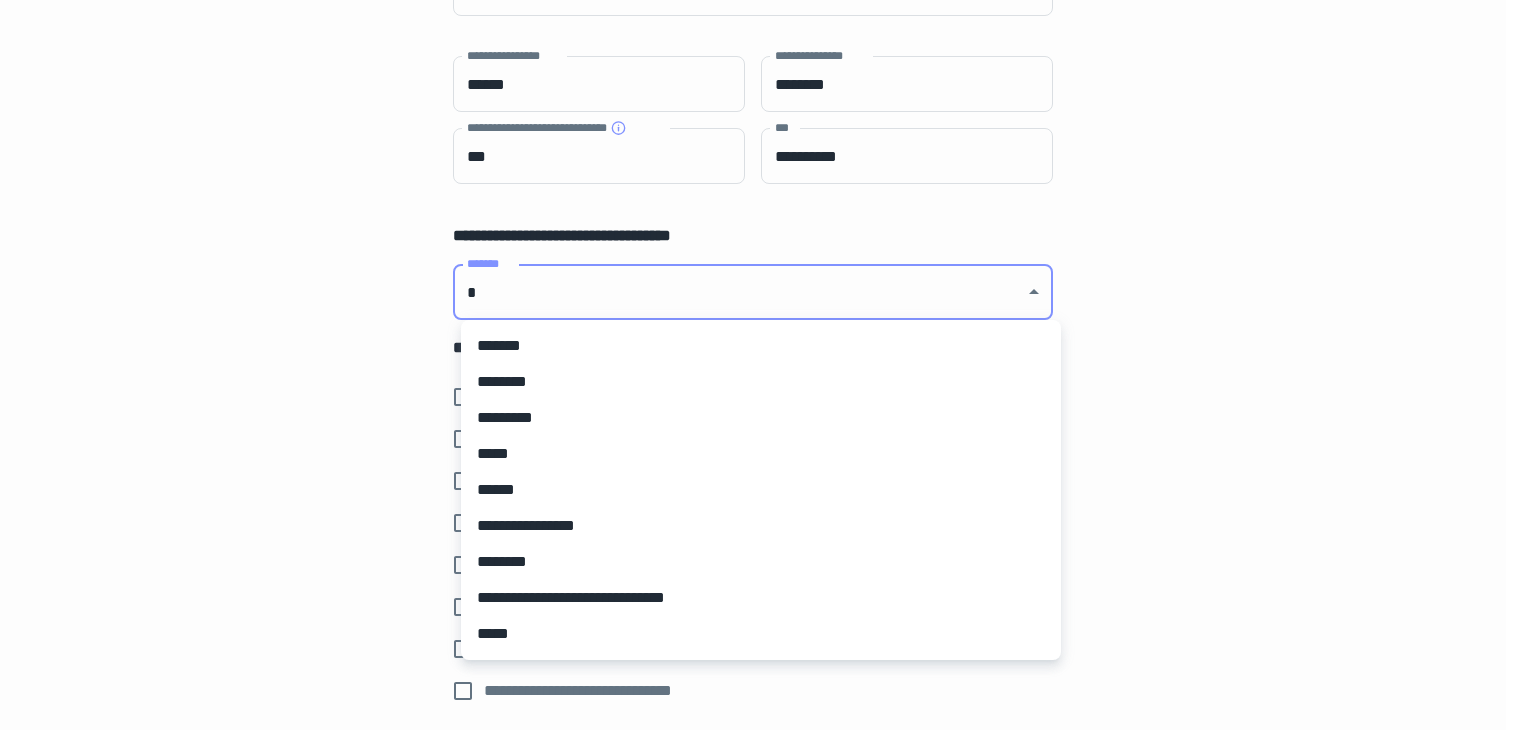 click on "**********" at bounding box center (760, 57) 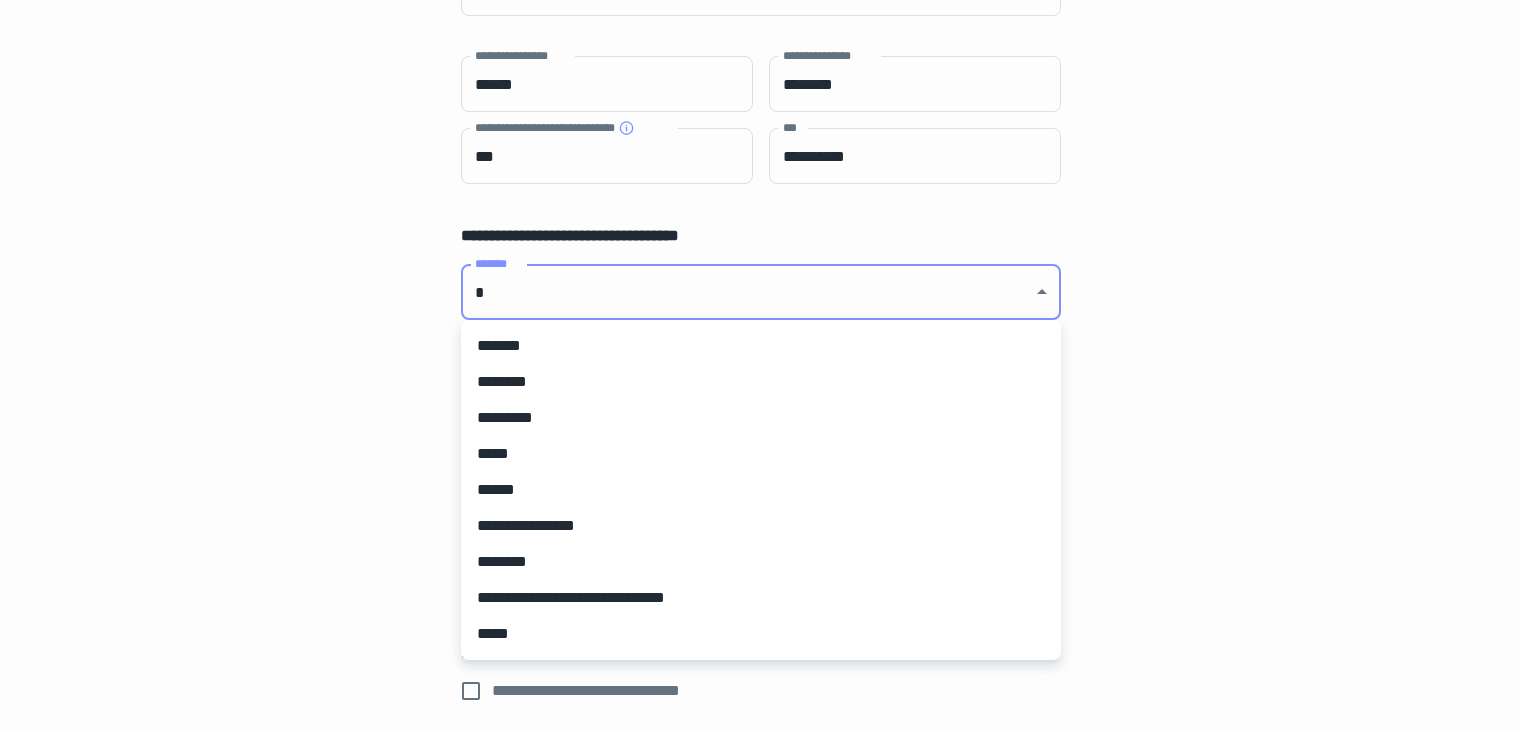click on "**********" at bounding box center (761, 526) 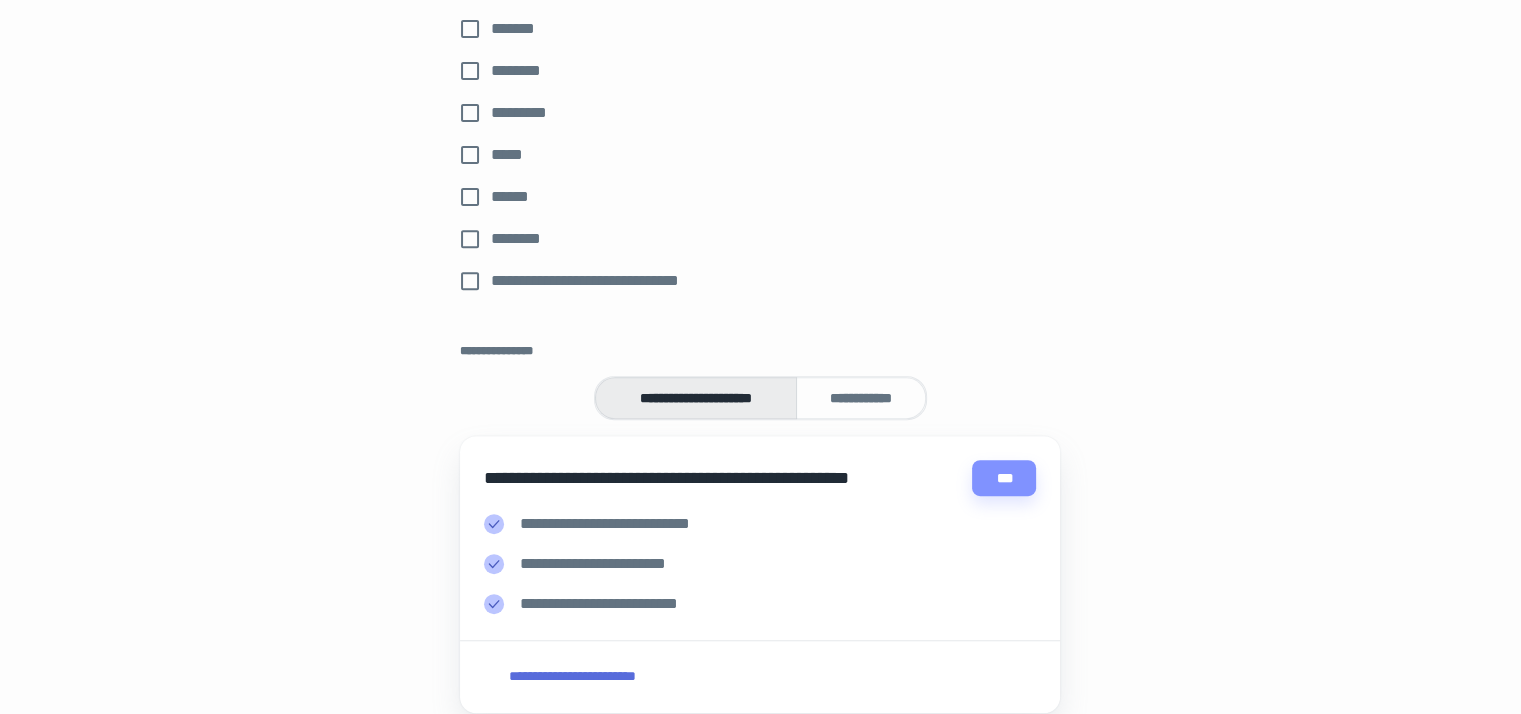 scroll, scrollTop: 800, scrollLeft: 0, axis: vertical 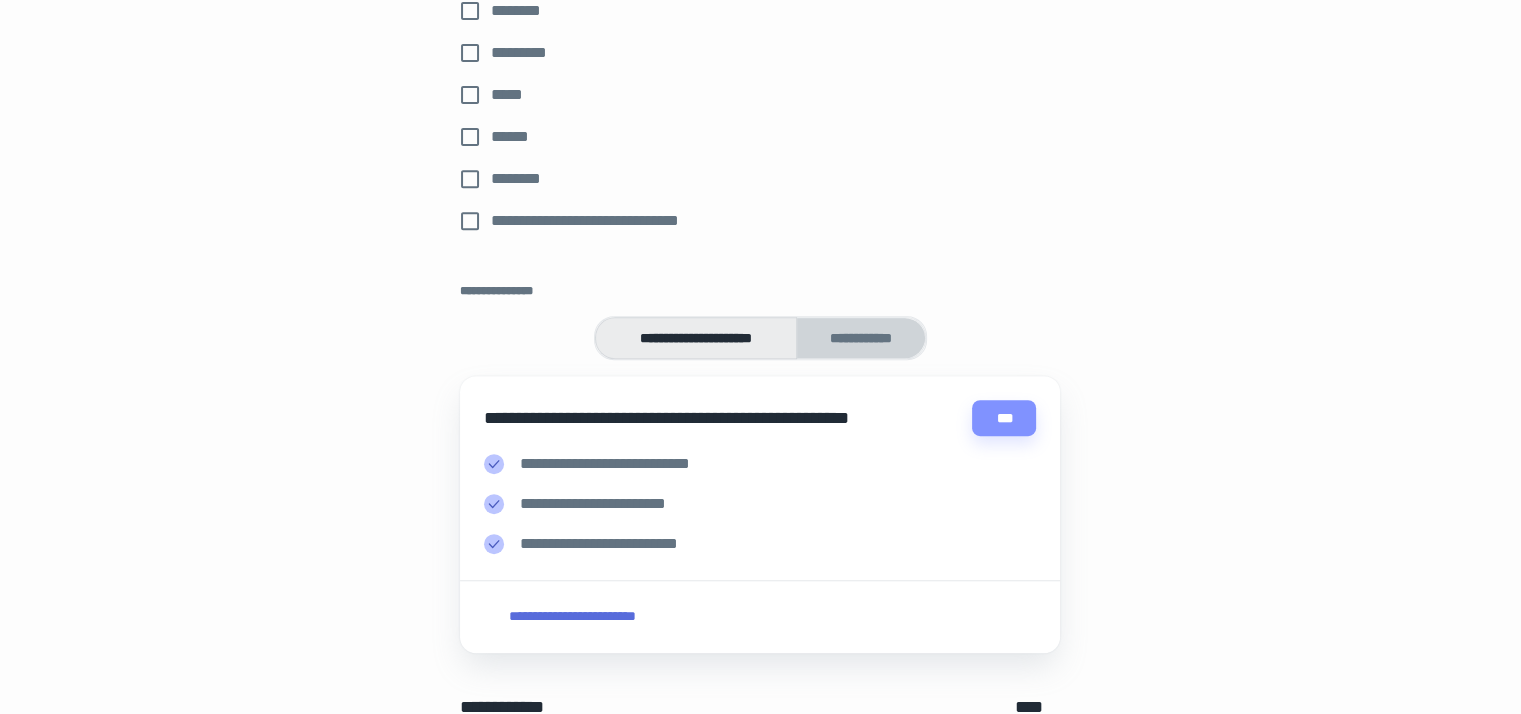 click on "**********" at bounding box center [861, 338] 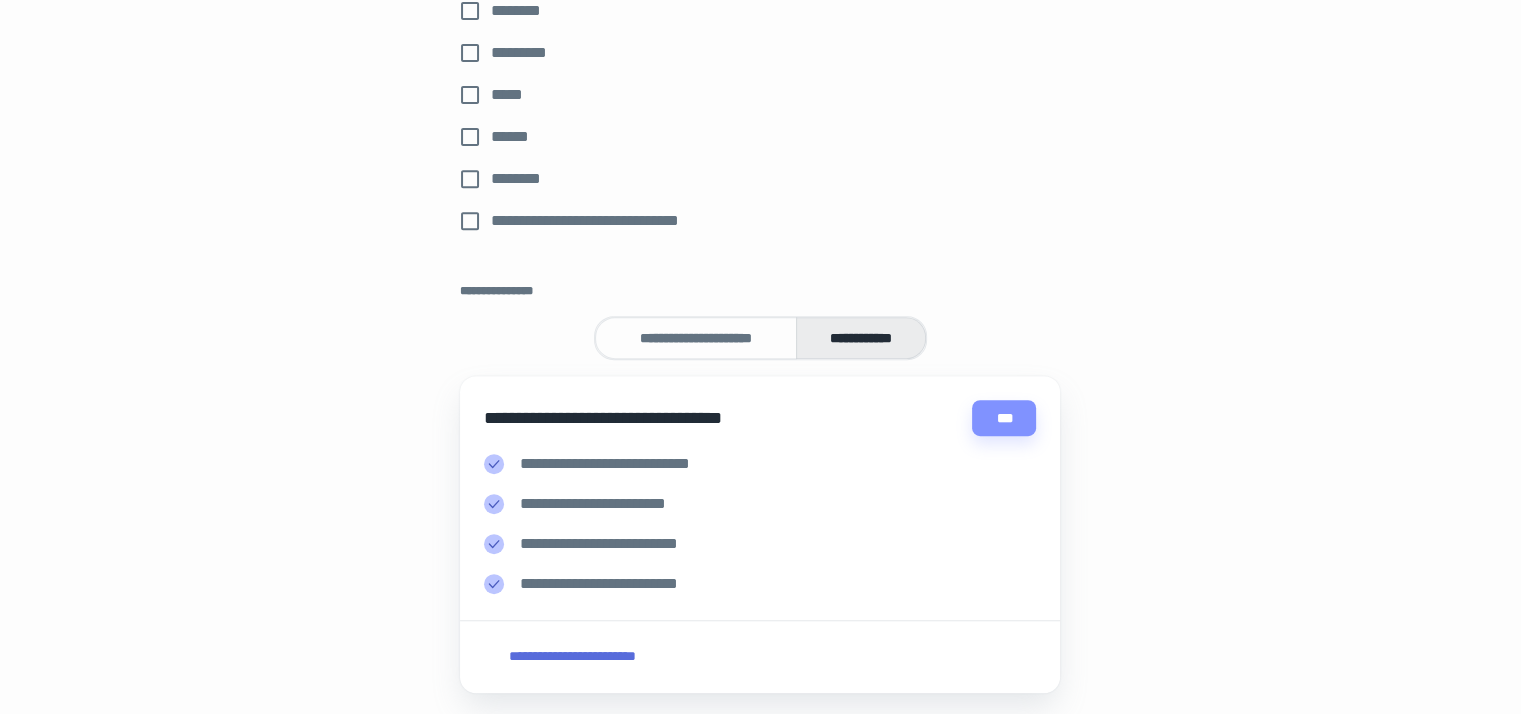 click on "**********" at bounding box center (760, 82) 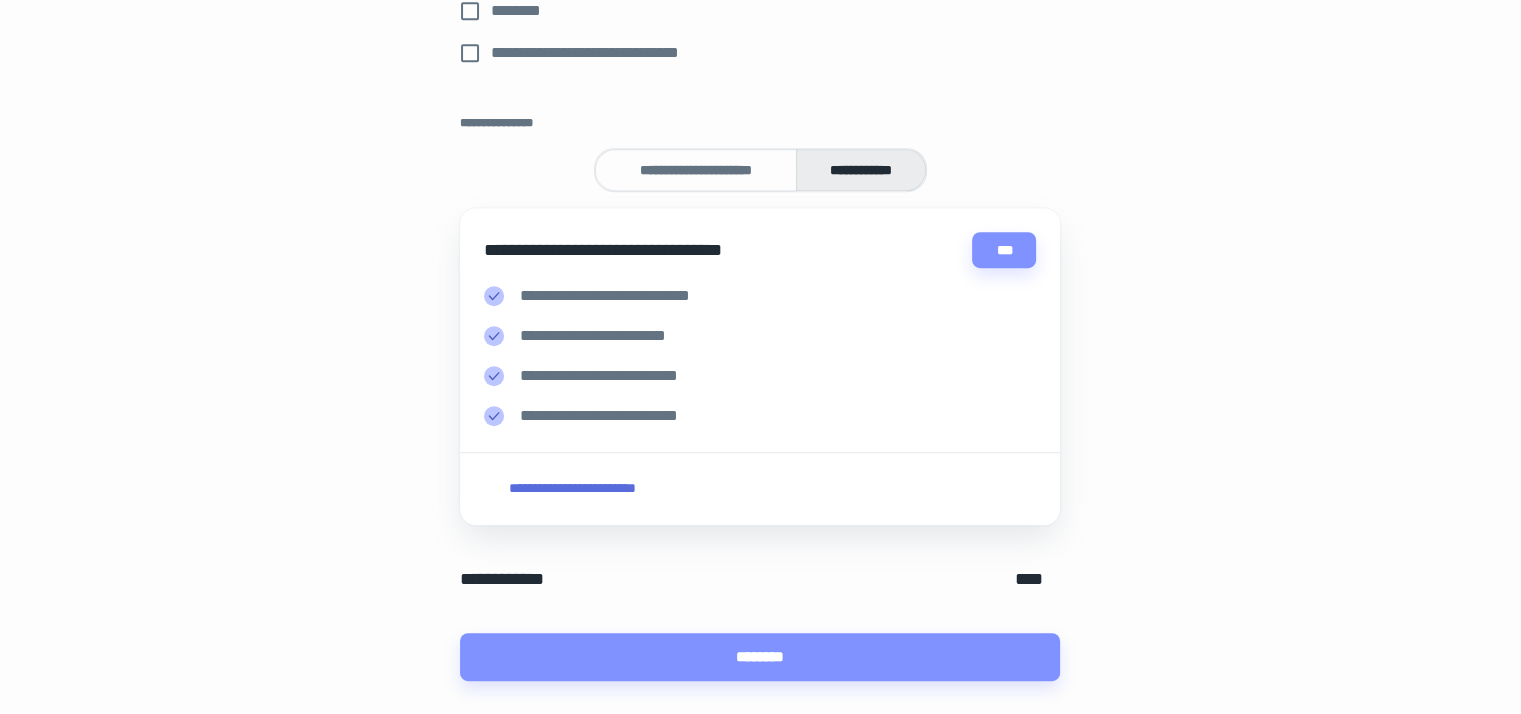 scroll, scrollTop: 1000, scrollLeft: 0, axis: vertical 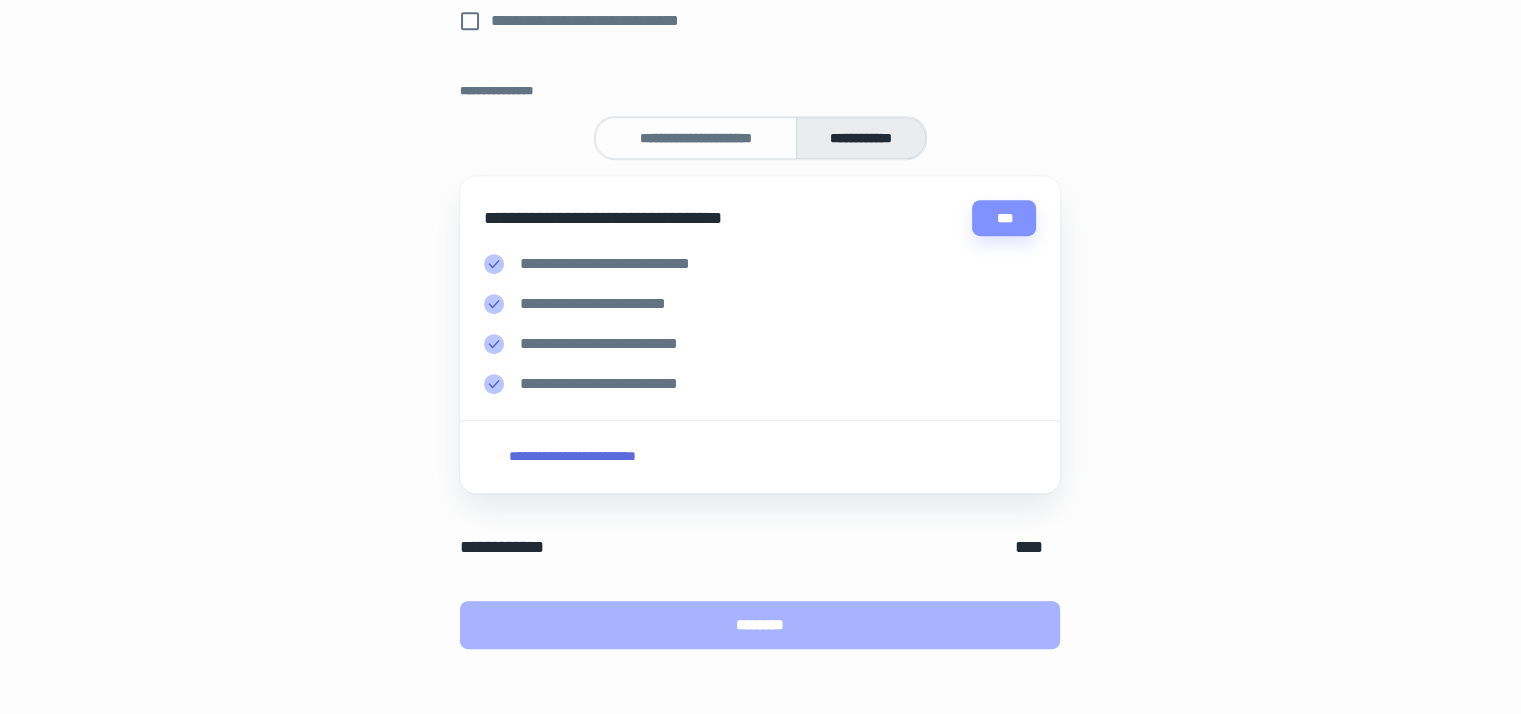 drag, startPoint x: 771, startPoint y: 633, endPoint x: 807, endPoint y: 637, distance: 36.221542 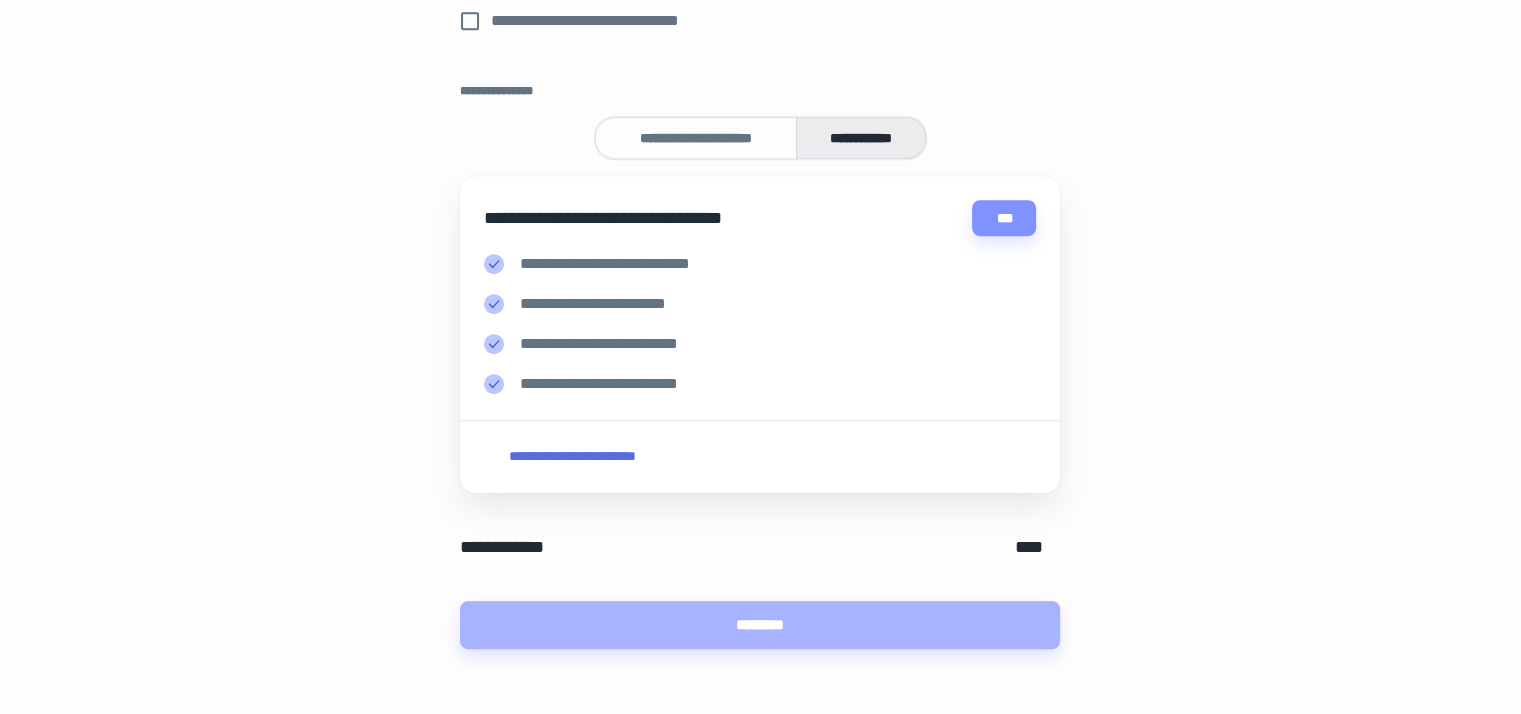 click on "********" at bounding box center (760, 625) 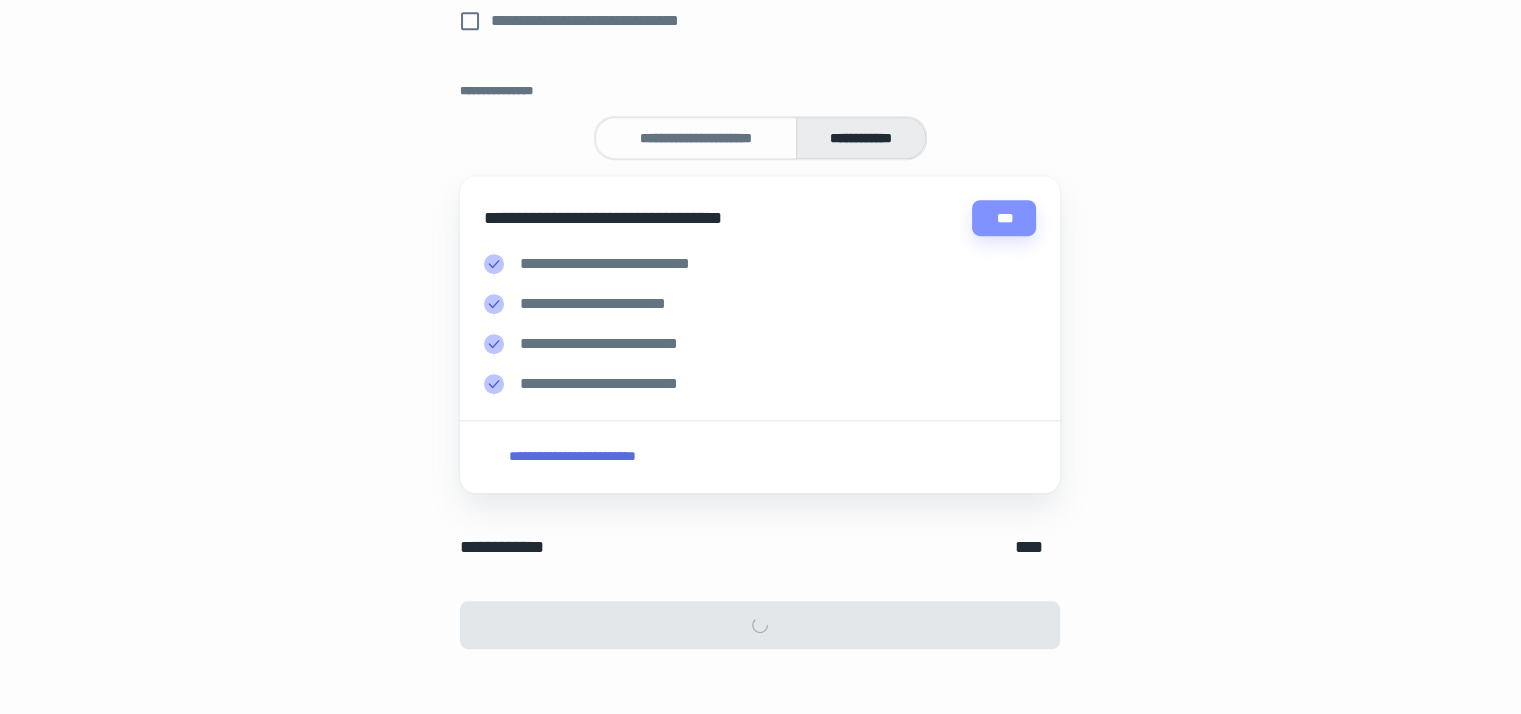 scroll, scrollTop: 0, scrollLeft: 0, axis: both 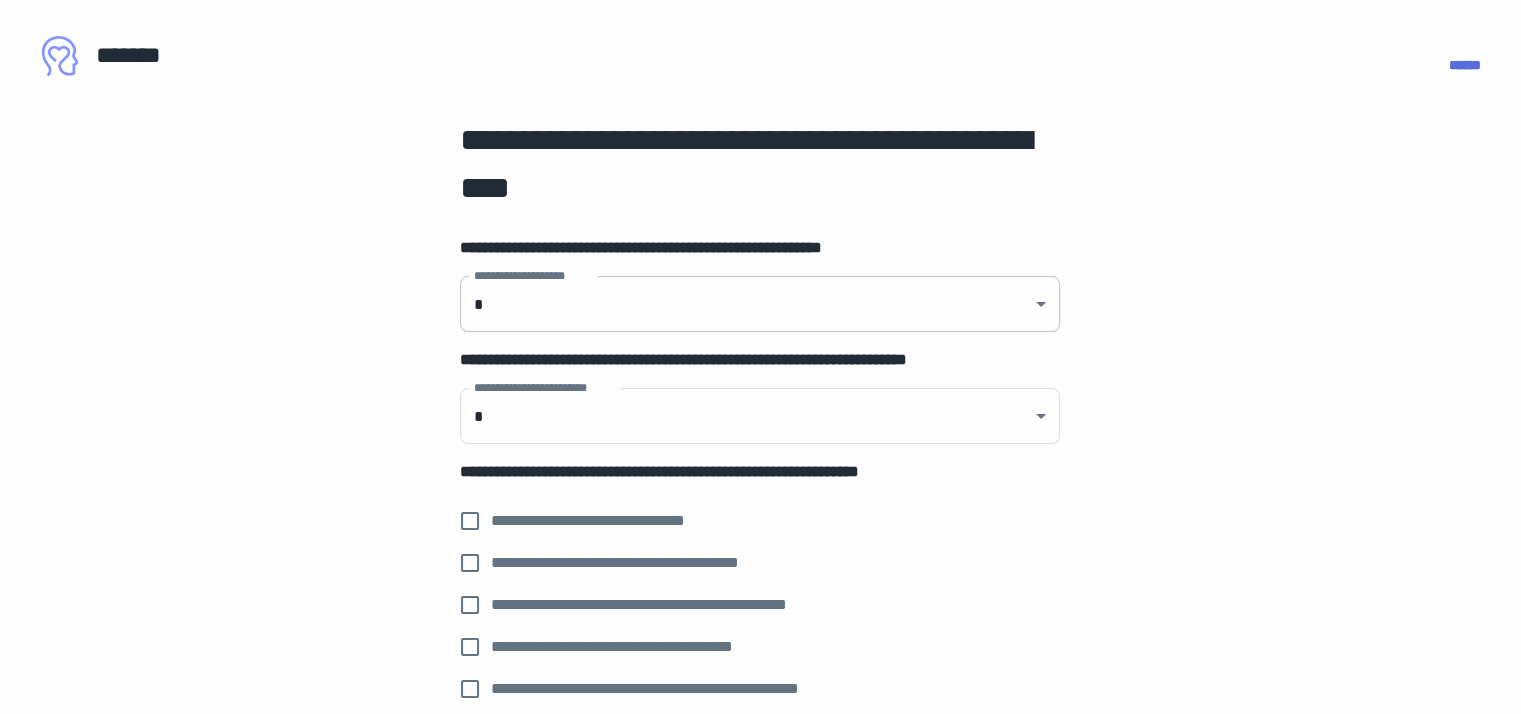 click on "**********" at bounding box center (760, 357) 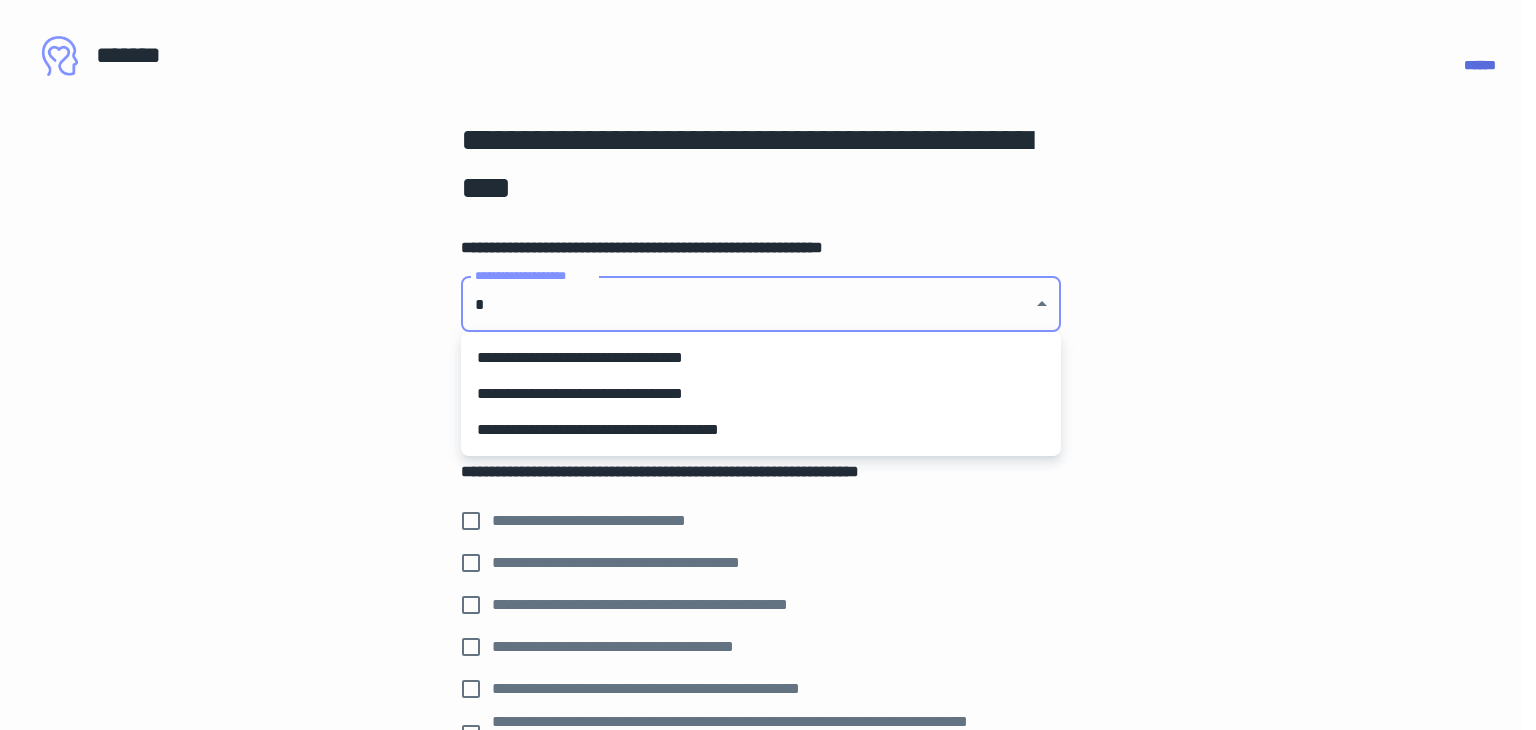 click on "**********" at bounding box center [761, 394] 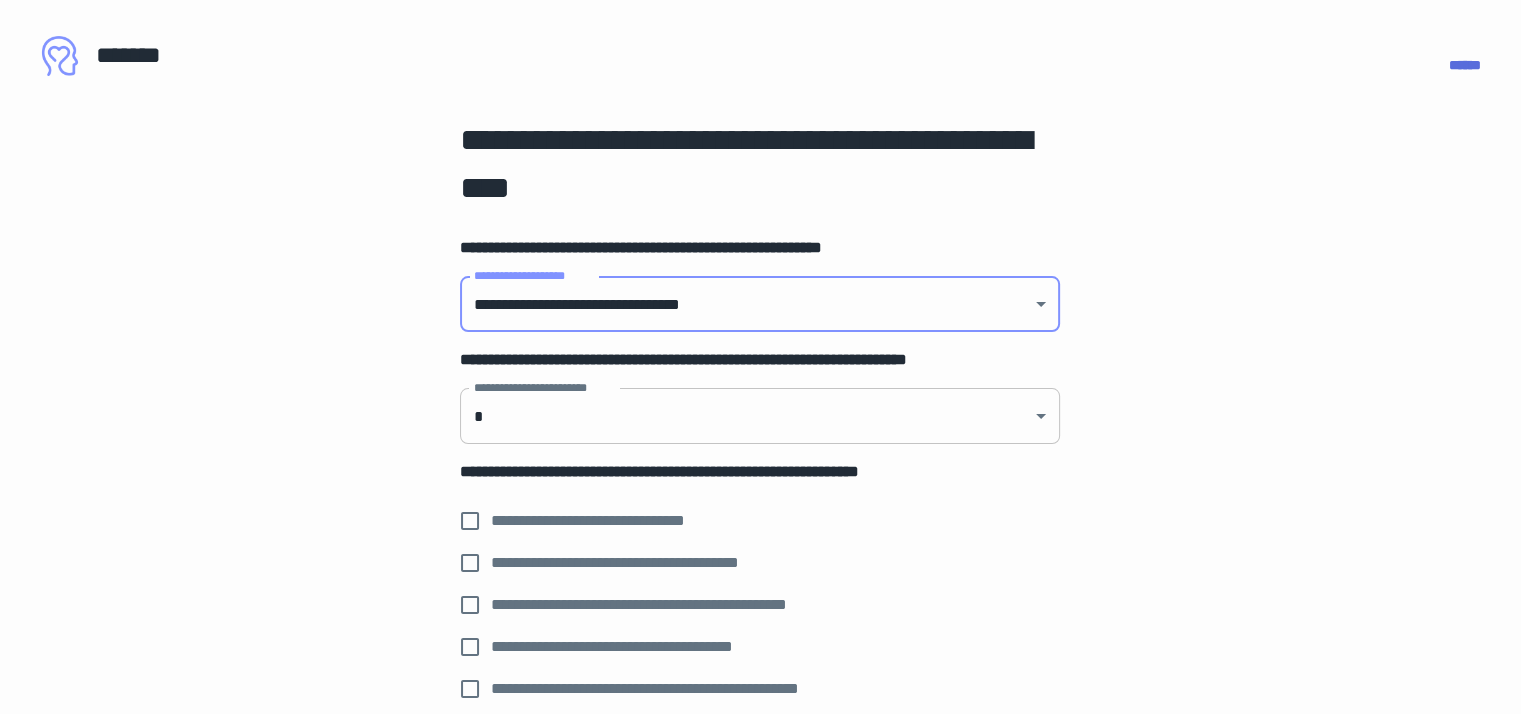 click on "**********" at bounding box center [760, 357] 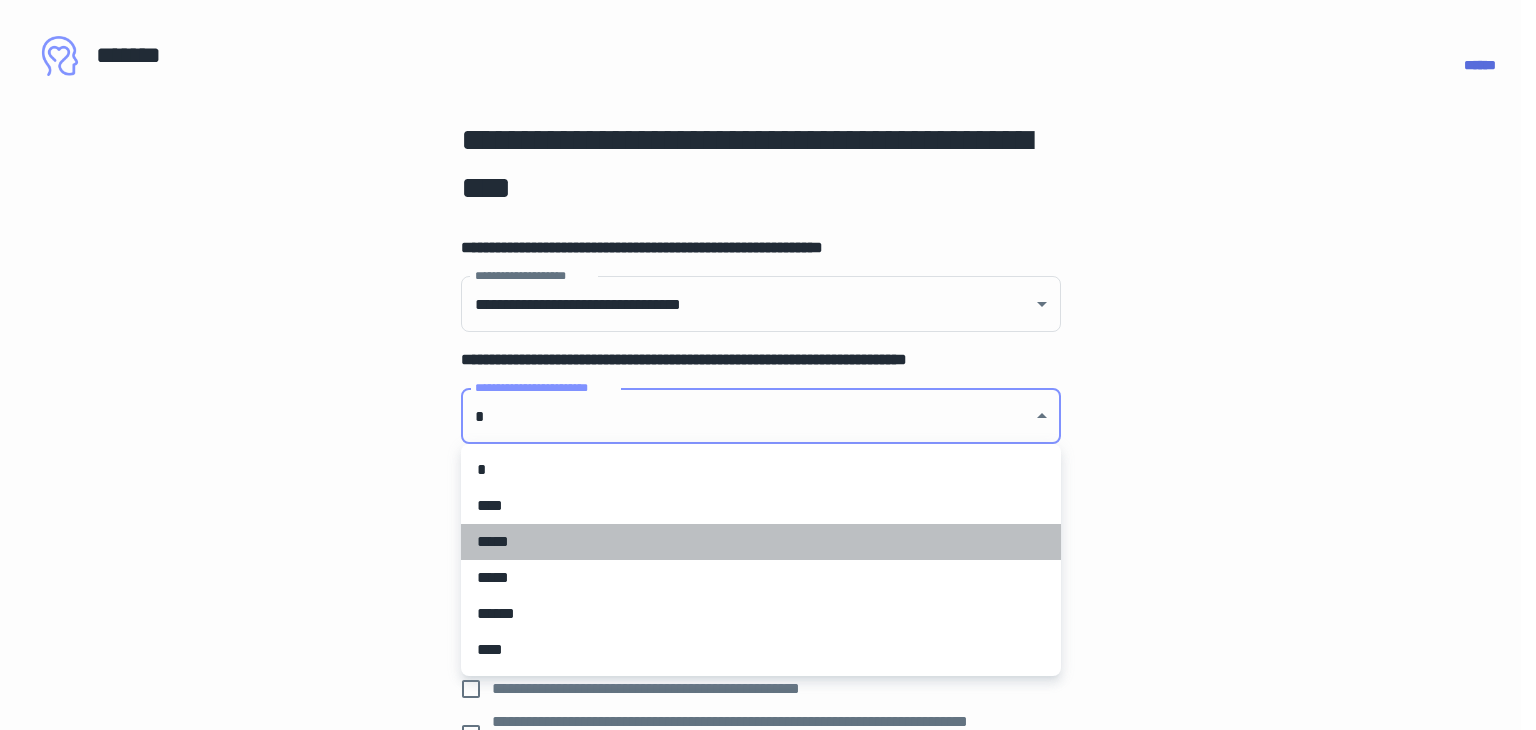 click on "*****" at bounding box center (761, 542) 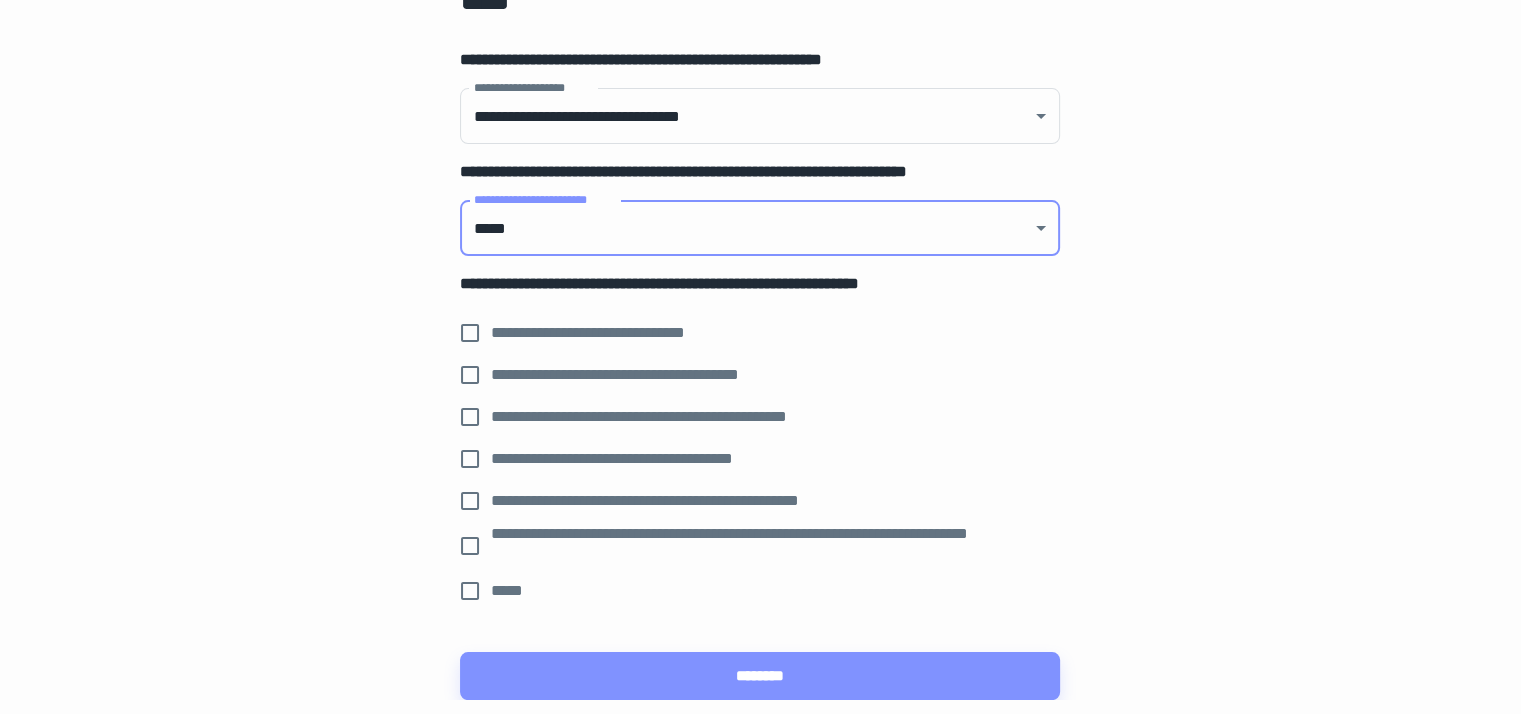 scroll, scrollTop: 200, scrollLeft: 0, axis: vertical 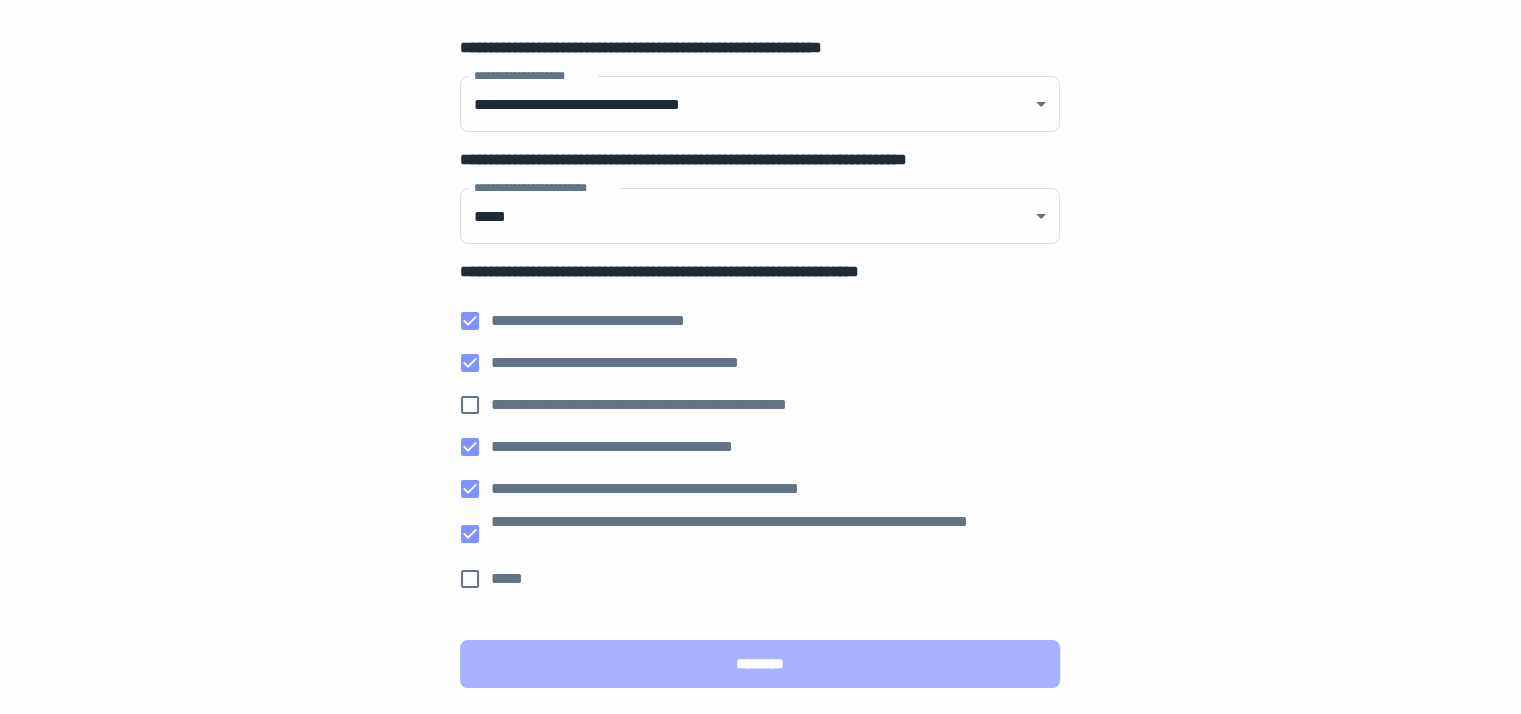 click on "********" at bounding box center (760, 664) 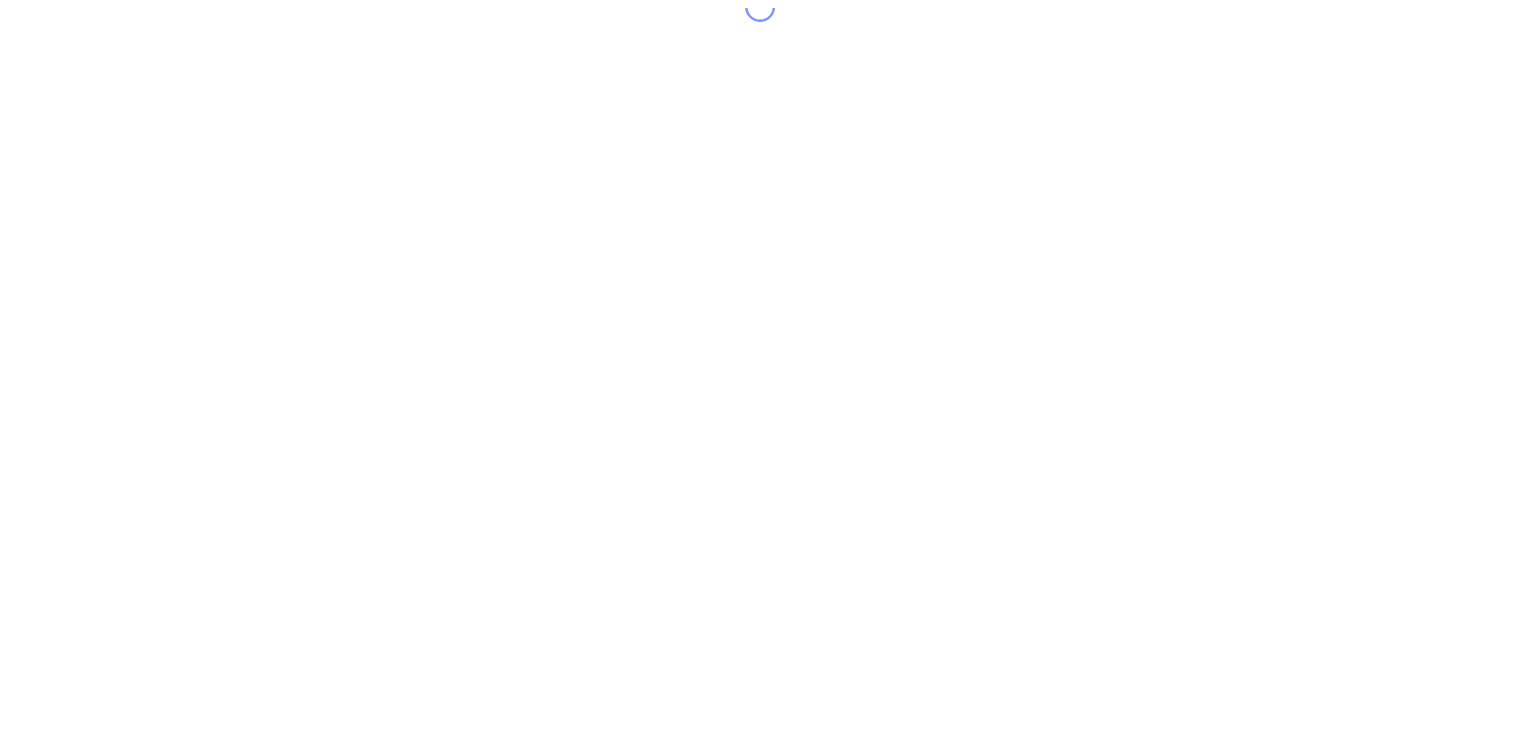 scroll, scrollTop: 0, scrollLeft: 0, axis: both 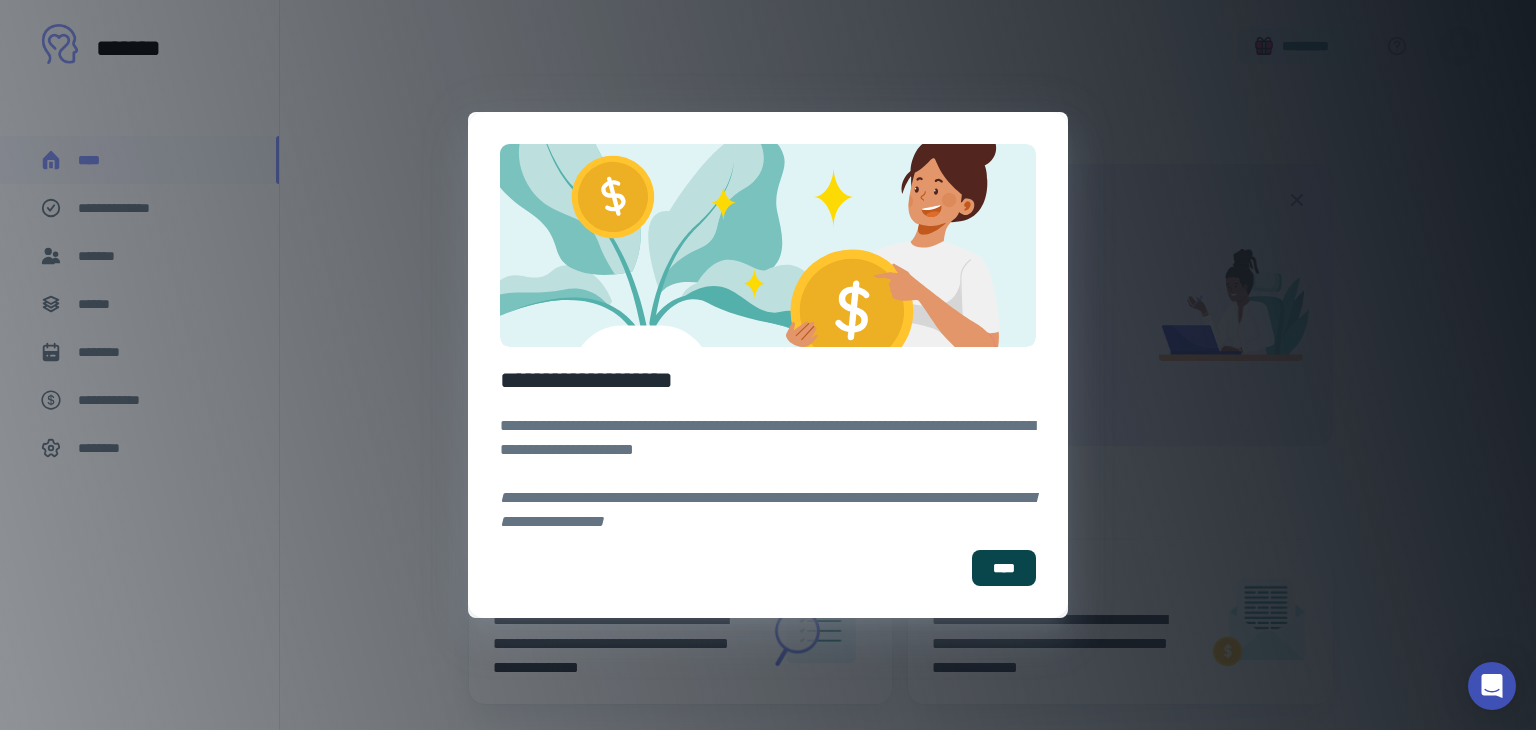 click on "****" at bounding box center (1004, 568) 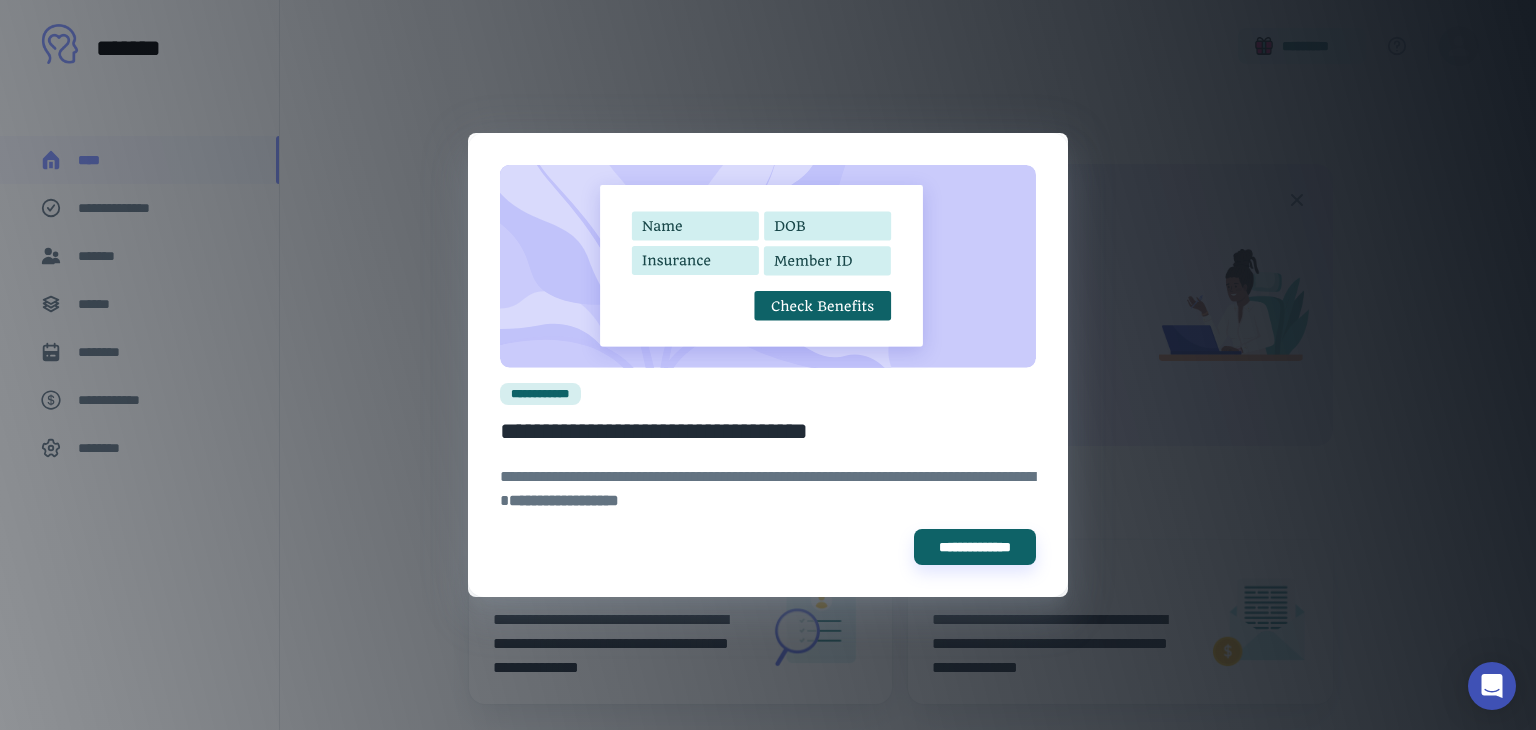 click on "**********" at bounding box center [768, 365] 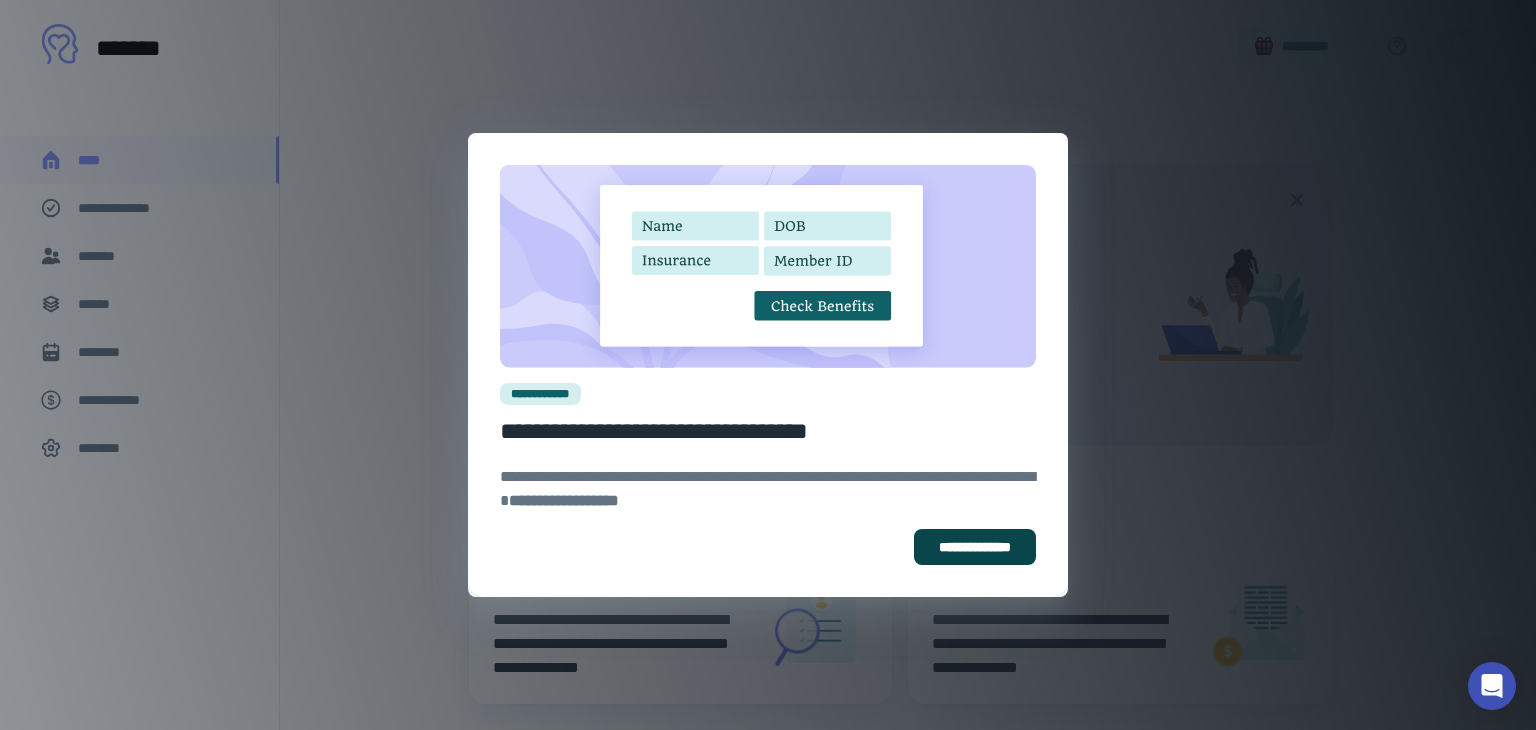 click on "**********" at bounding box center (975, 547) 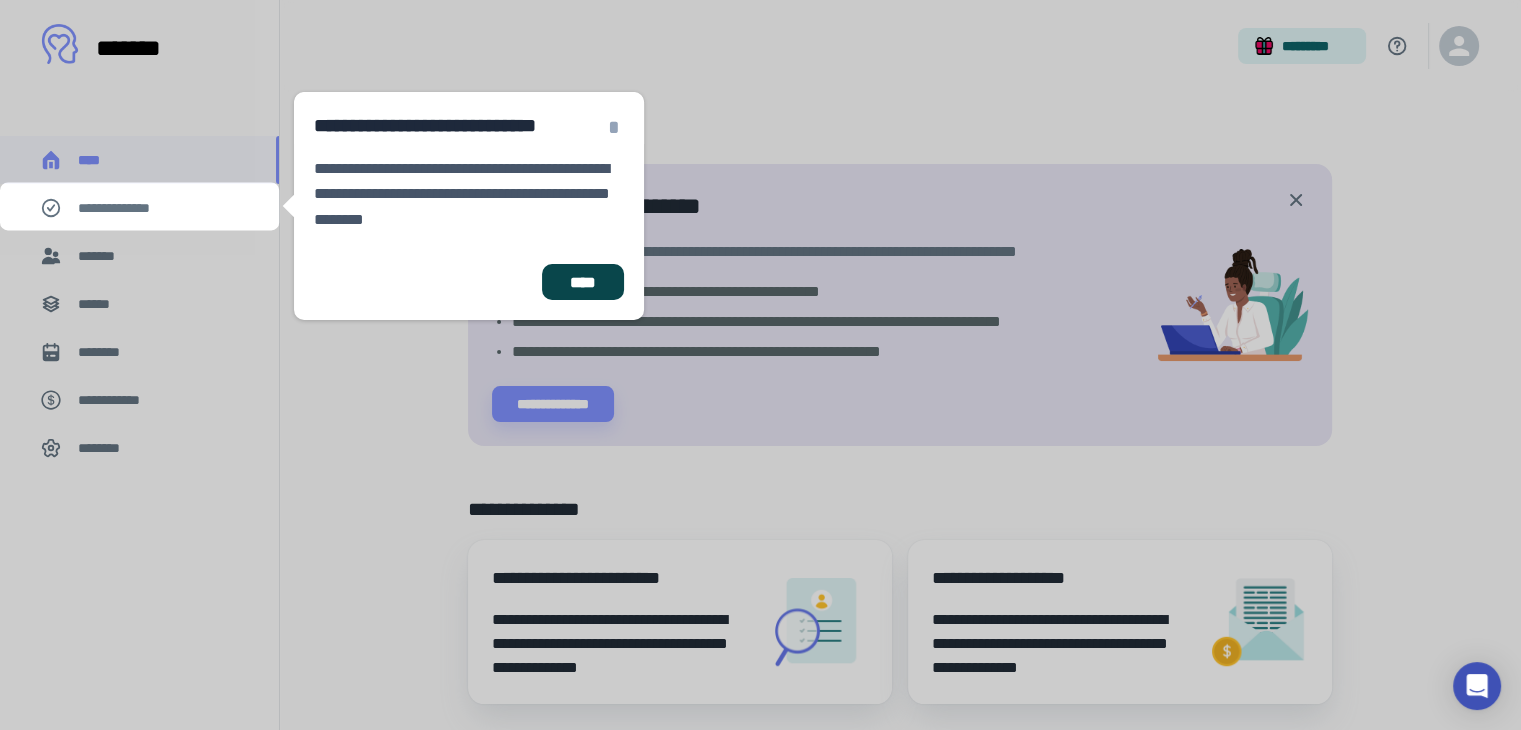click on "****" at bounding box center (583, 282) 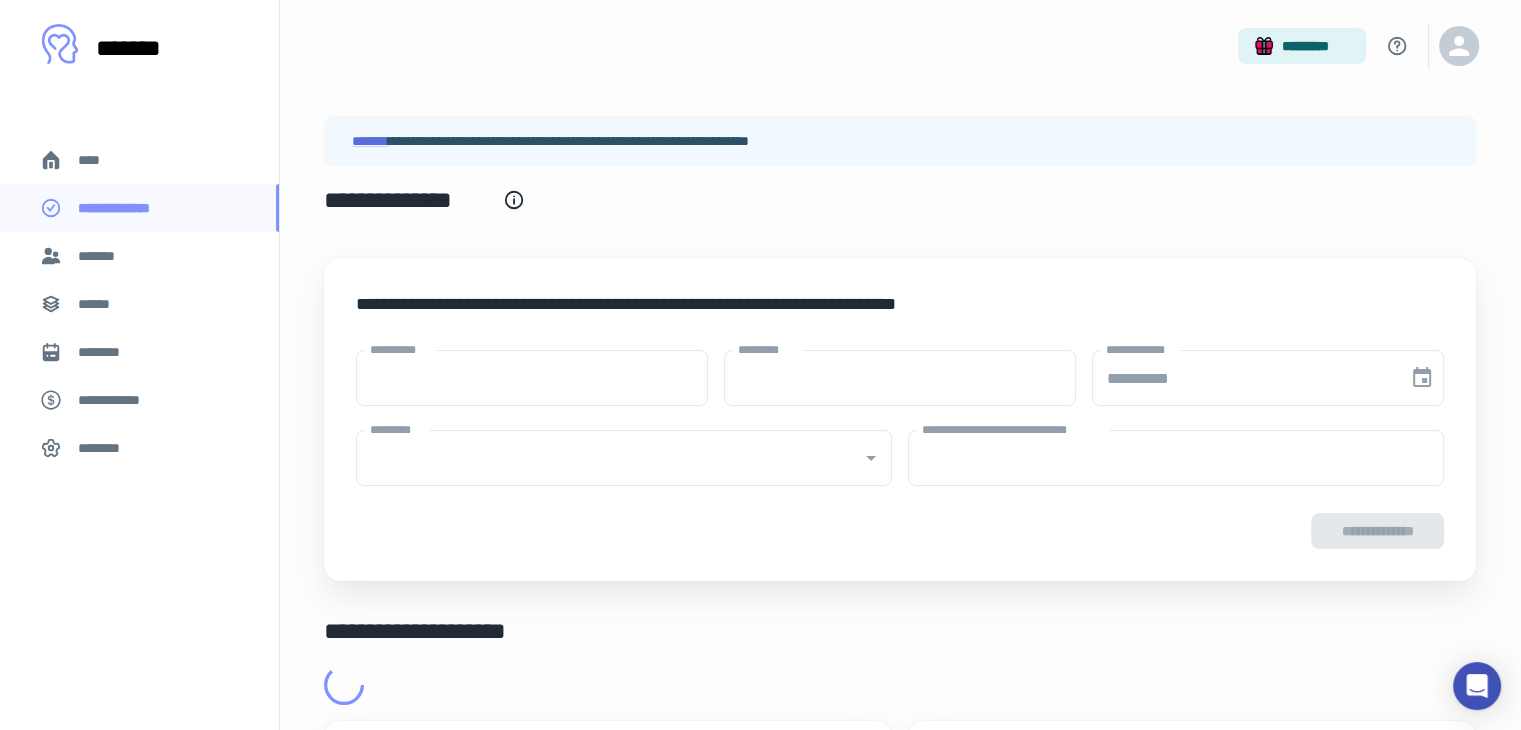 type on "****" 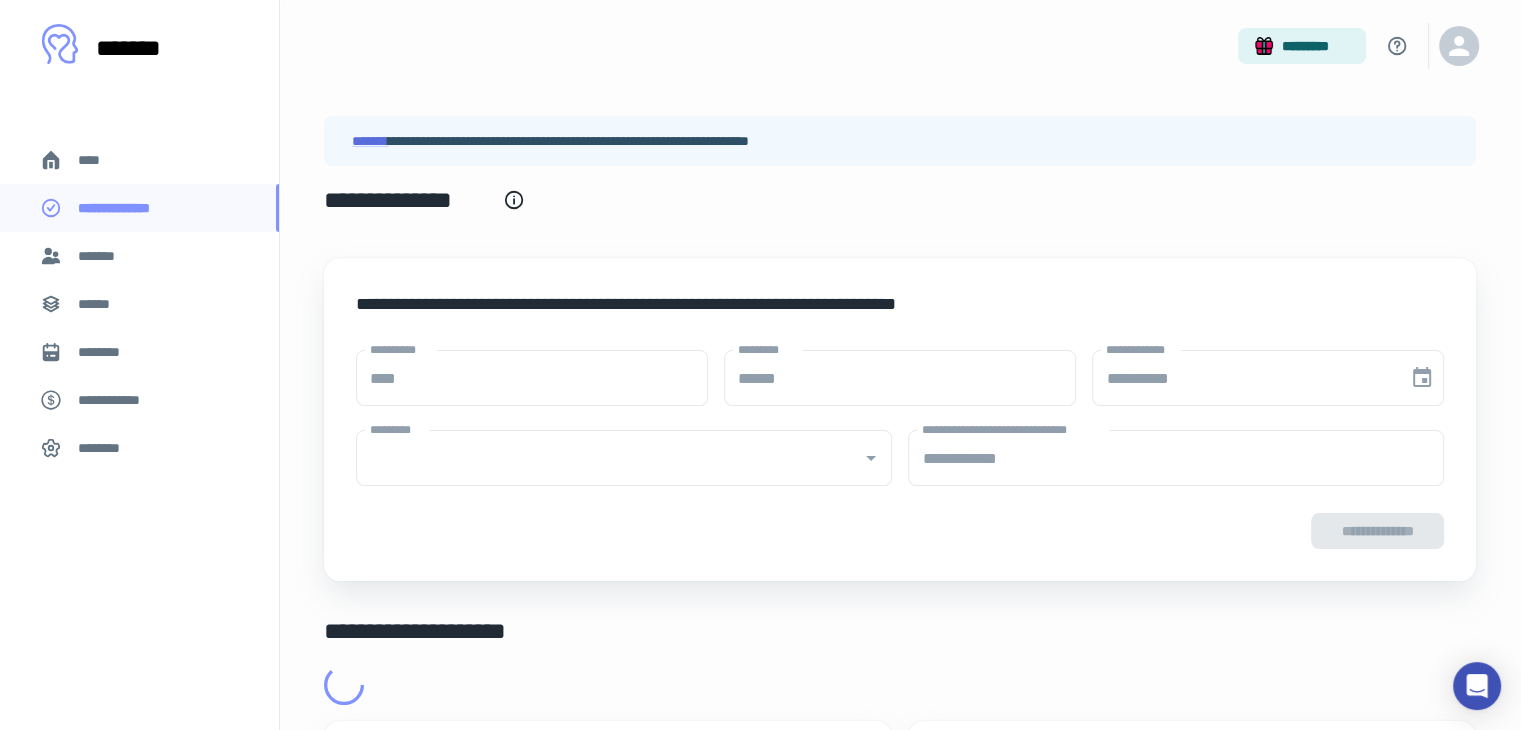 type on "**********" 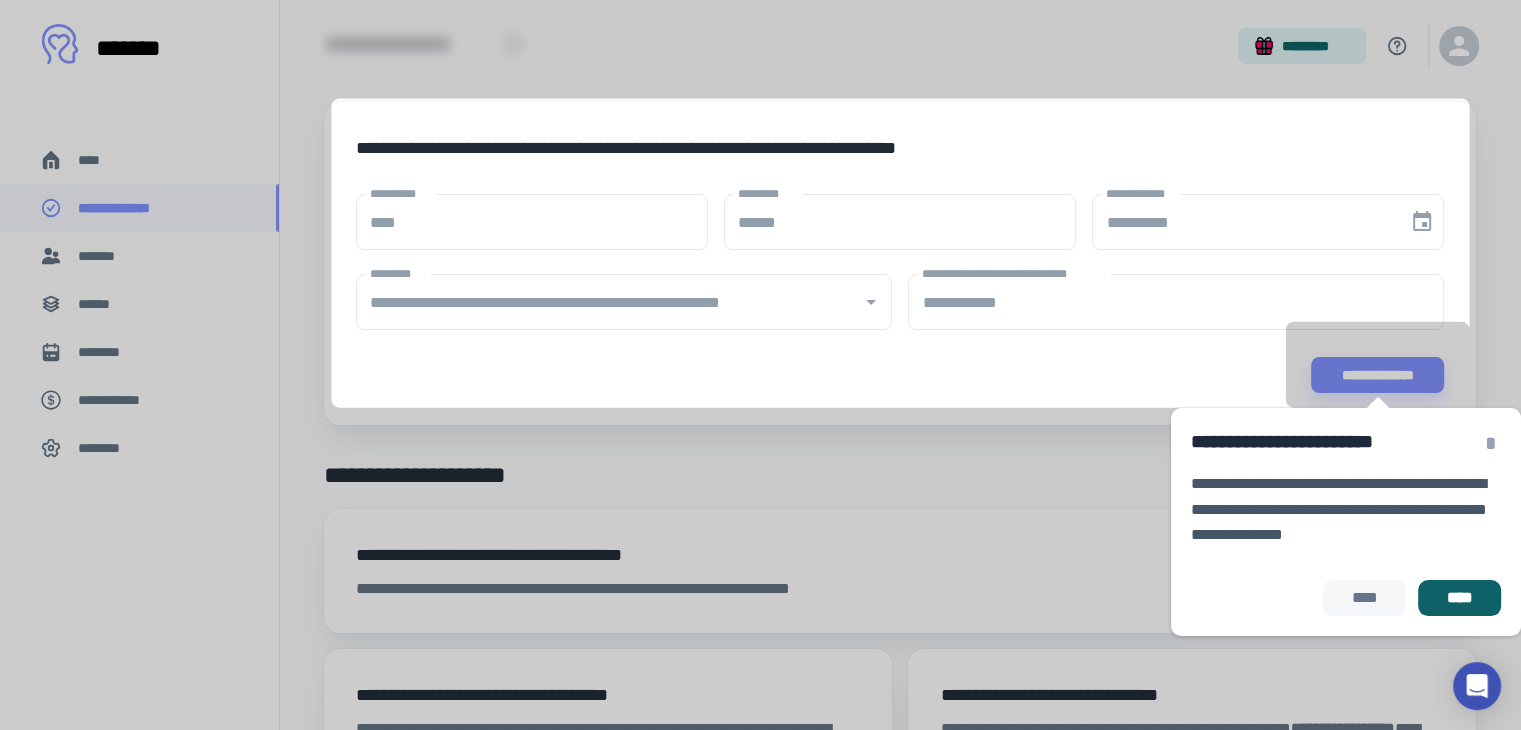 scroll, scrollTop: 166, scrollLeft: 0, axis: vertical 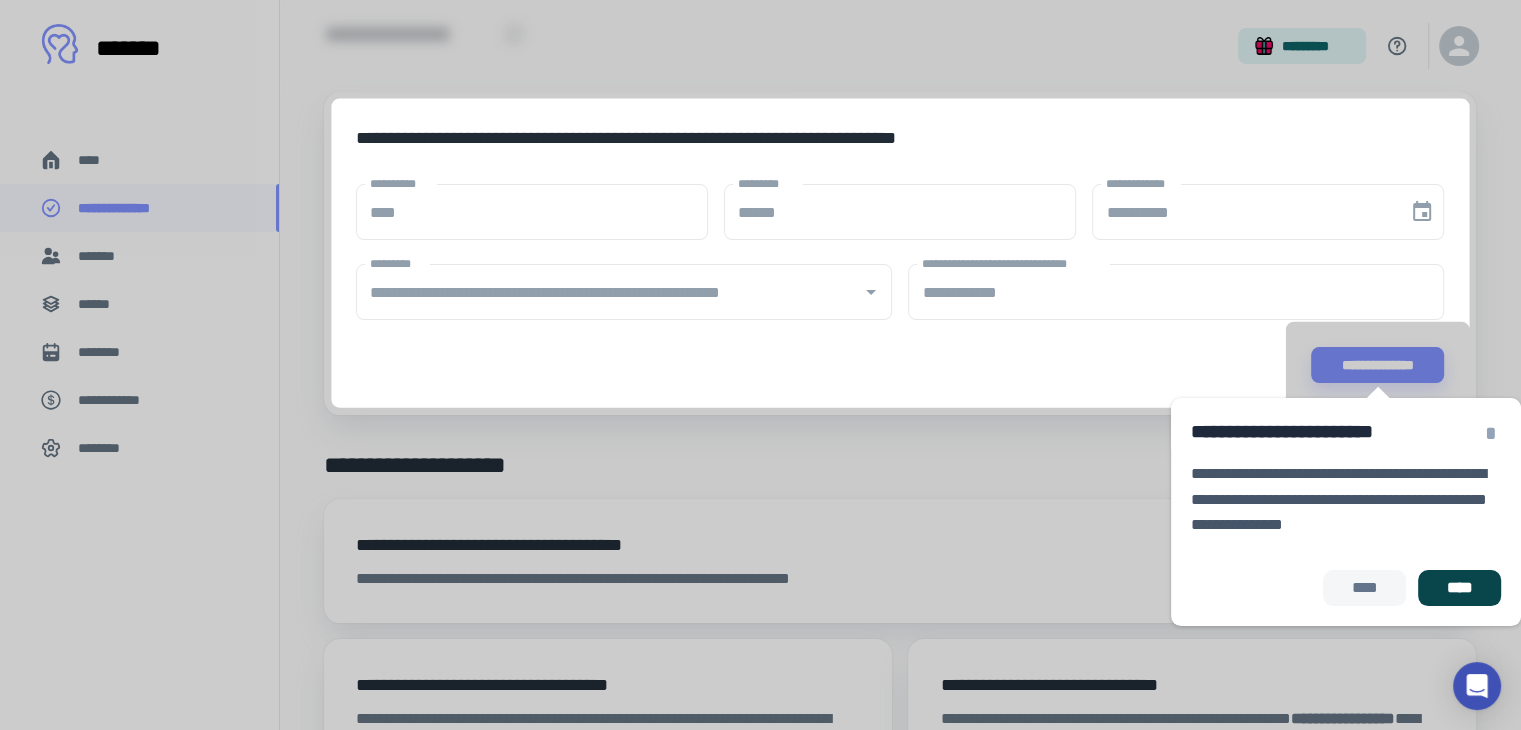 click on "****" at bounding box center (1459, 588) 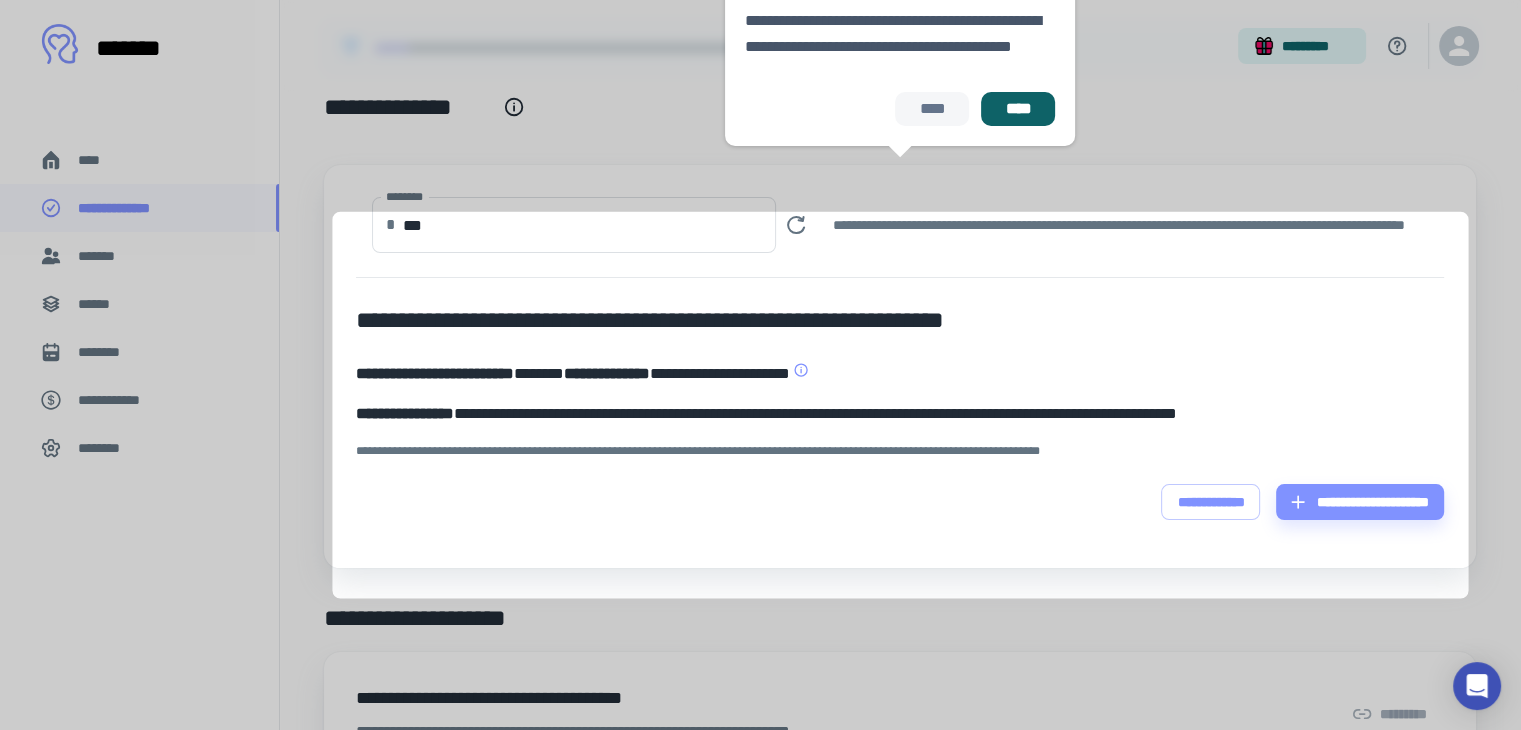 scroll, scrollTop: 54, scrollLeft: 0, axis: vertical 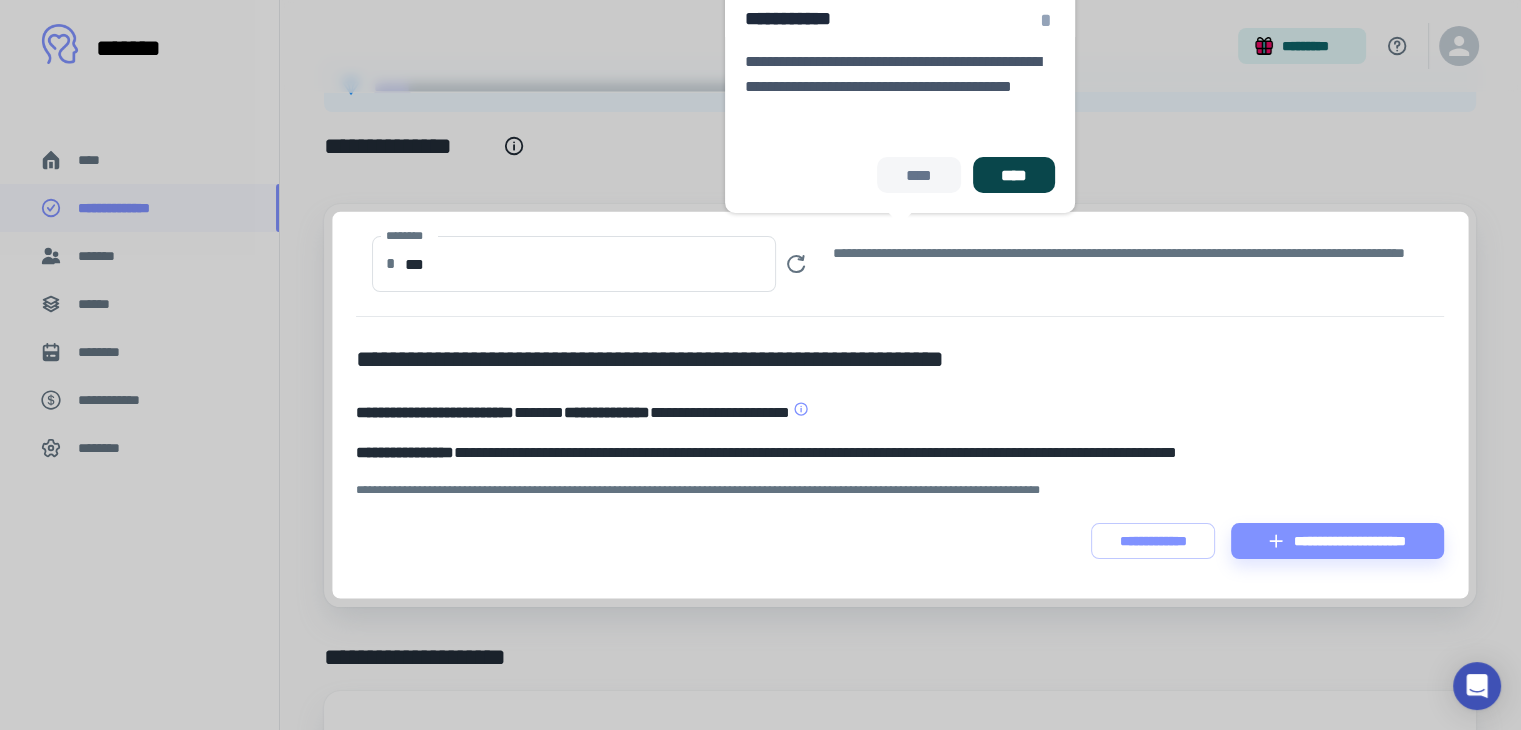 click on "****" at bounding box center (1014, 175) 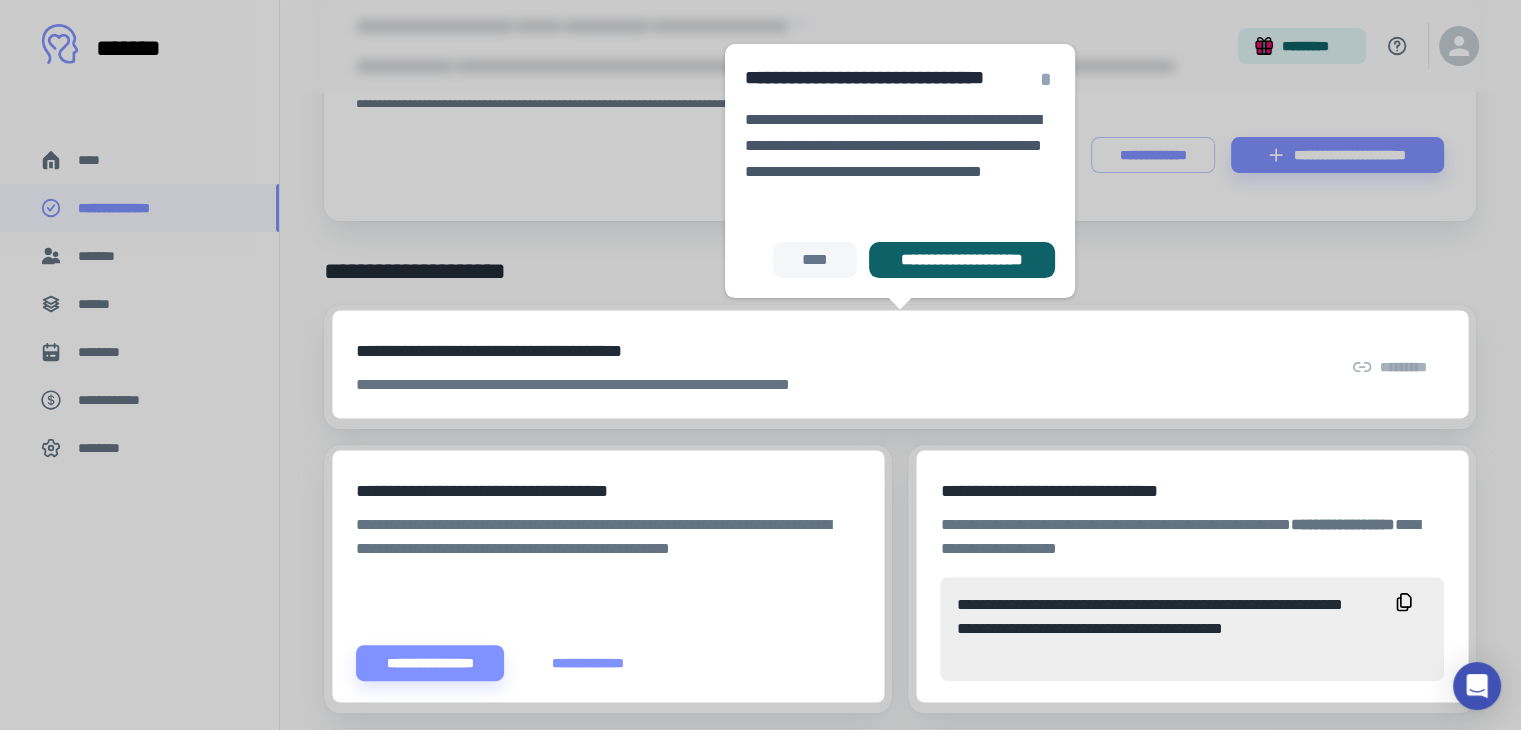 scroll, scrollTop: 442, scrollLeft: 0, axis: vertical 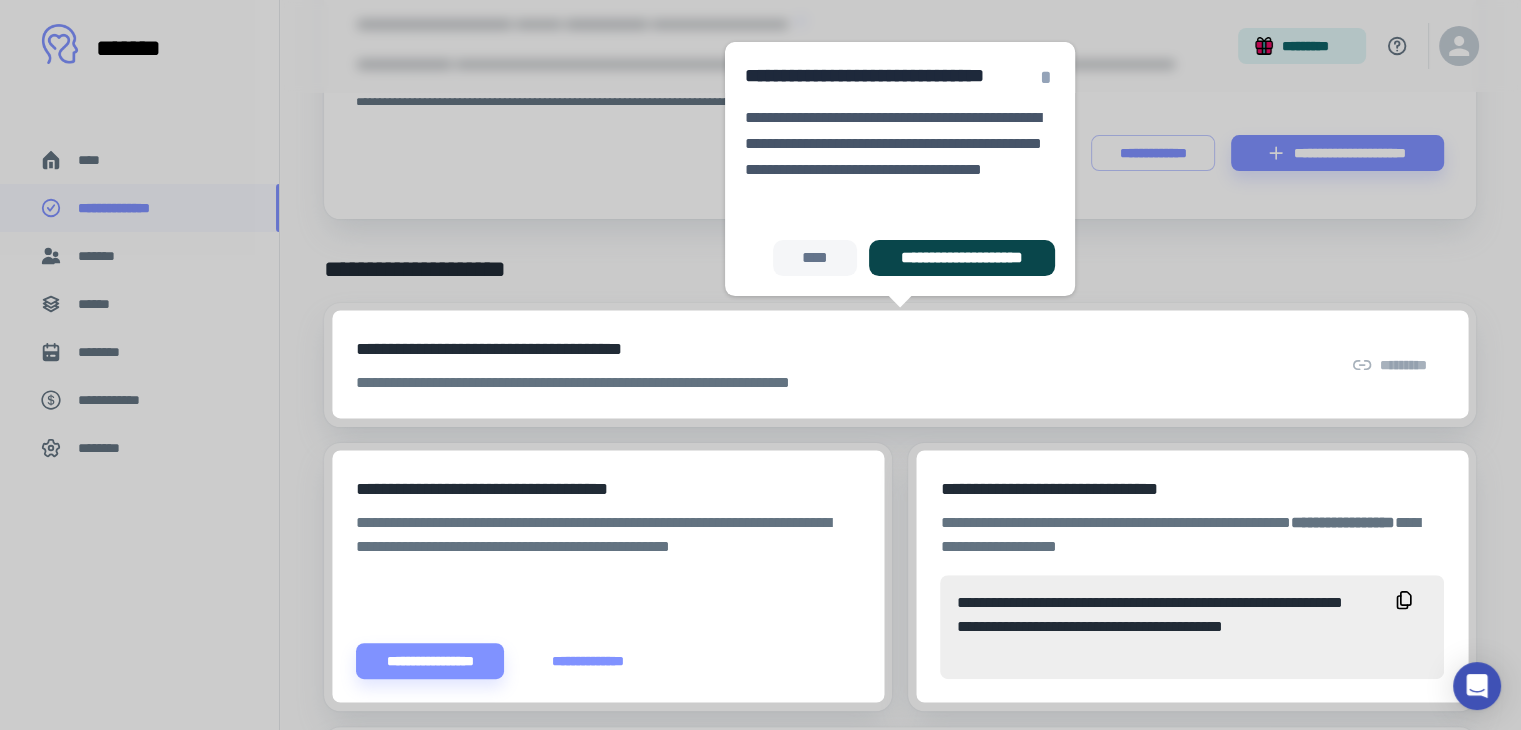 click on "**********" at bounding box center (962, 258) 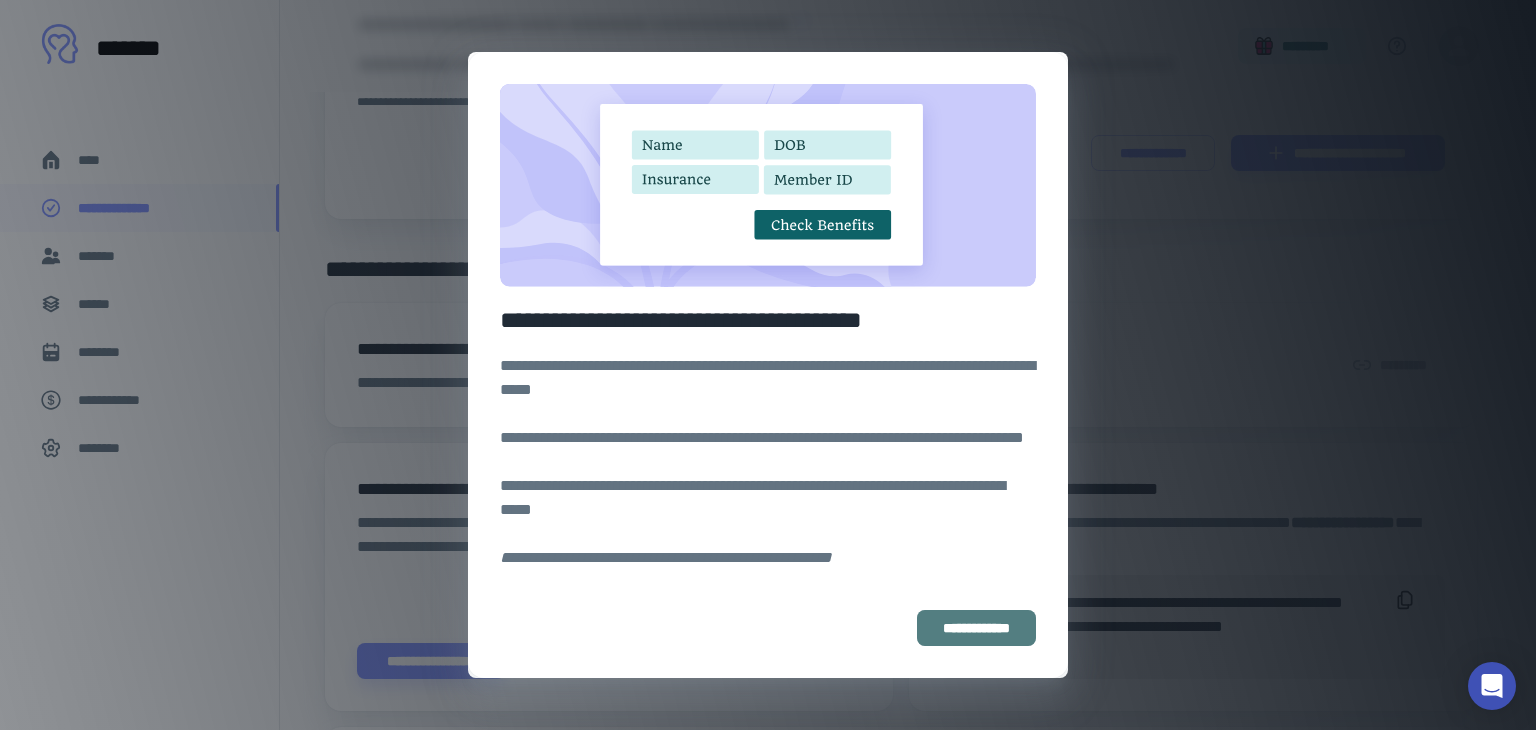 click on "**********" at bounding box center (976, 628) 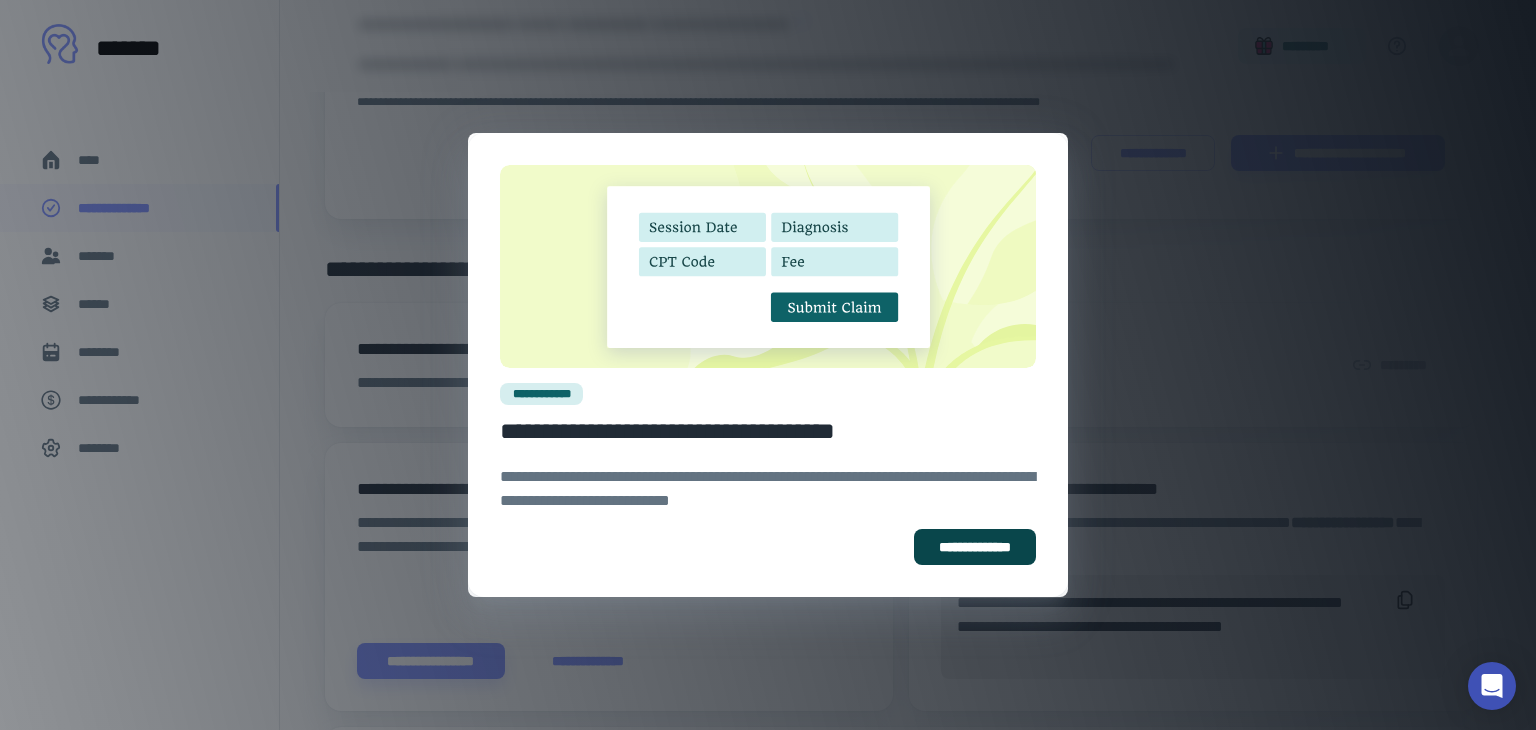 click on "**********" at bounding box center (975, 547) 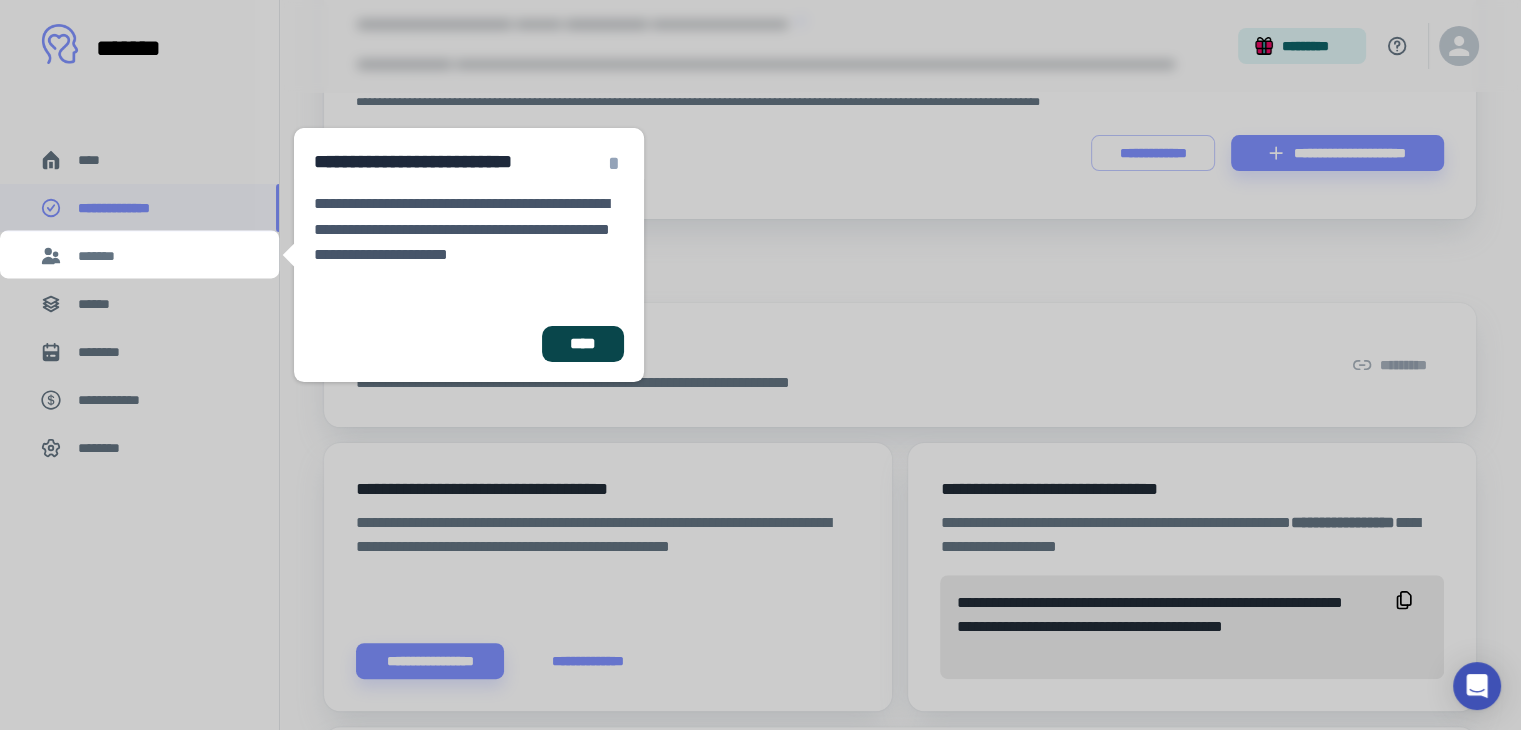 click on "****" at bounding box center [583, 344] 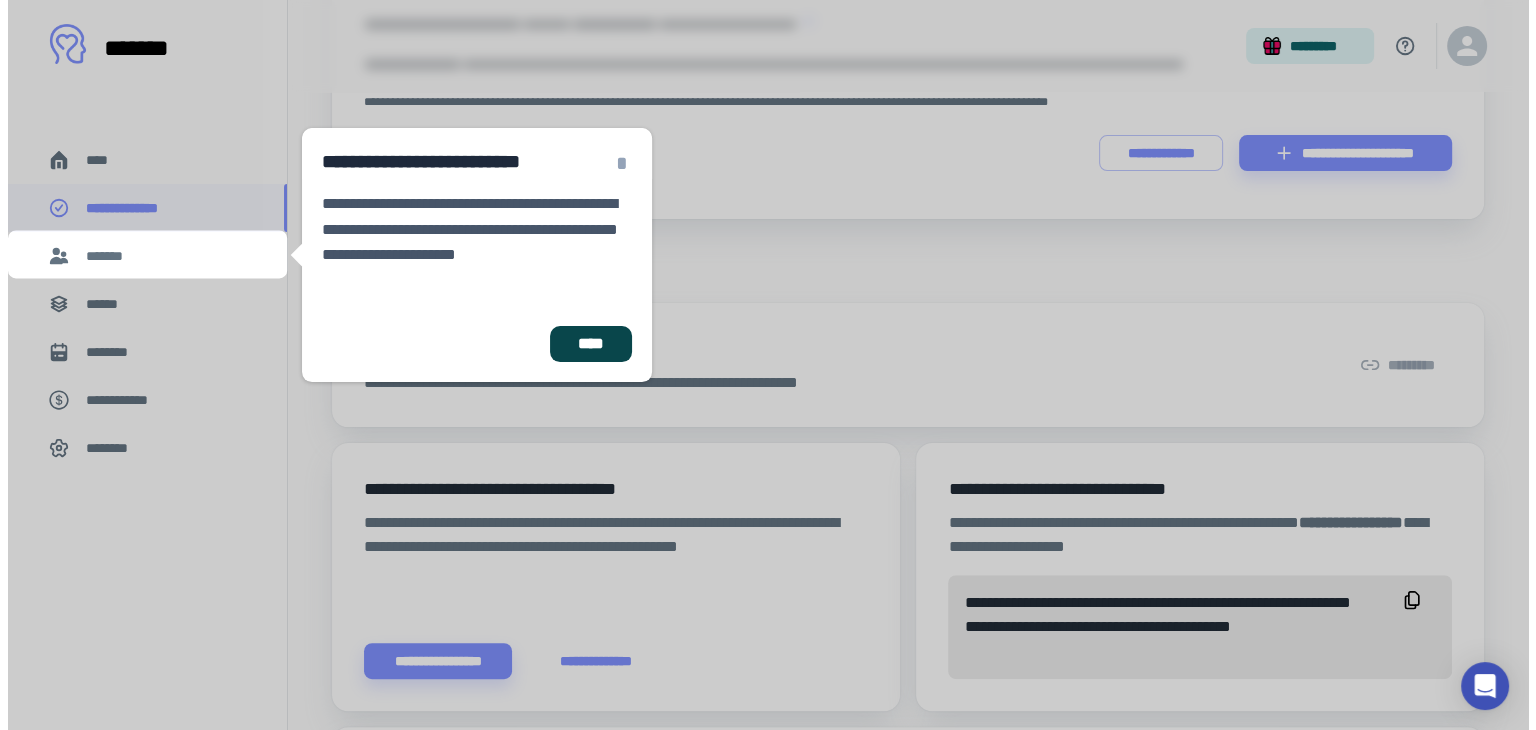 scroll, scrollTop: 0, scrollLeft: 0, axis: both 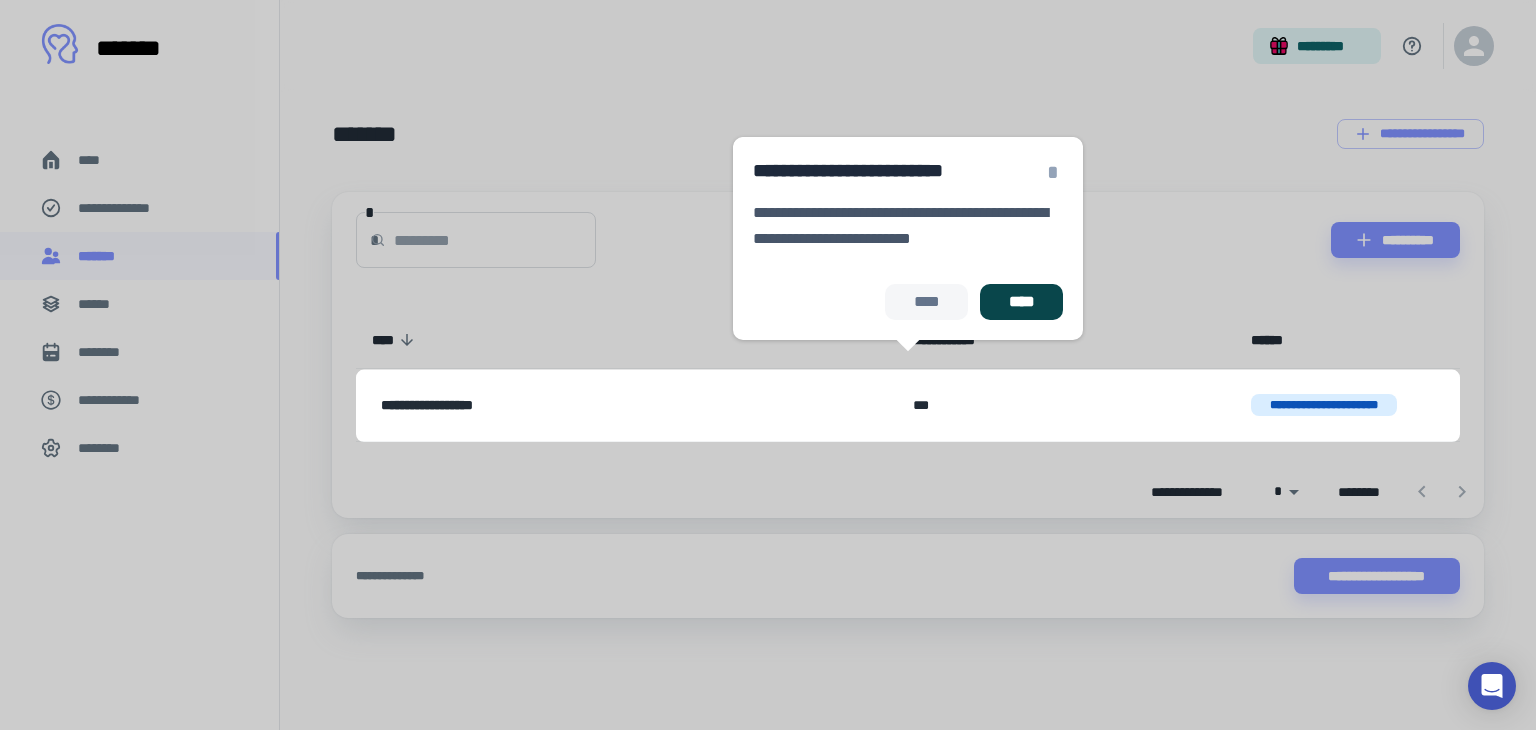 click on "****" at bounding box center [1021, 302] 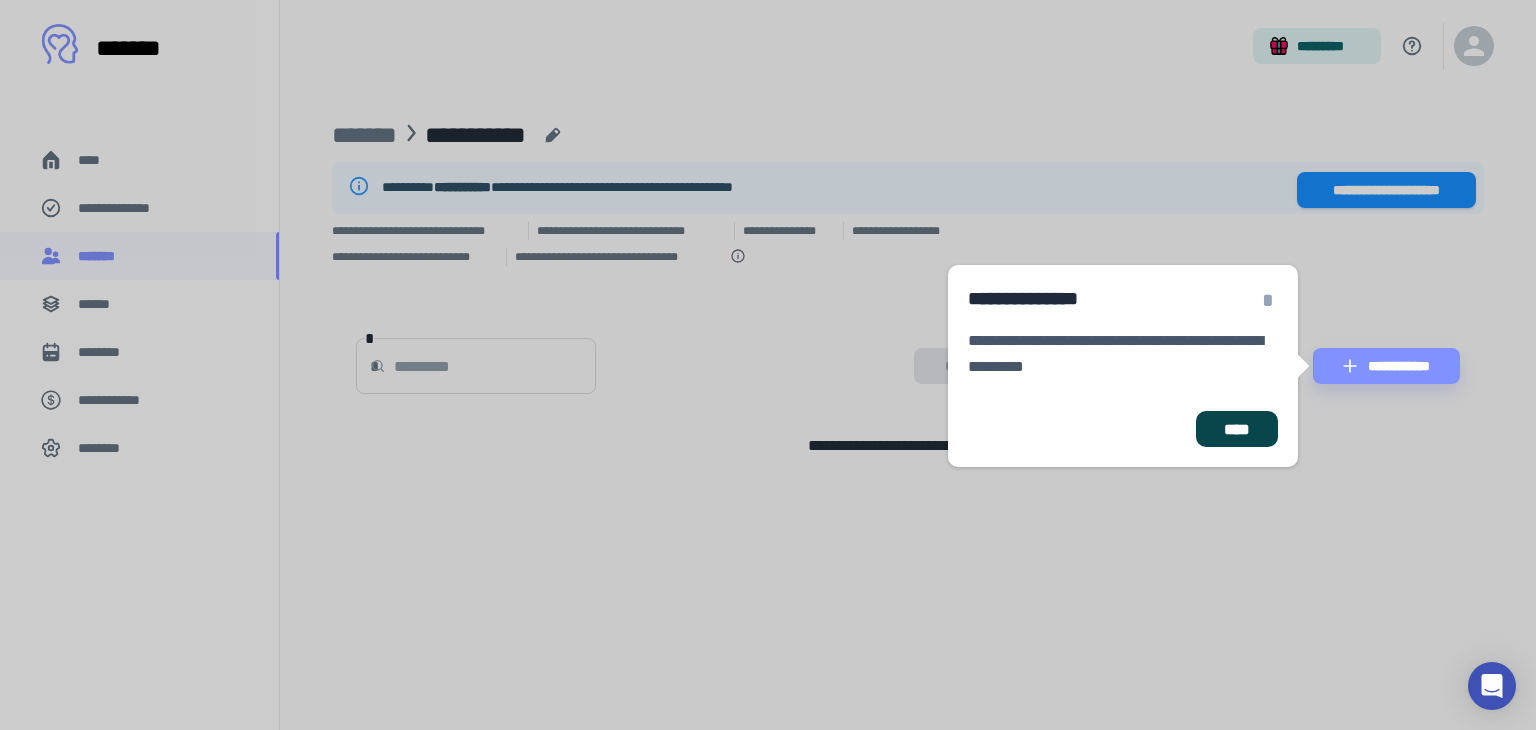click on "****" at bounding box center [1237, 429] 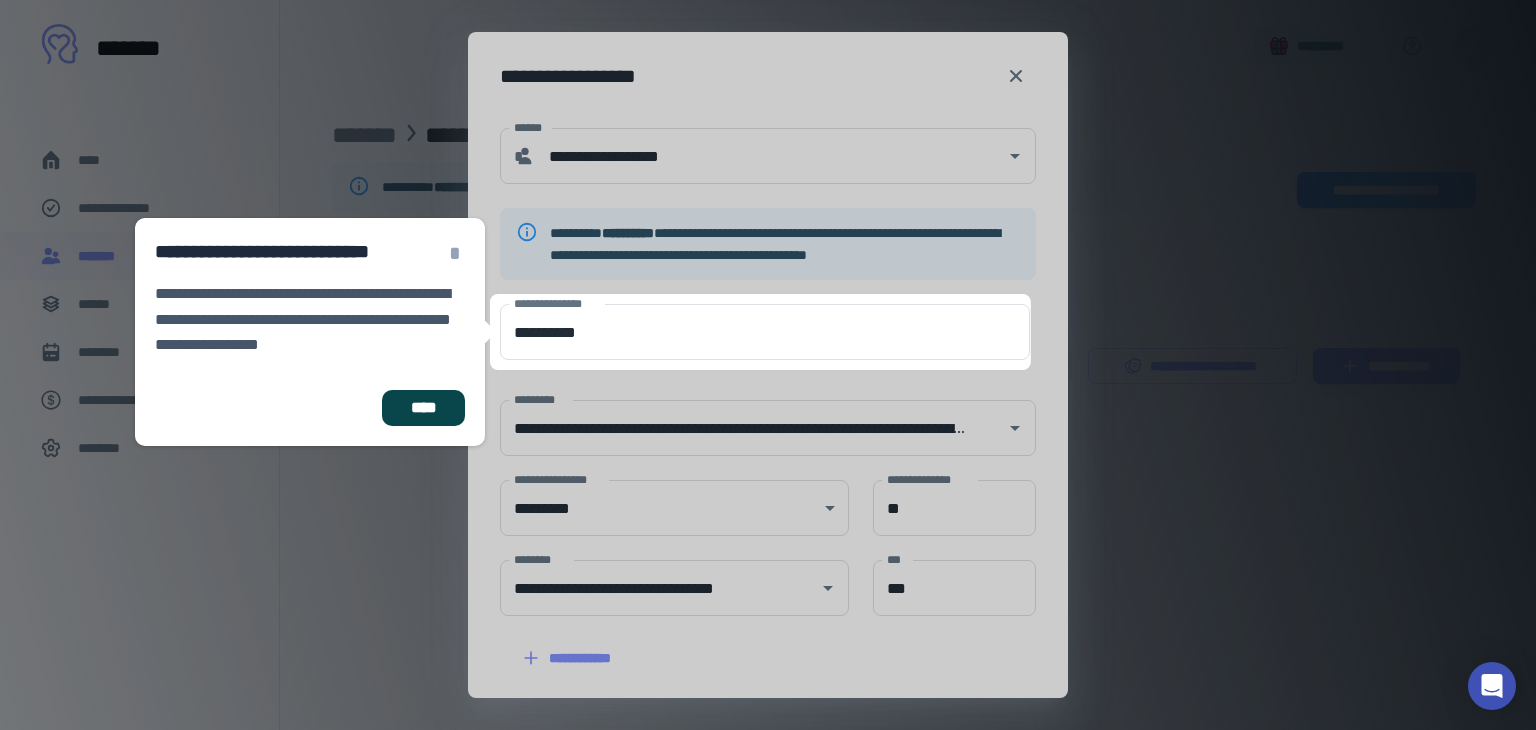 click on "****" at bounding box center (423, 408) 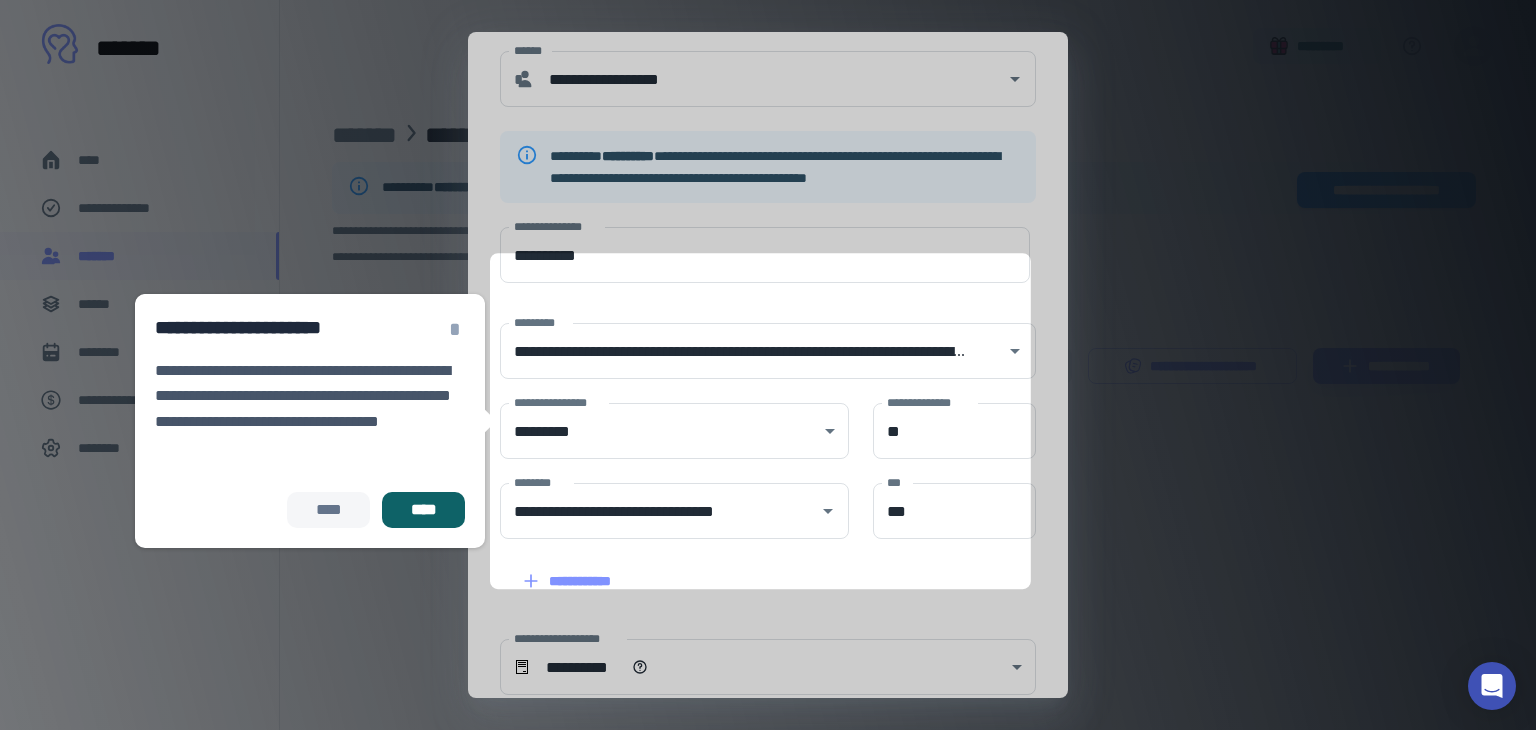 scroll, scrollTop: 153, scrollLeft: 0, axis: vertical 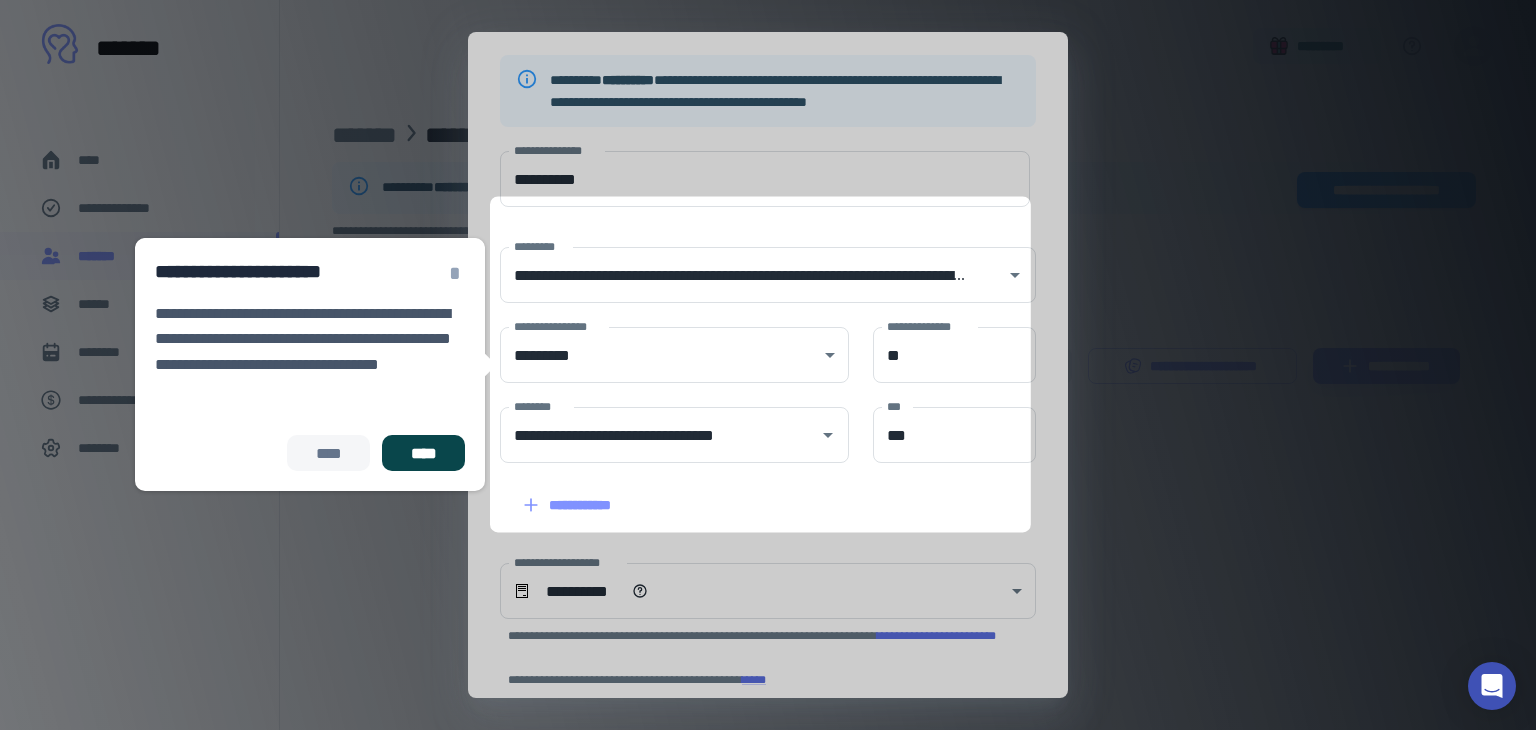 click on "****" at bounding box center (423, 453) 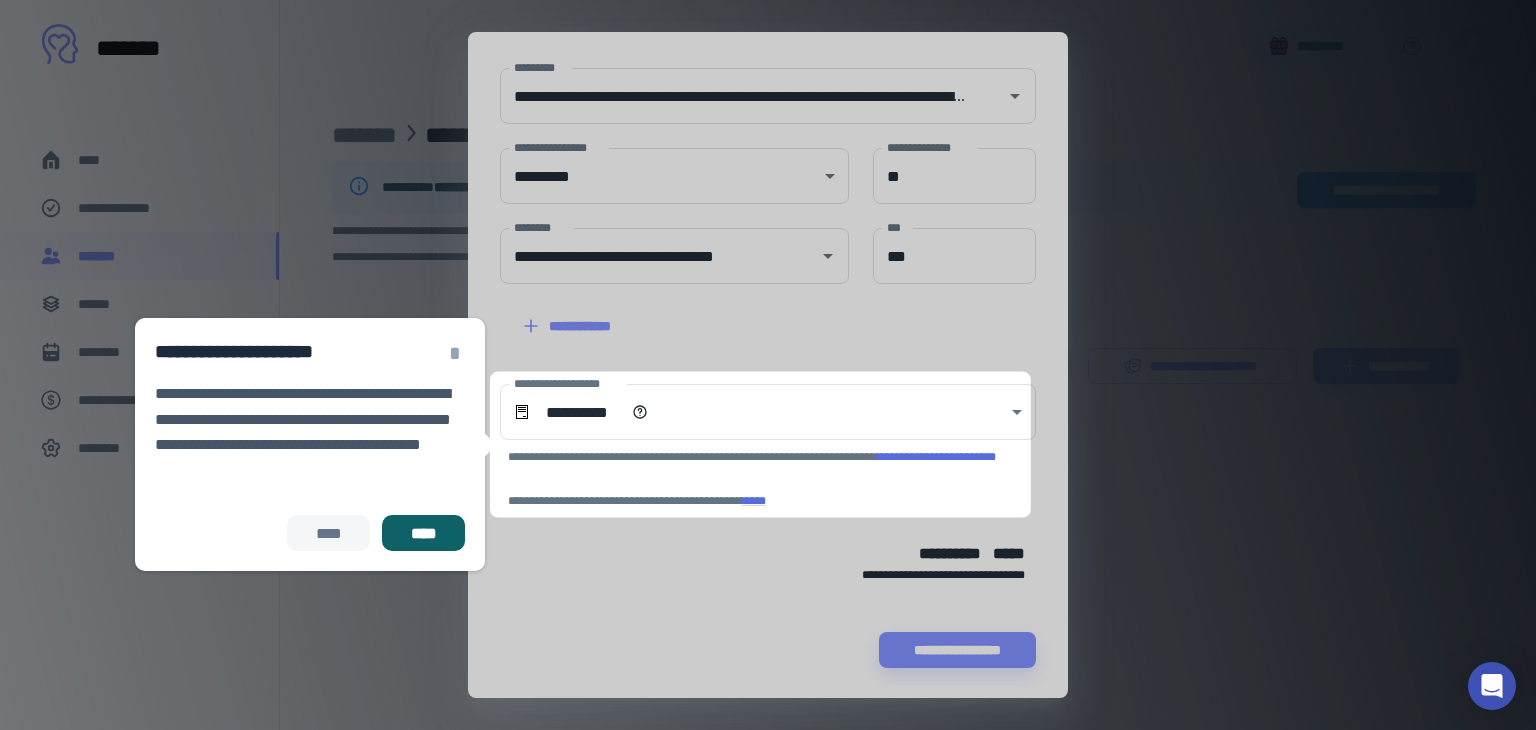 scroll, scrollTop: 334, scrollLeft: 0, axis: vertical 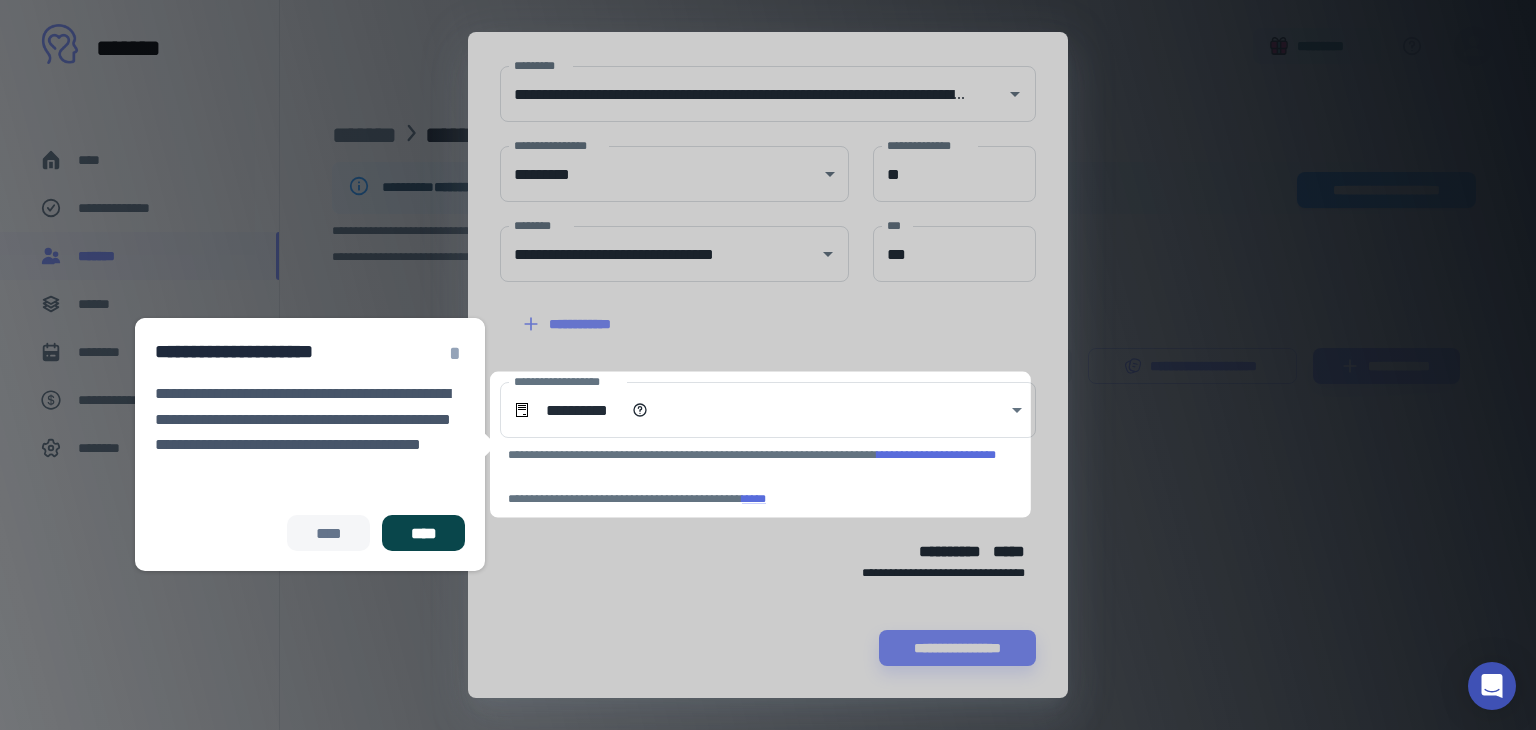 click on "****" at bounding box center (423, 533) 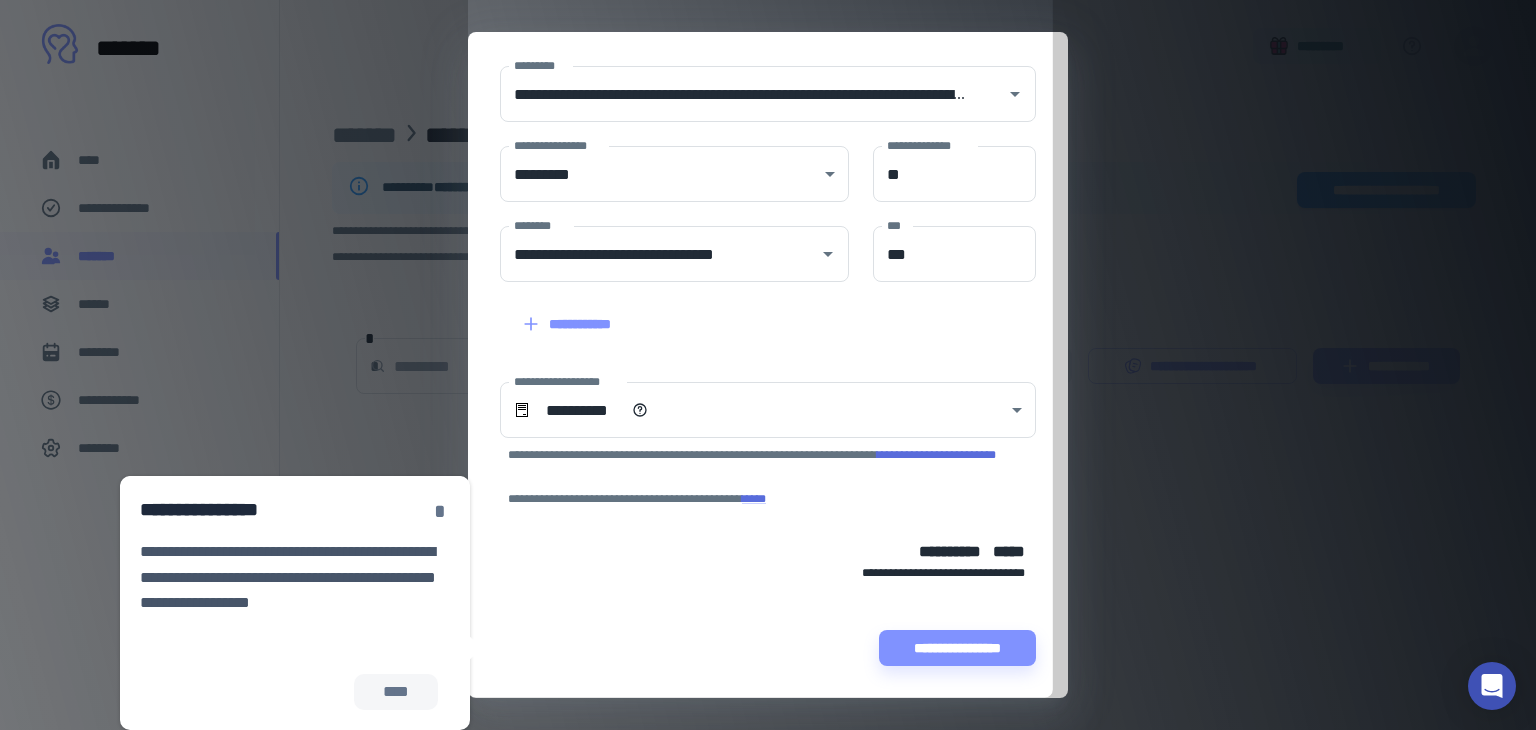 click on "*" at bounding box center [440, 511] 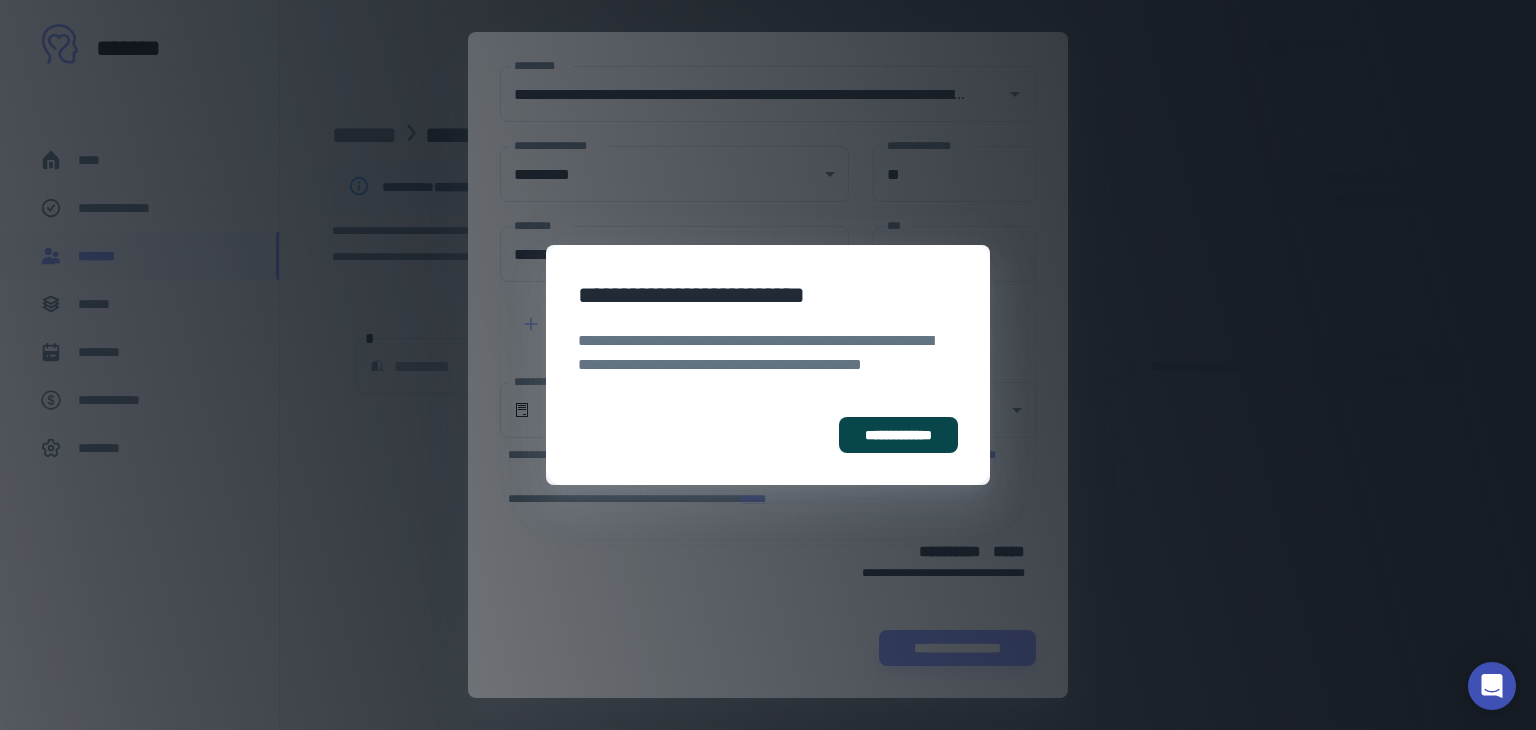click on "**********" at bounding box center [898, 435] 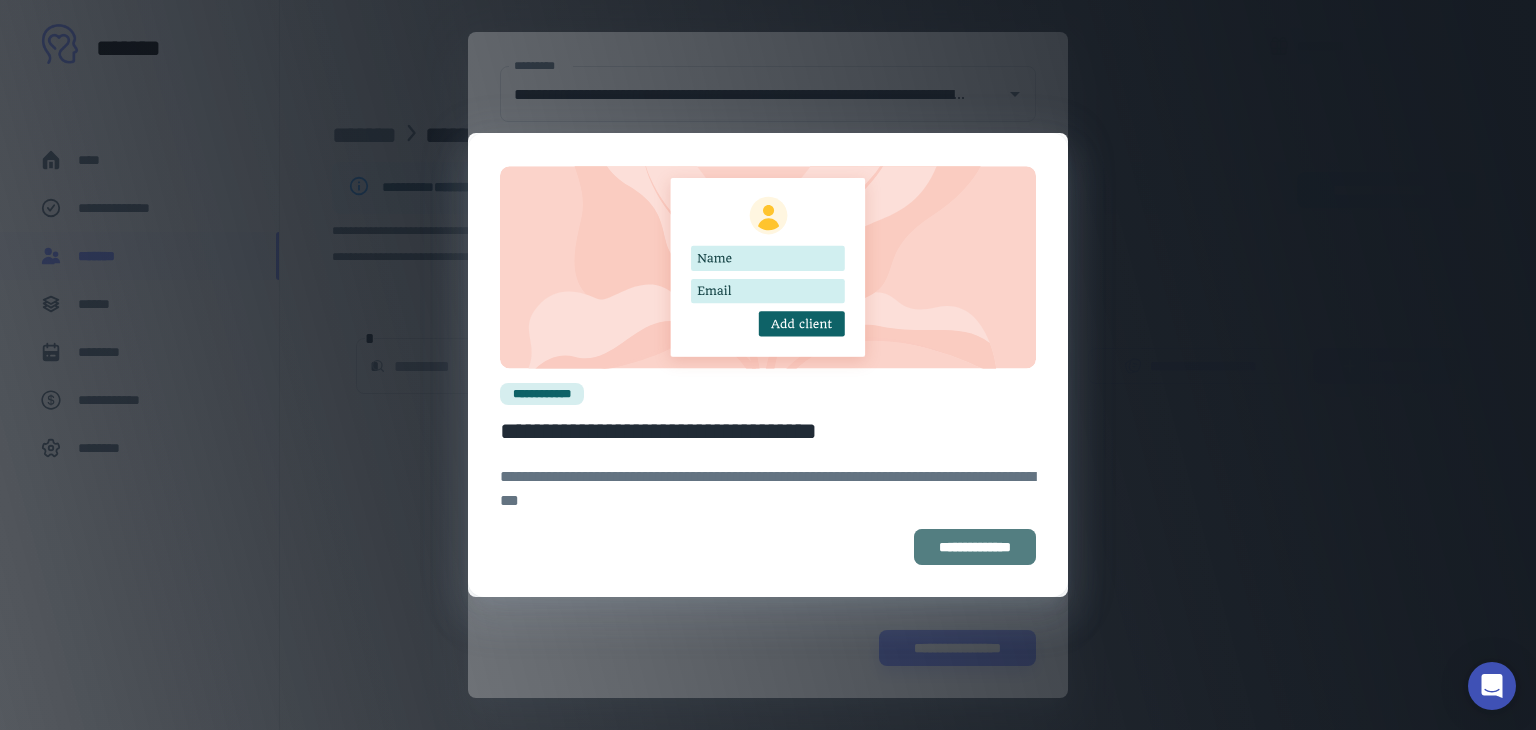click on "**********" at bounding box center [975, 547] 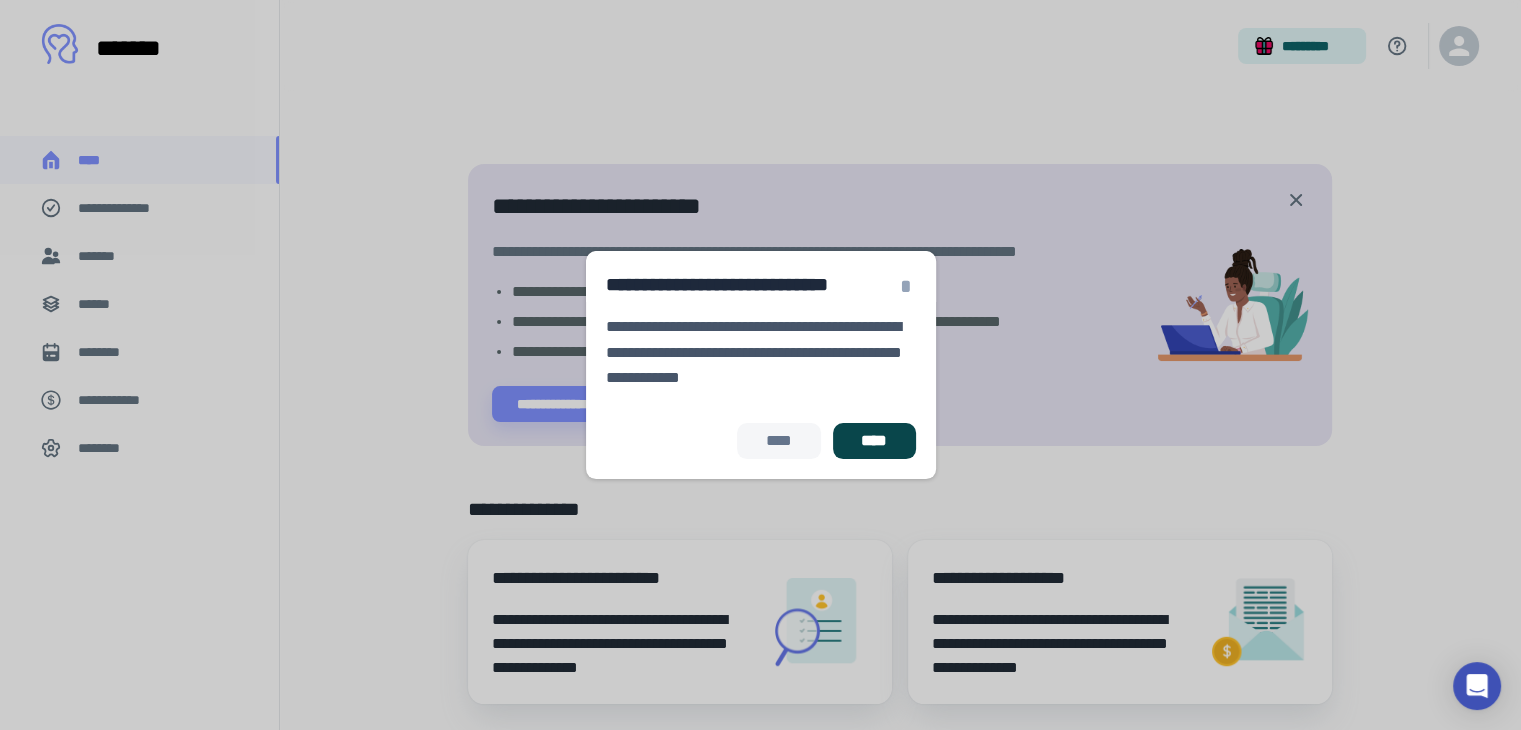 click on "****" at bounding box center [874, 441] 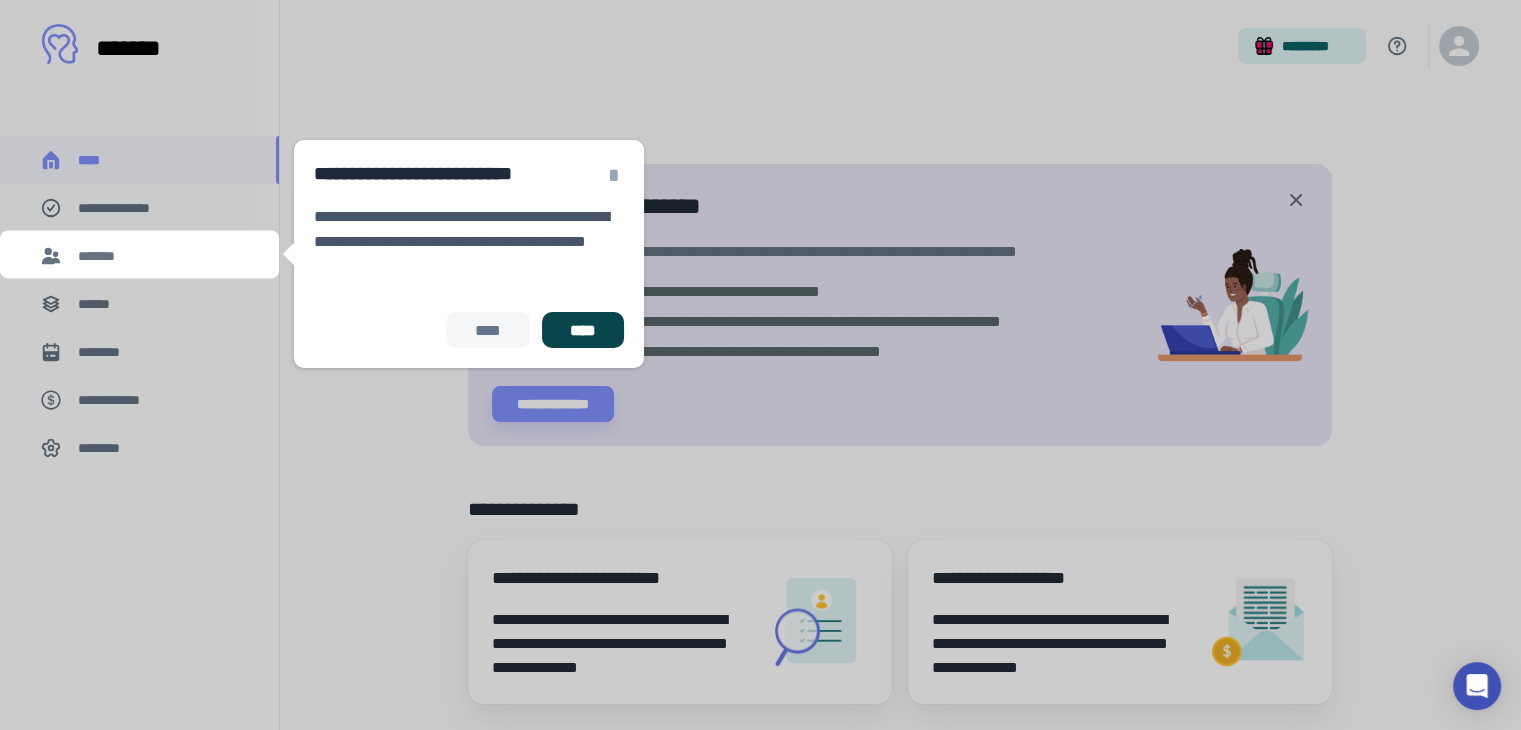 click on "****" at bounding box center [583, 330] 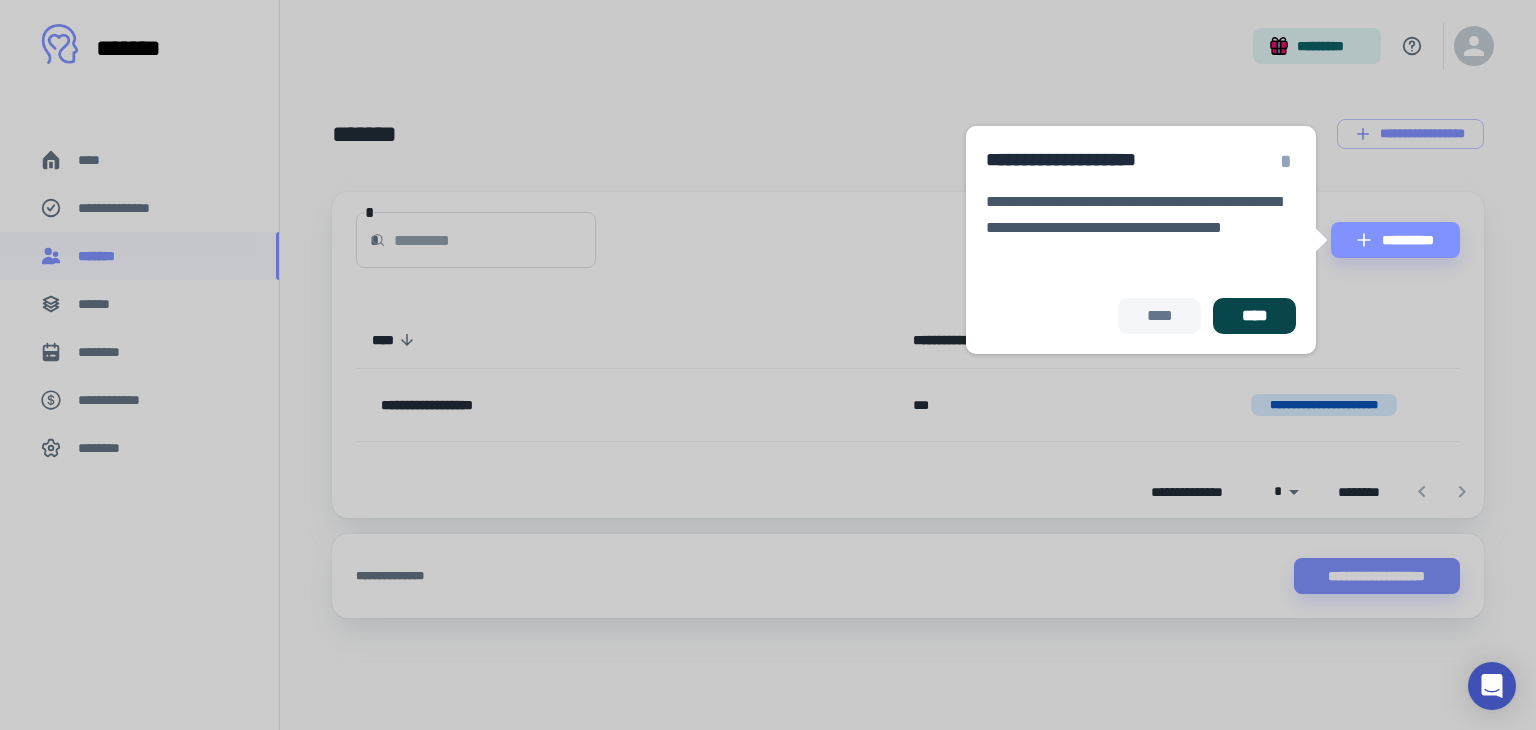 click on "****" at bounding box center (1254, 316) 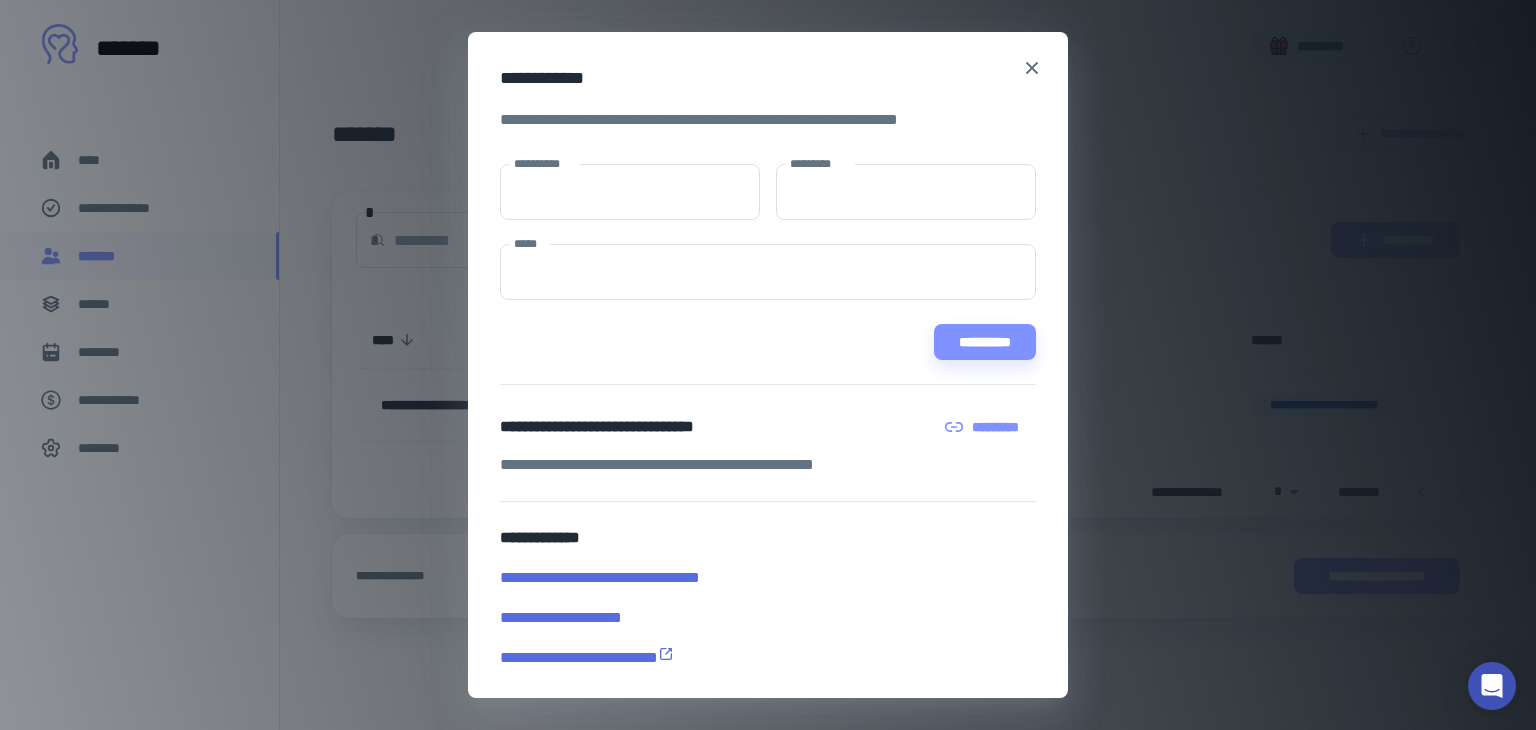 scroll, scrollTop: 2, scrollLeft: 0, axis: vertical 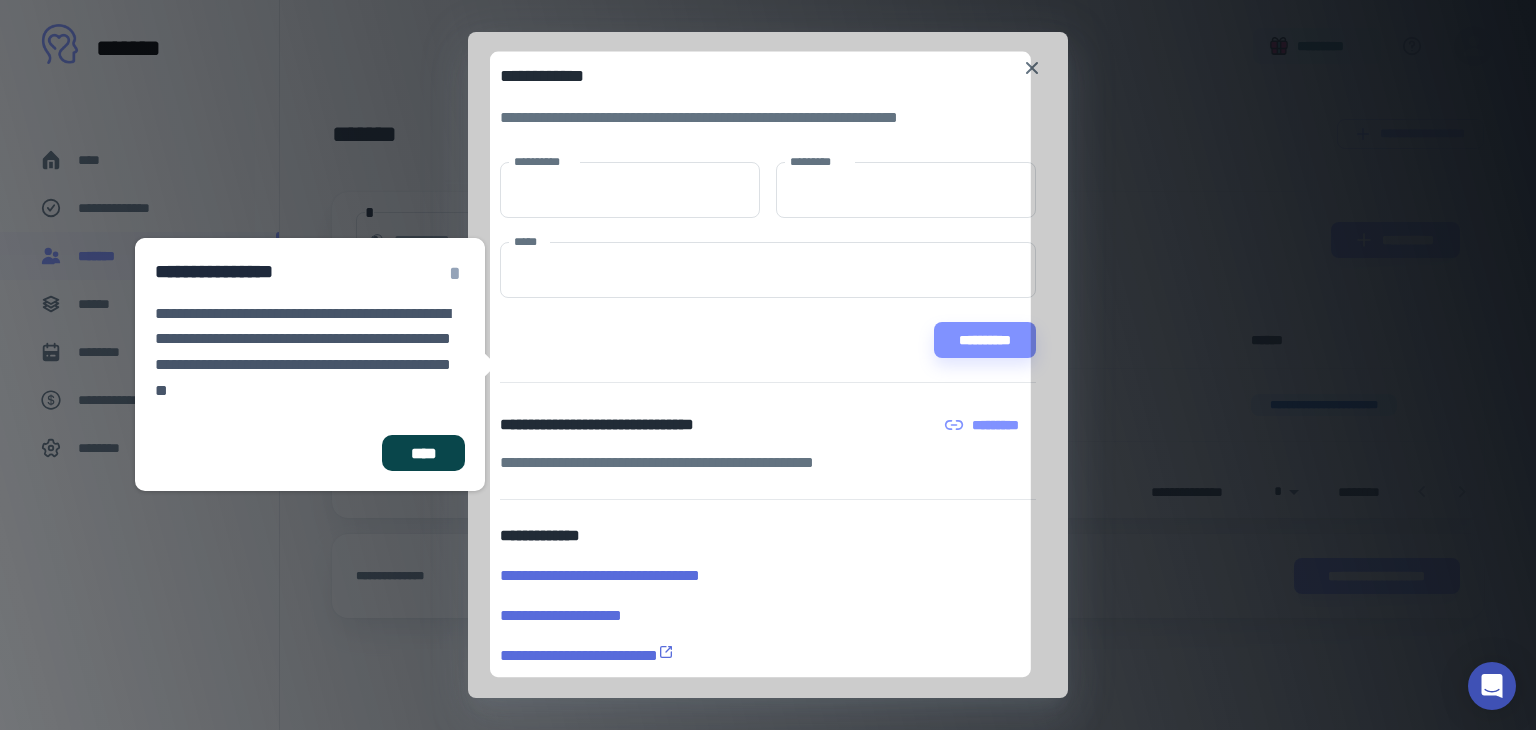 click on "****" at bounding box center (423, 453) 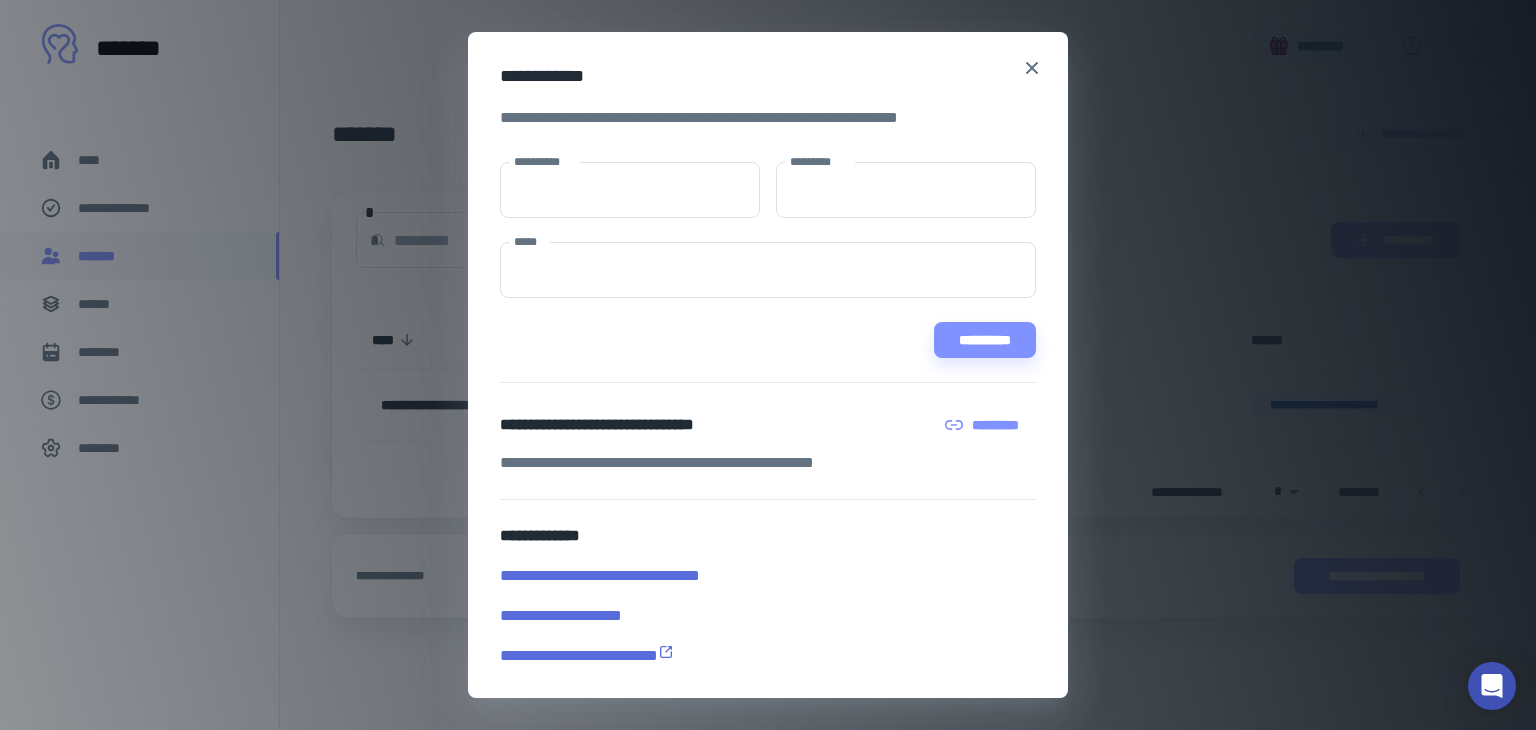 scroll, scrollTop: 4, scrollLeft: 0, axis: vertical 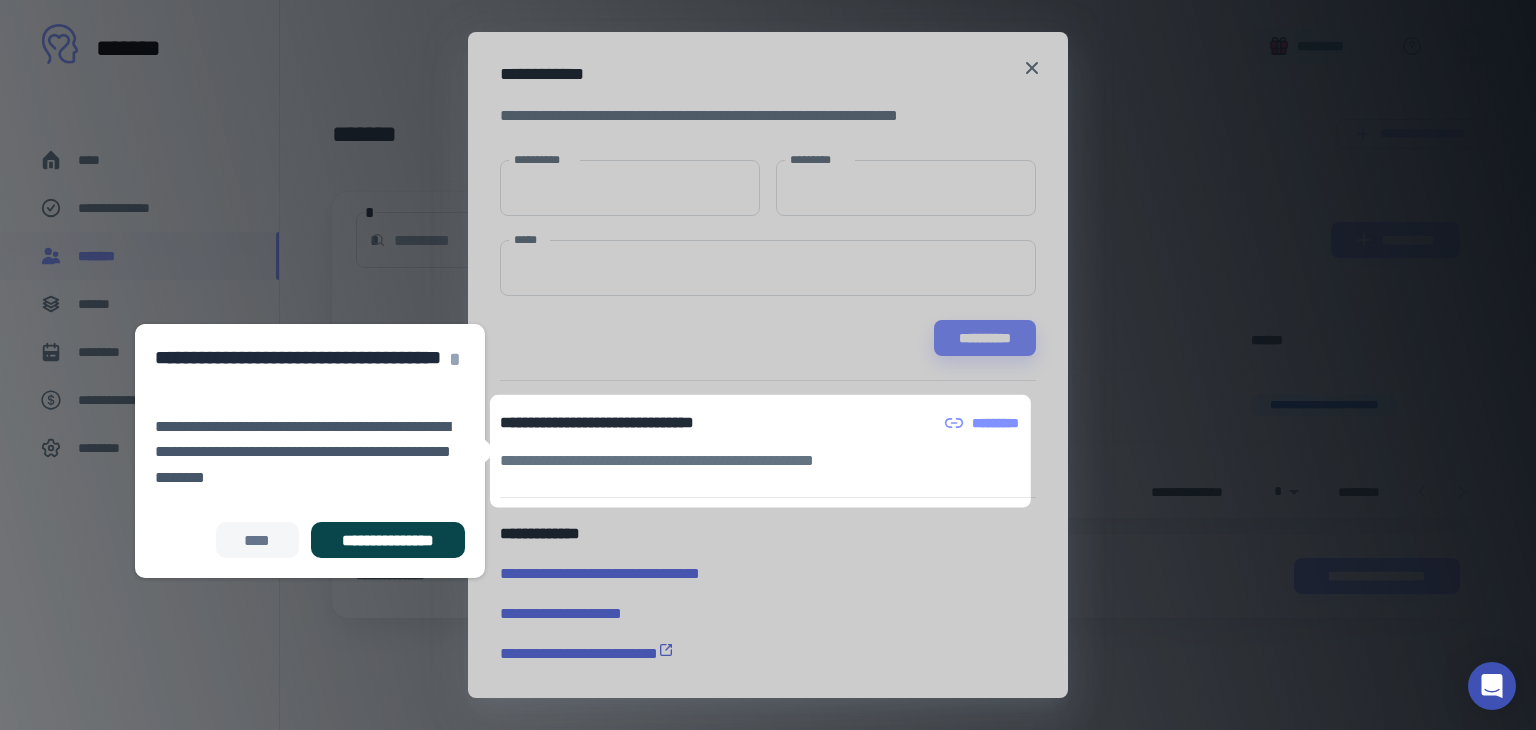 click on "**********" at bounding box center [388, 540] 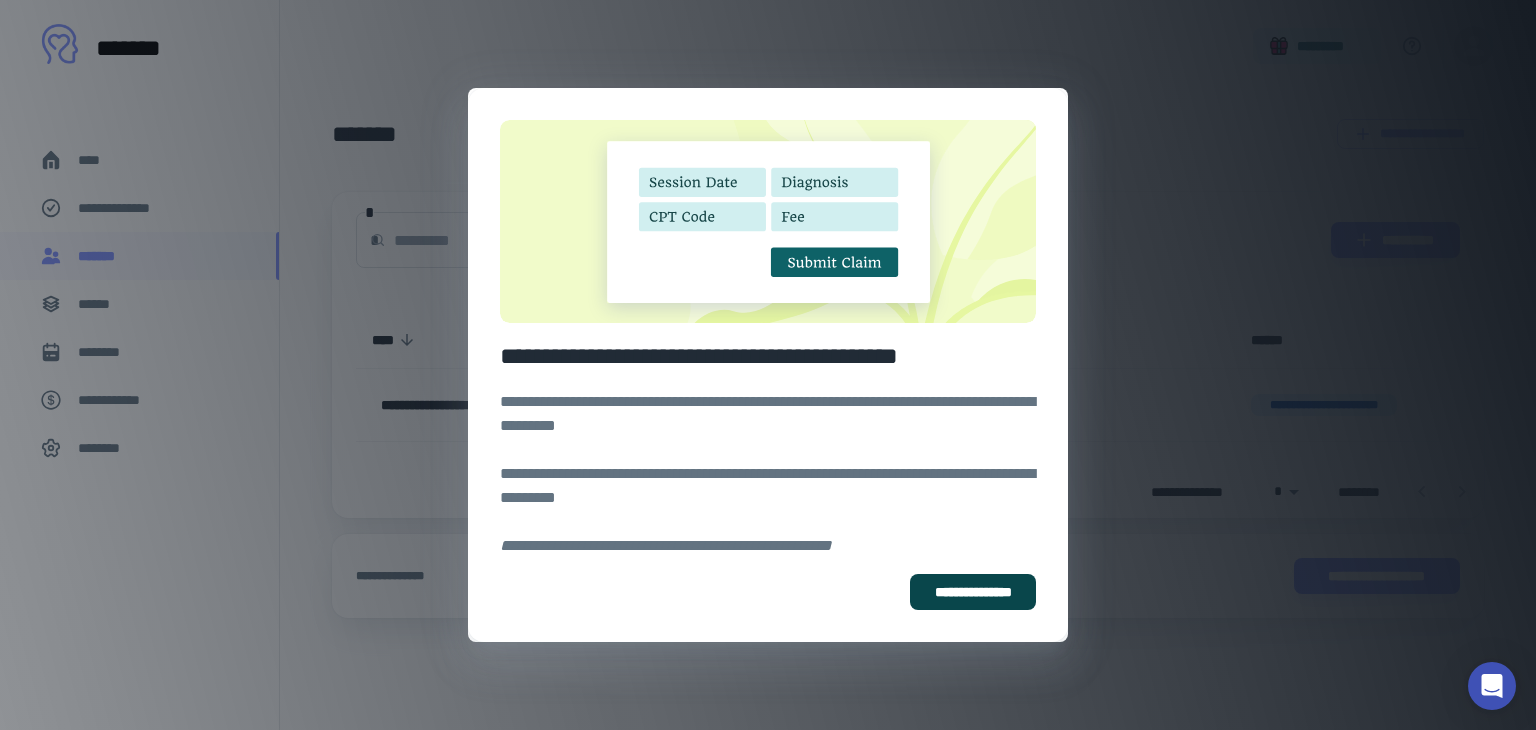 click on "**********" at bounding box center [973, 592] 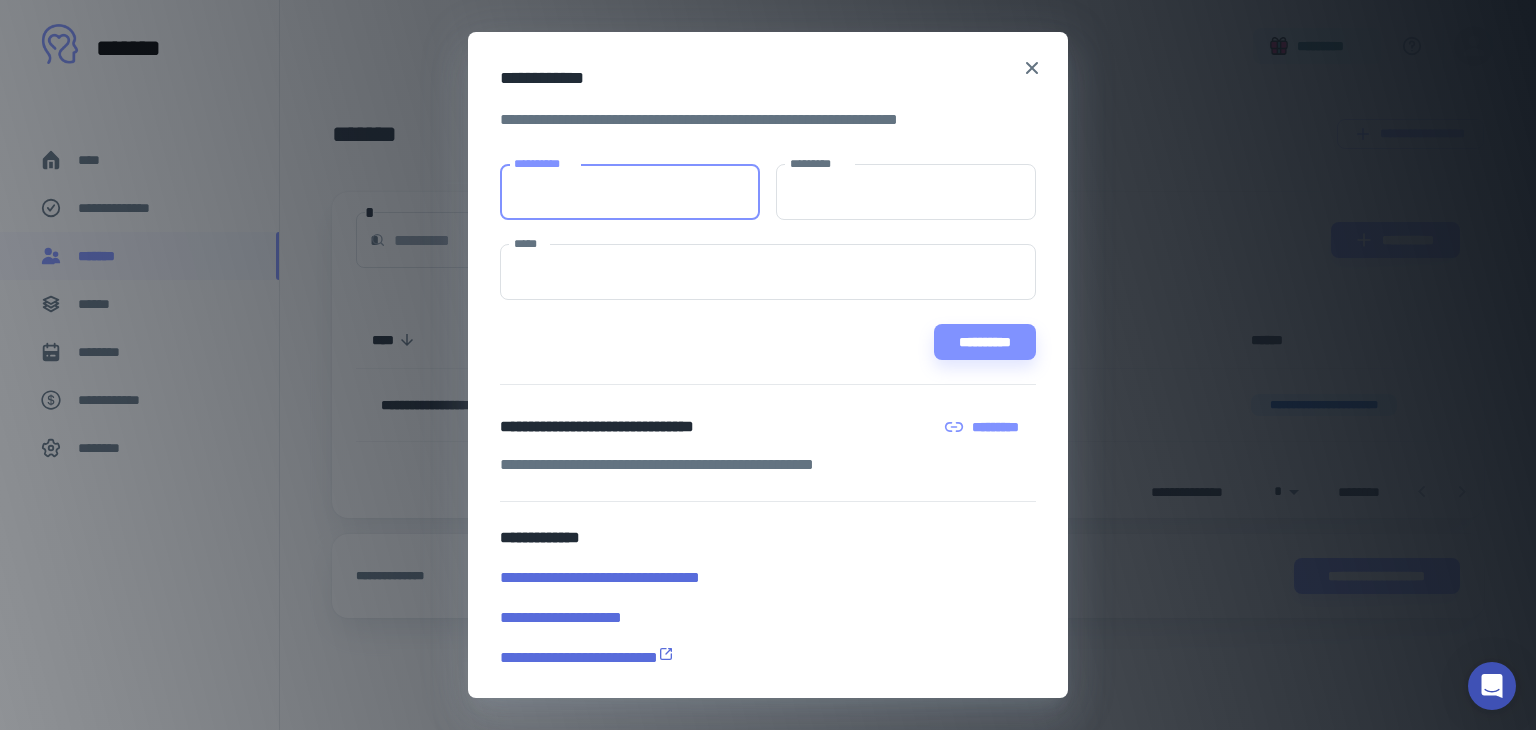 click on "**********" at bounding box center (630, 192) 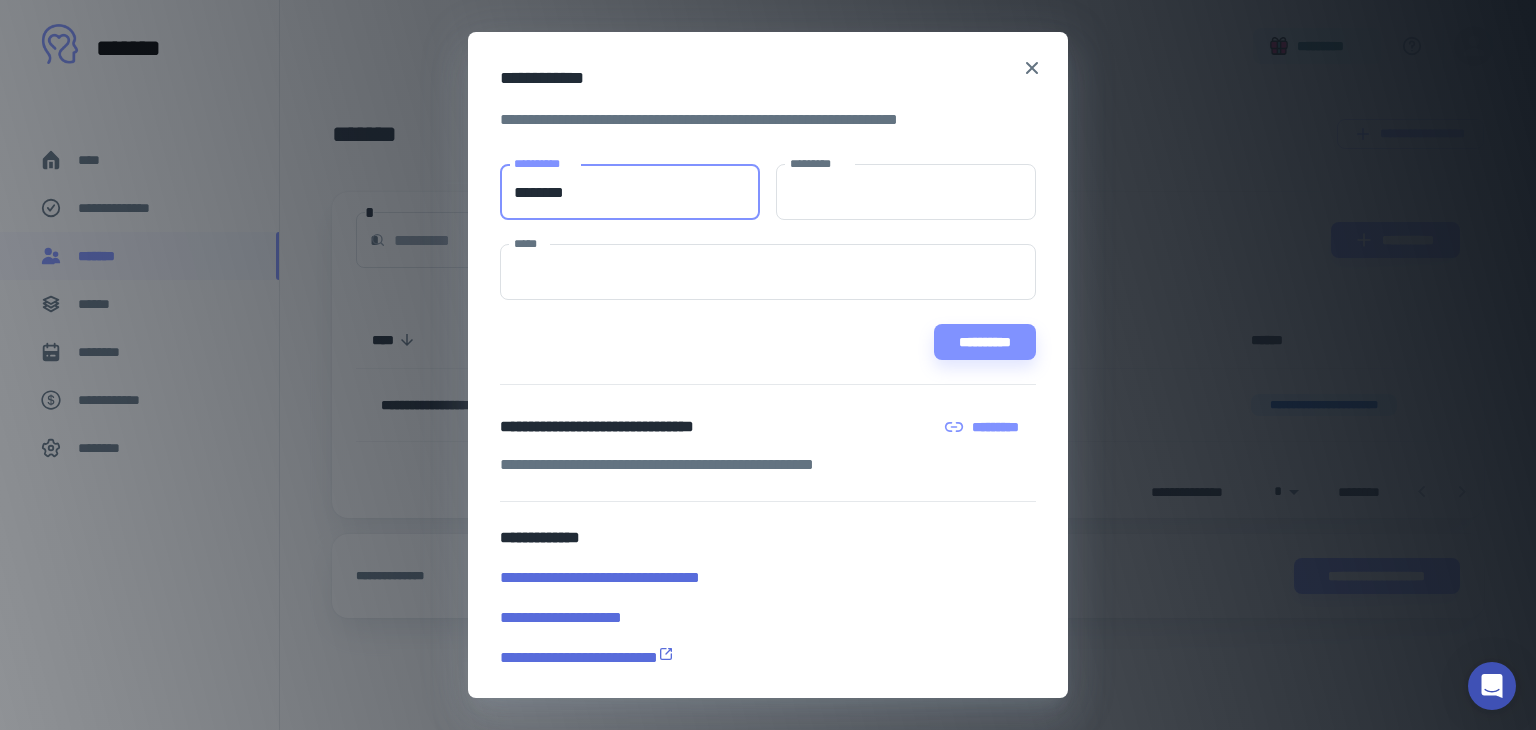 type on "*******" 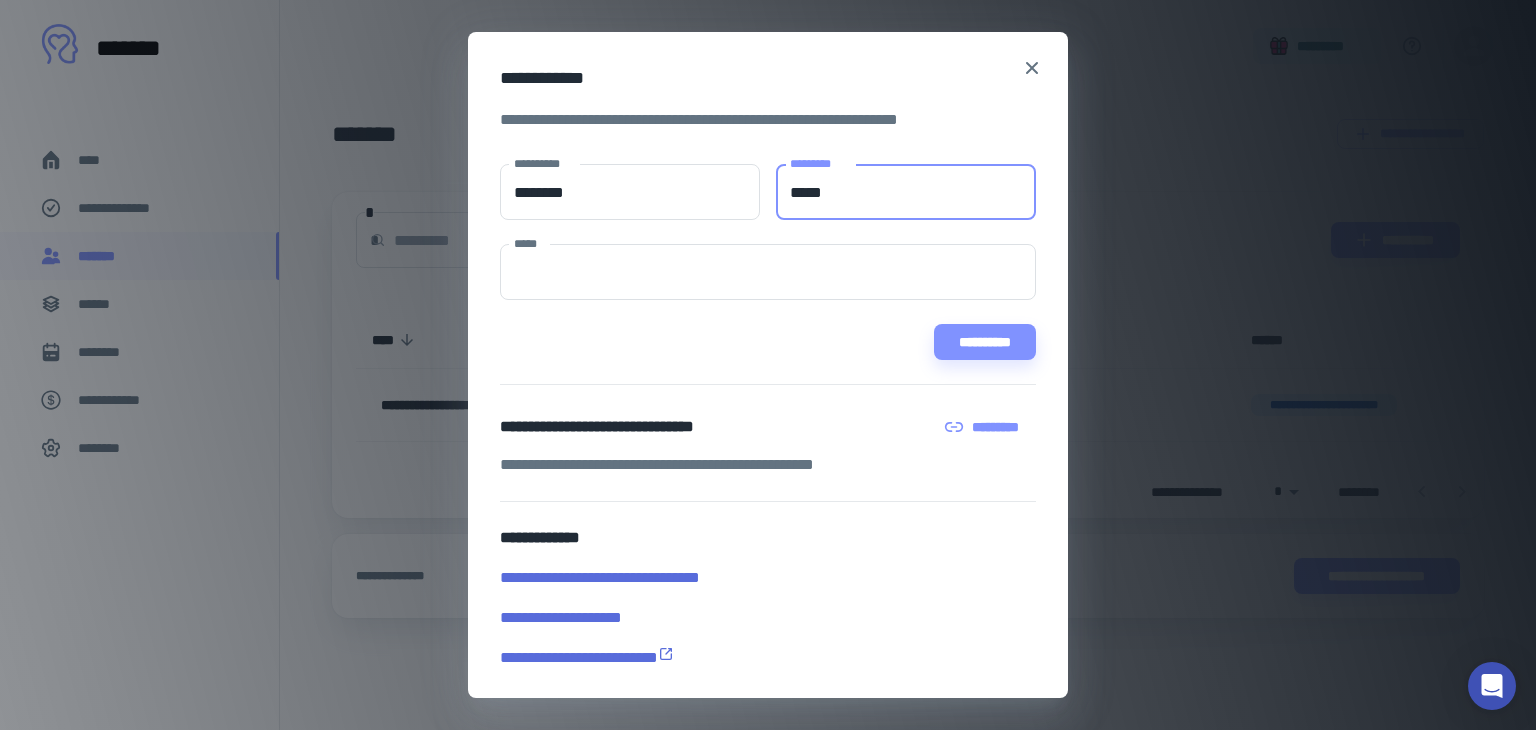 type on "*****" 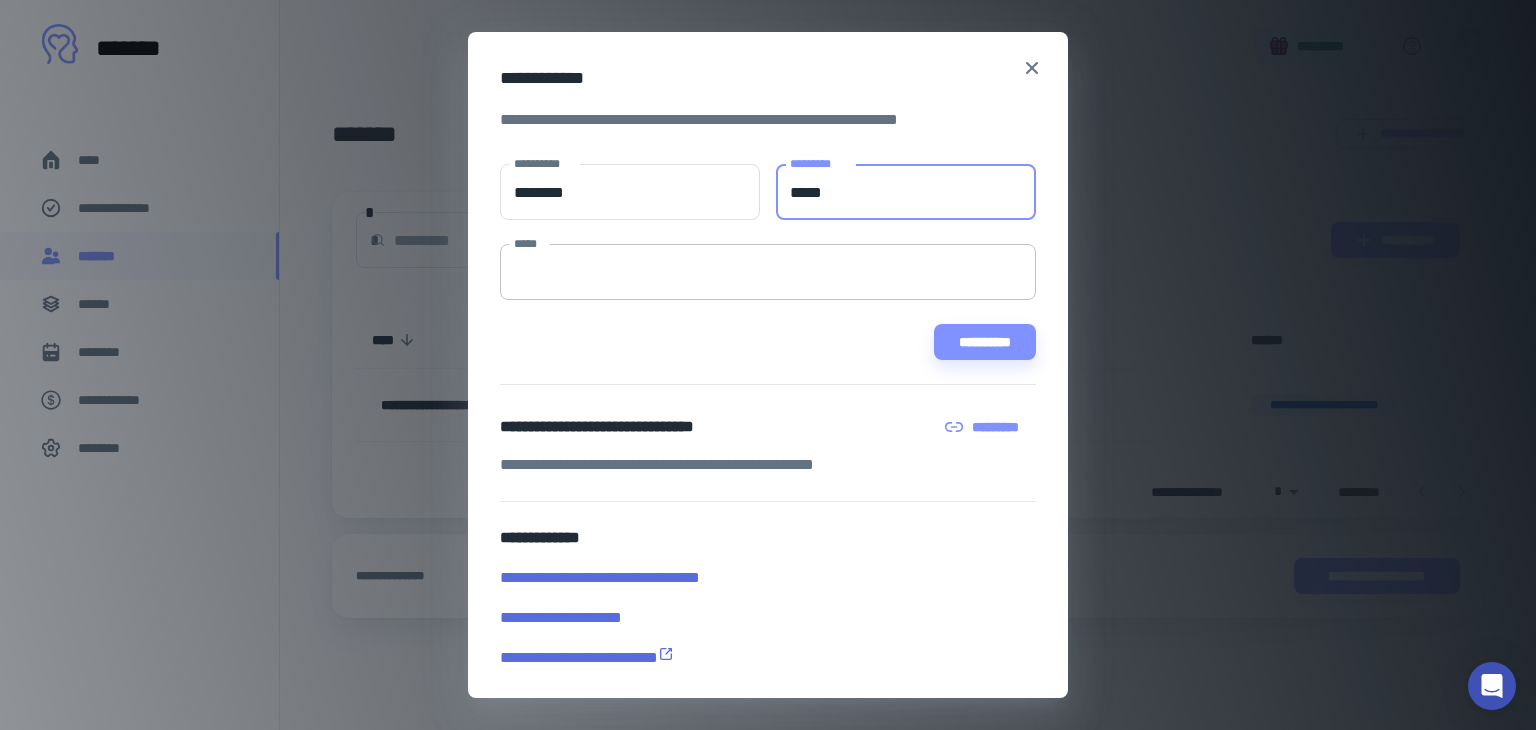 click on "*****" at bounding box center (768, 272) 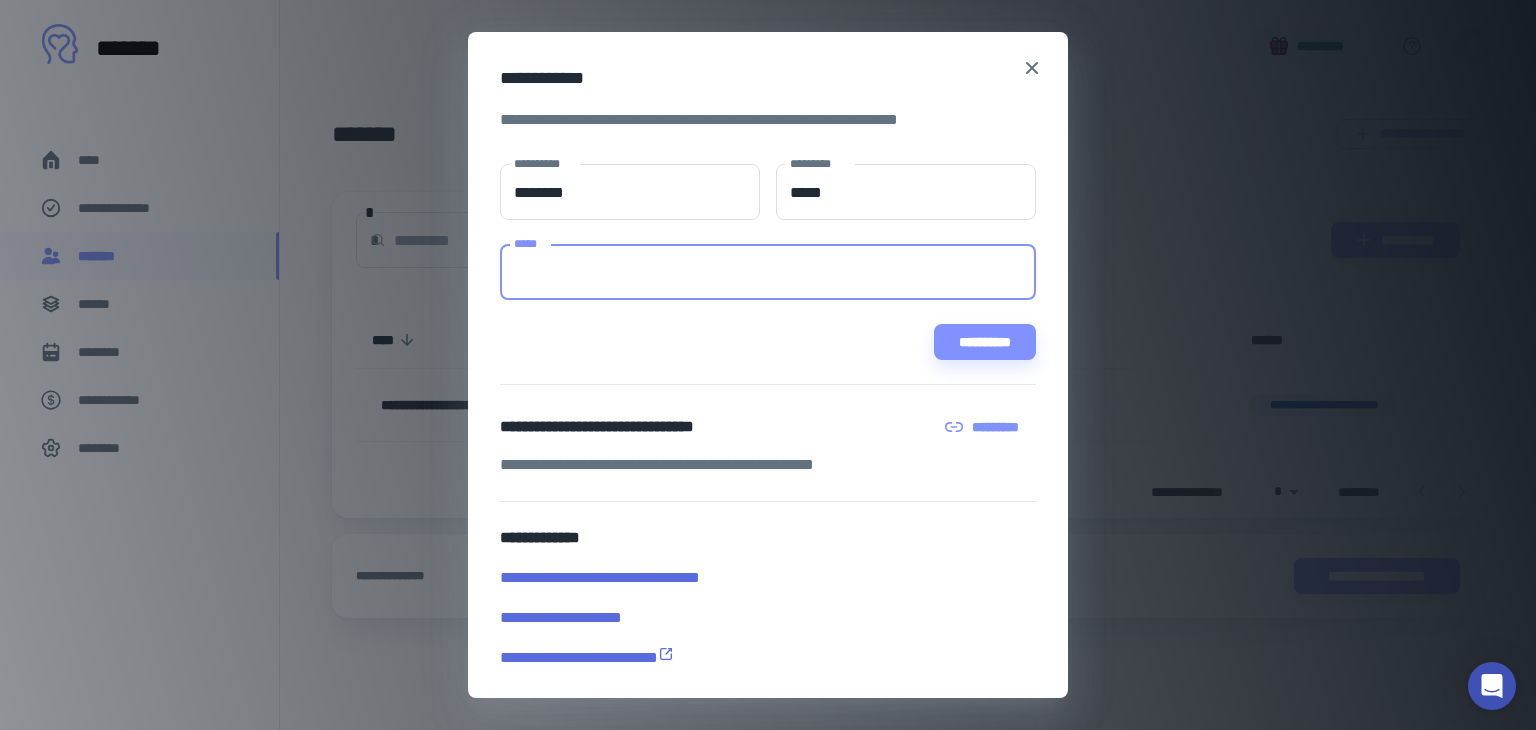 paste on "**********" 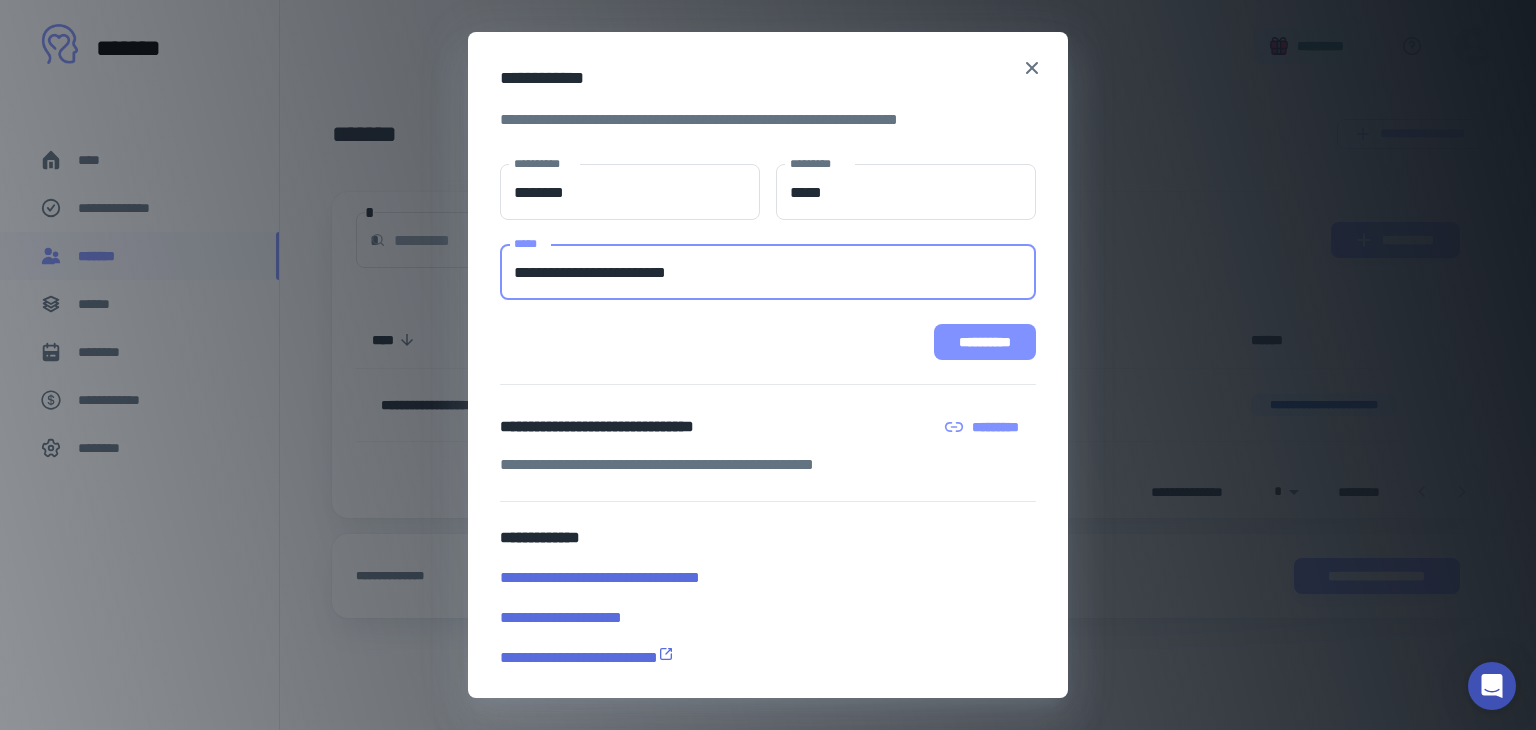 type on "**********" 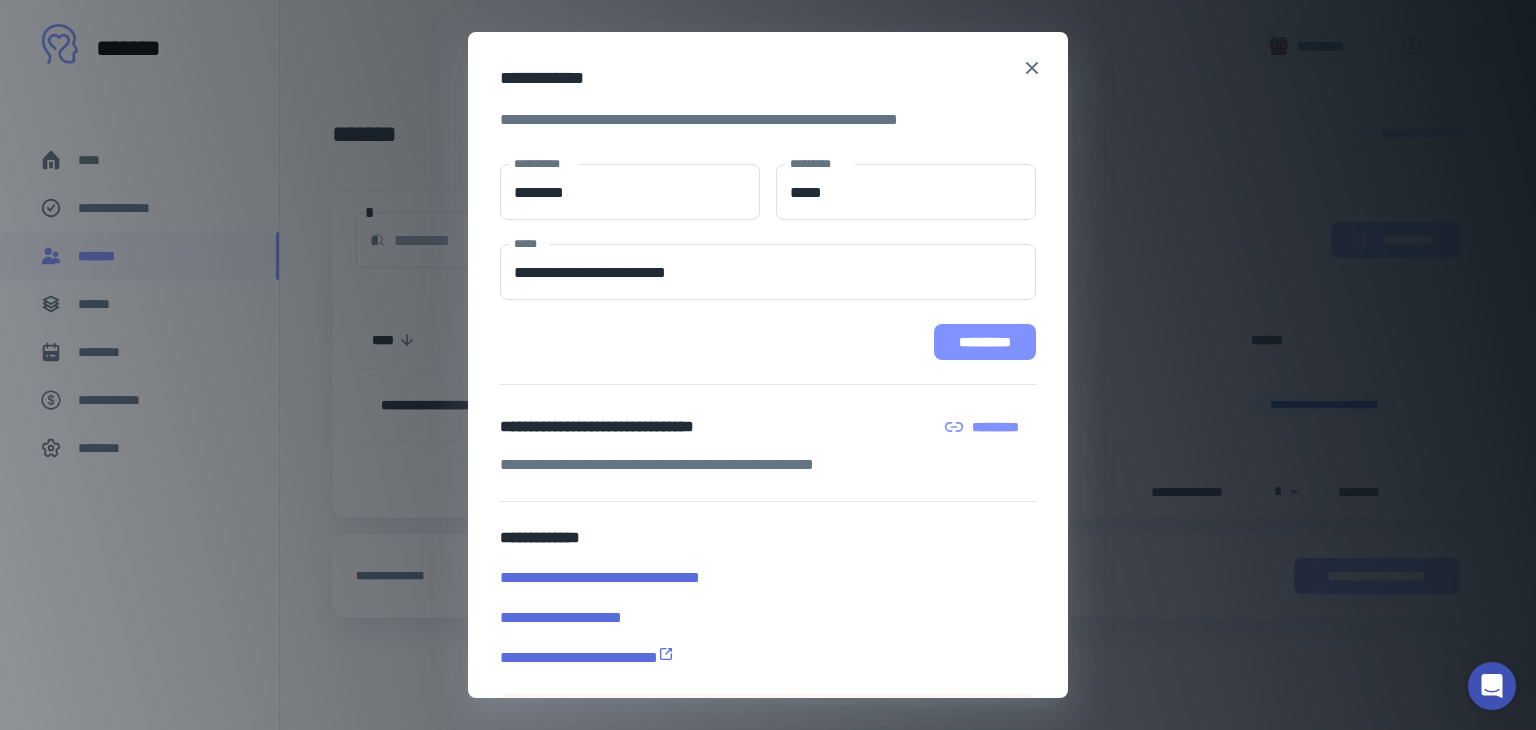 click on "**********" at bounding box center (985, 342) 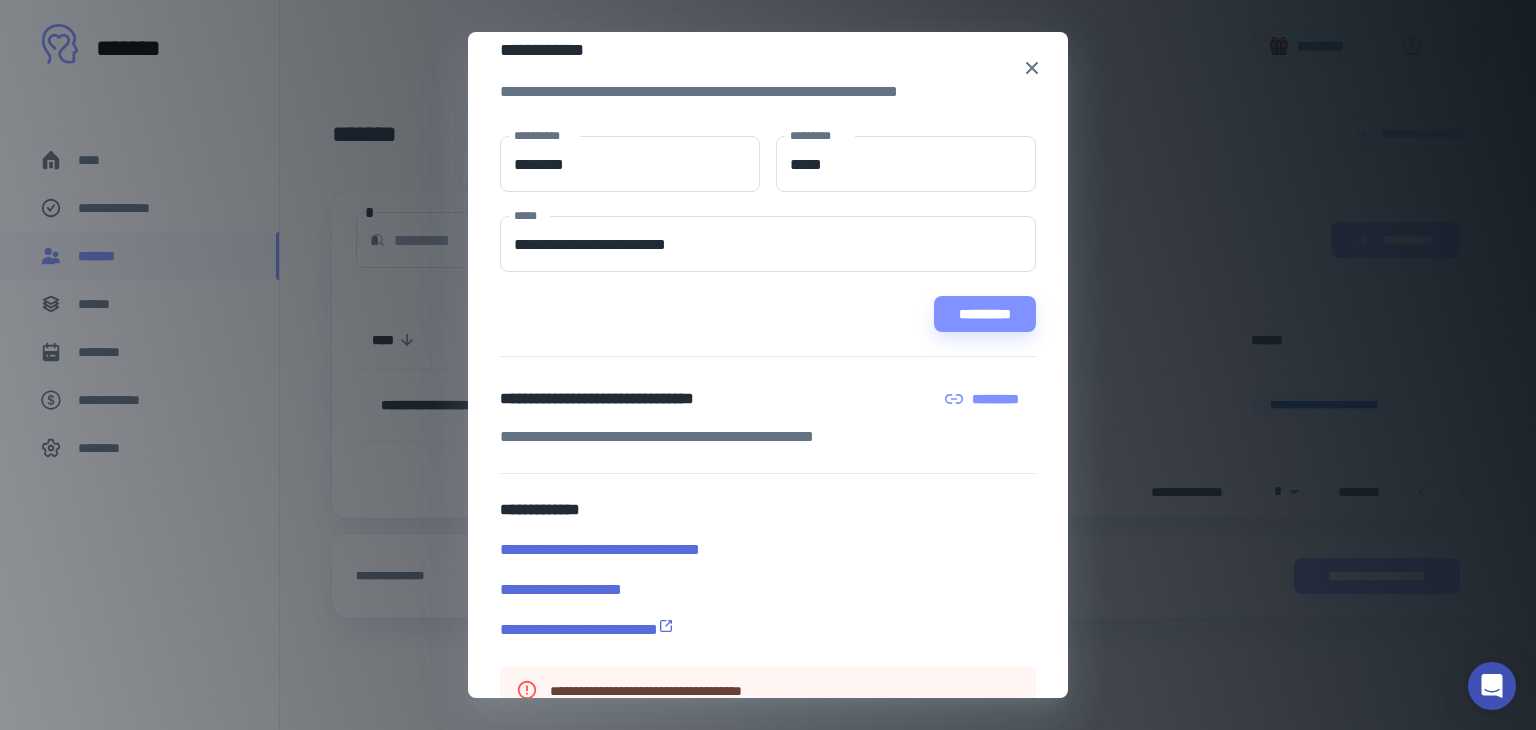 scroll, scrollTop: 78, scrollLeft: 0, axis: vertical 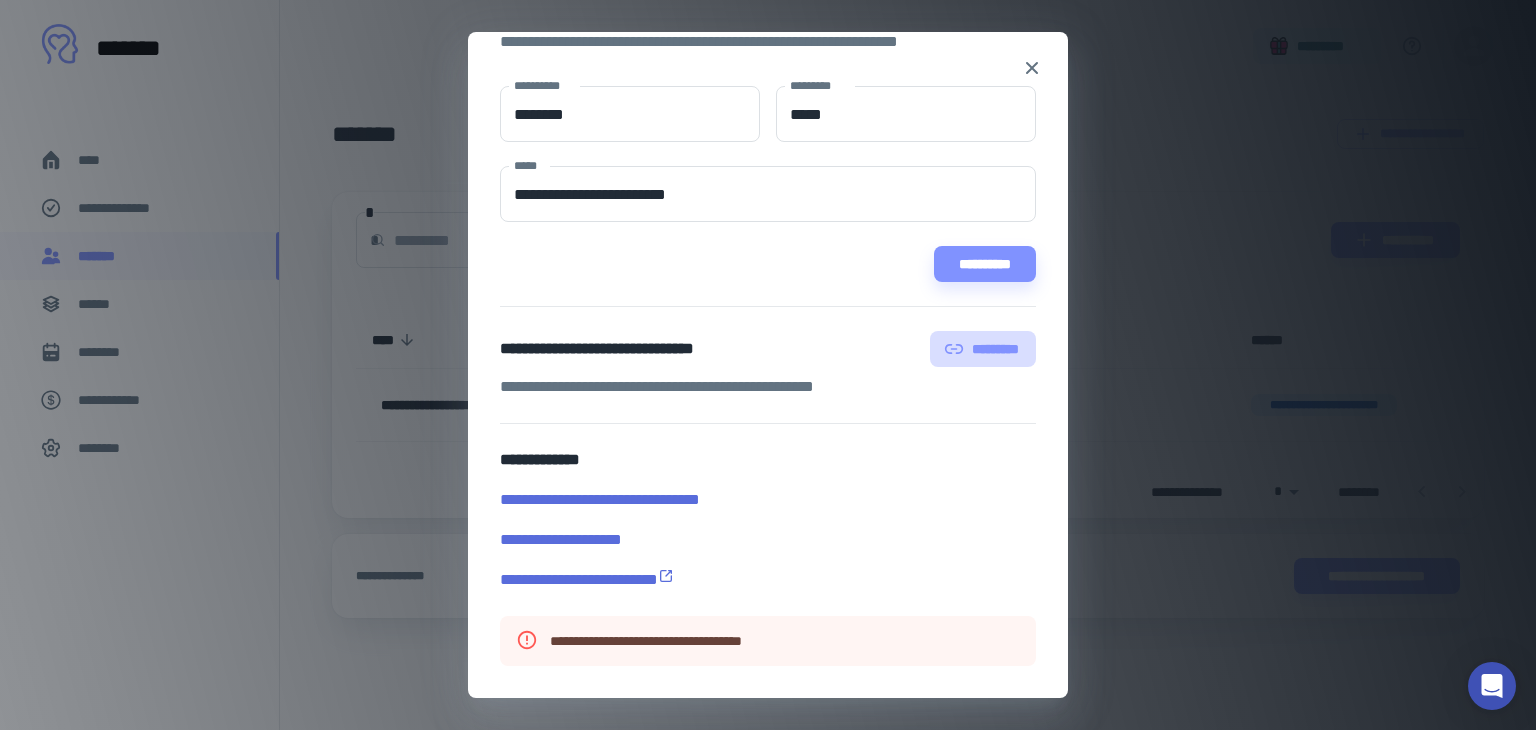 click on "*********" at bounding box center [983, 349] 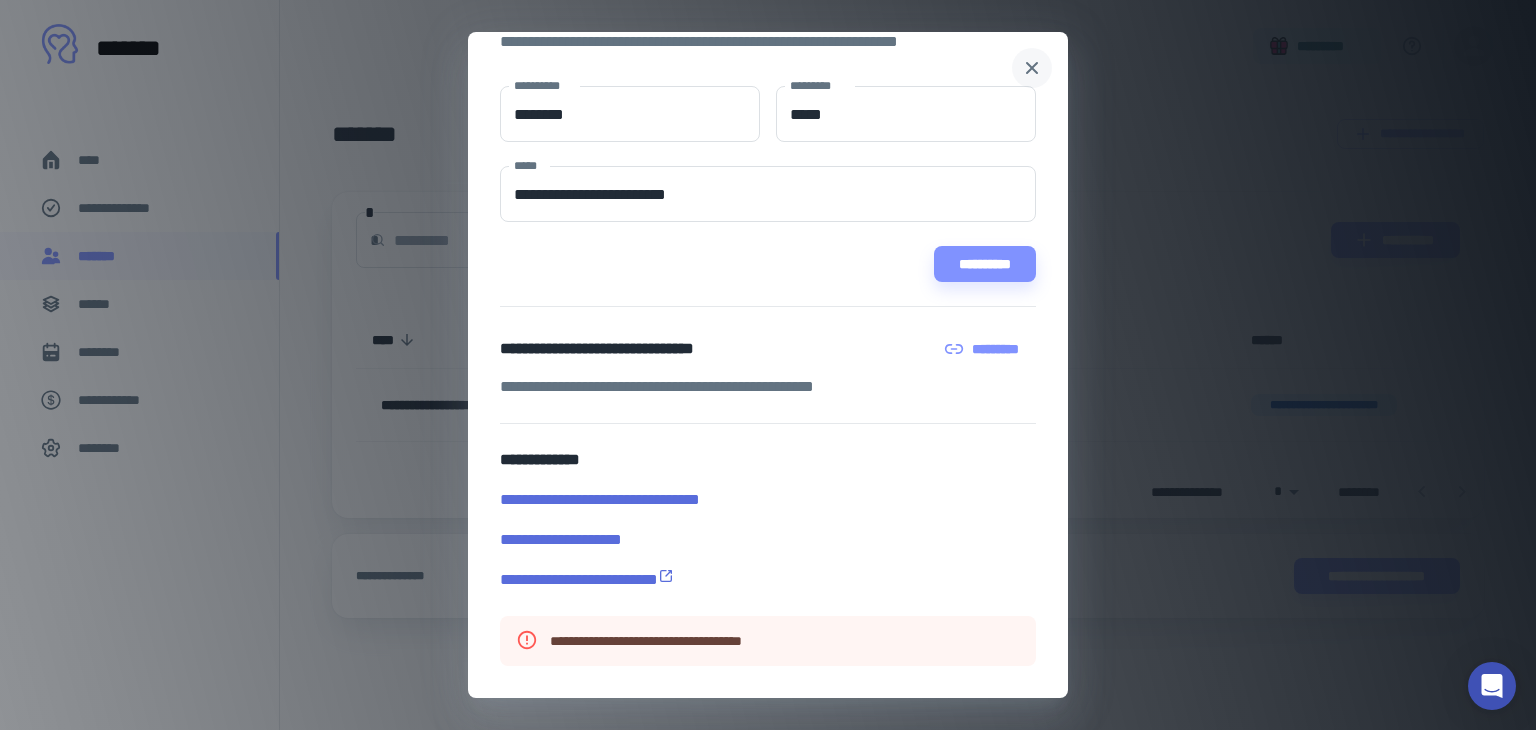 click 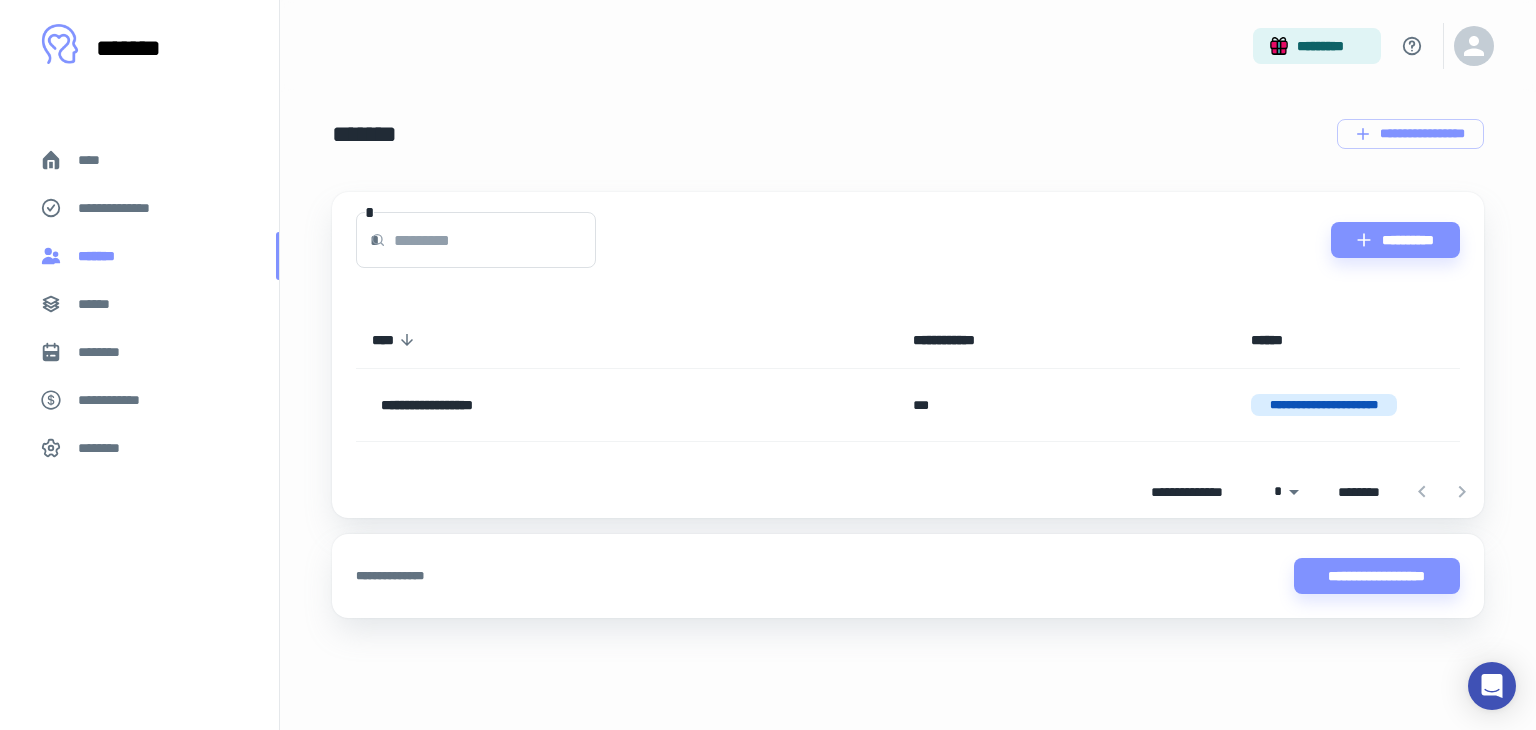 click on "*******" at bounding box center (101, 256) 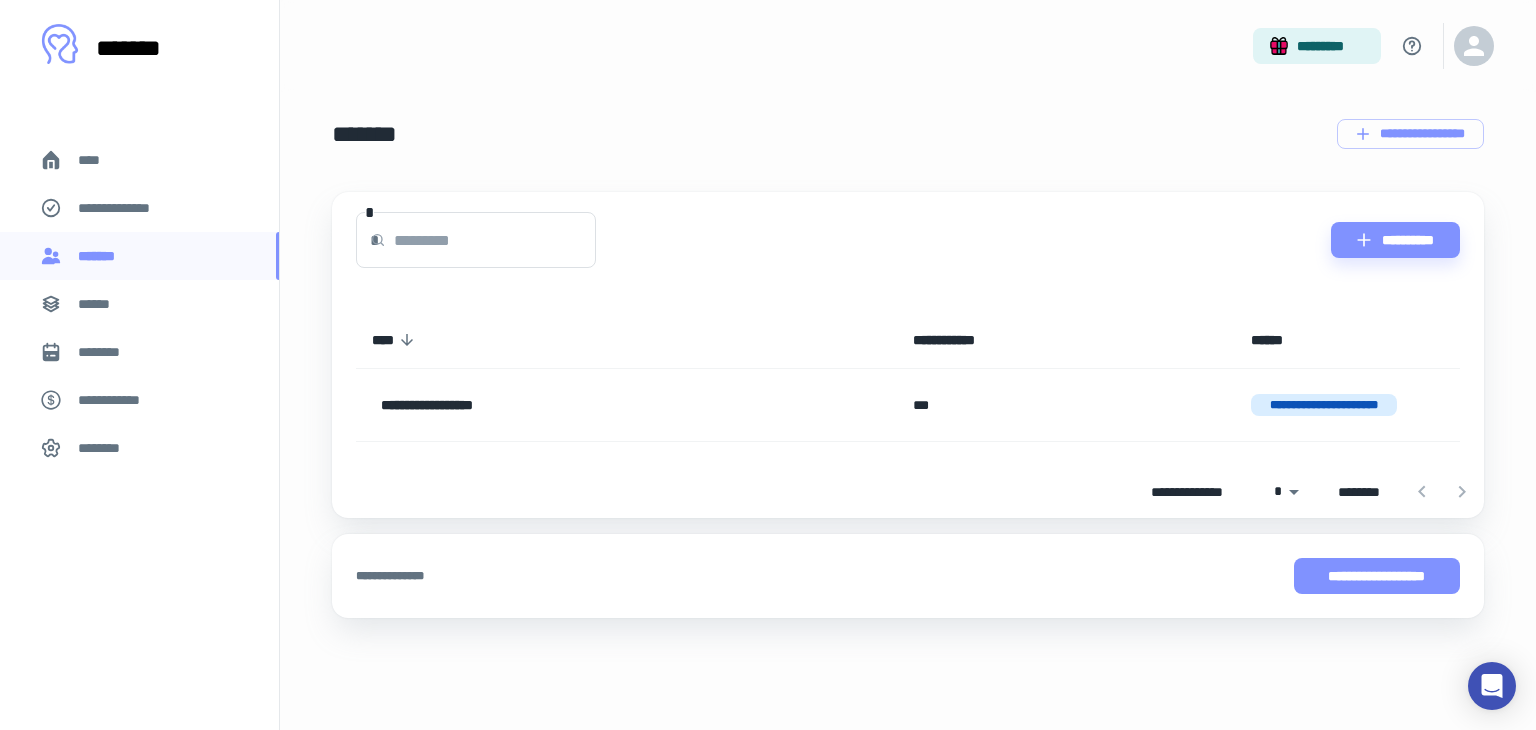 click on "**********" at bounding box center [1377, 576] 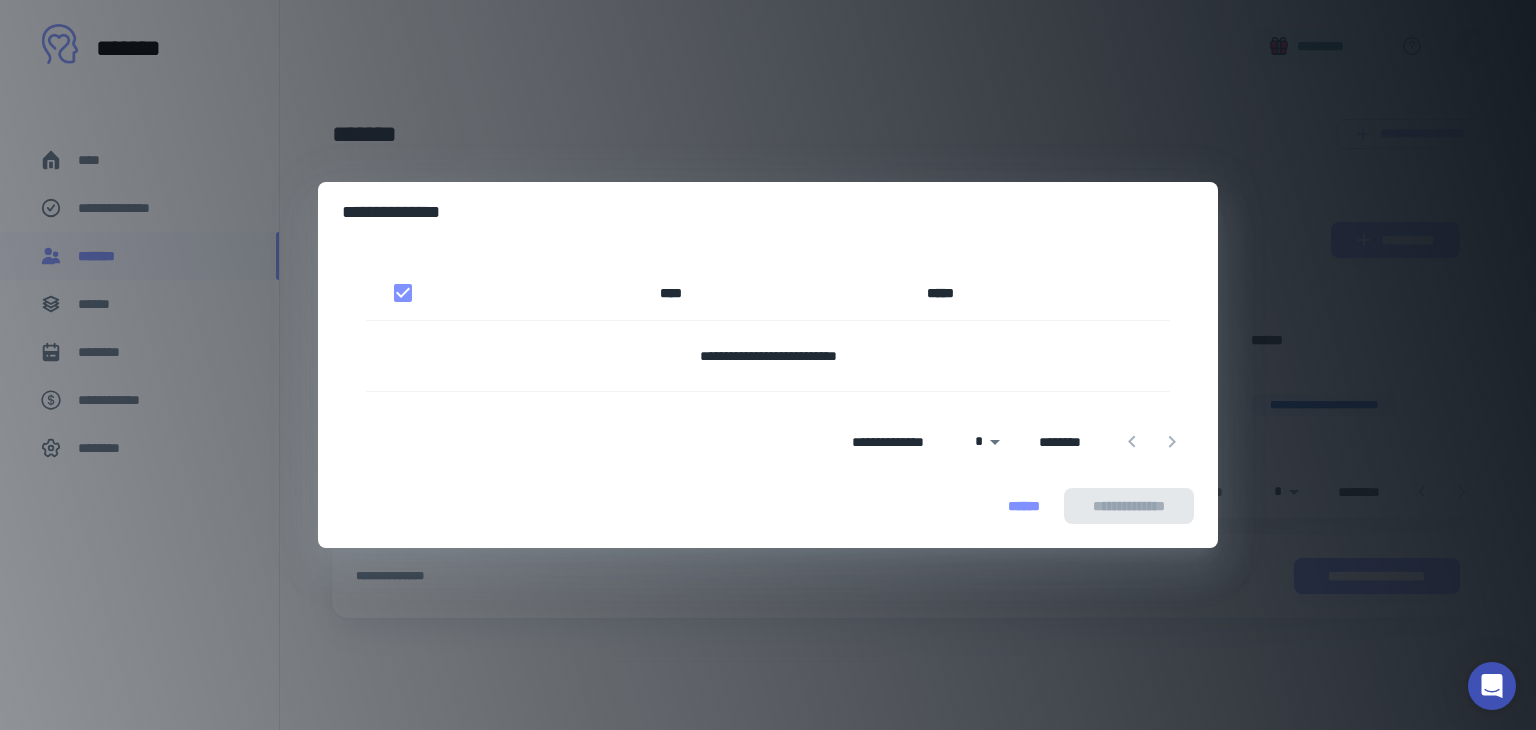 click on "******" at bounding box center (1024, 506) 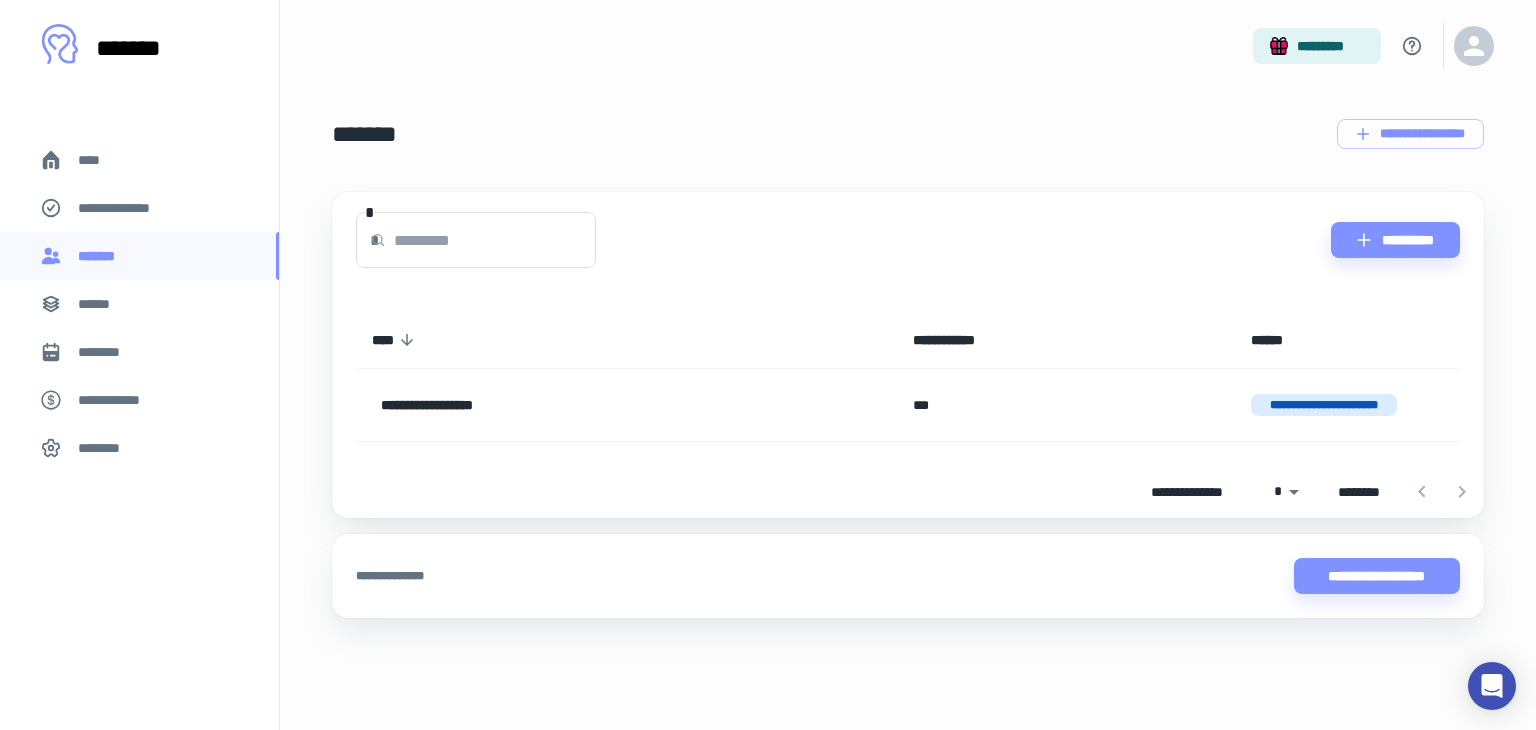 click on "****" at bounding box center (139, 160) 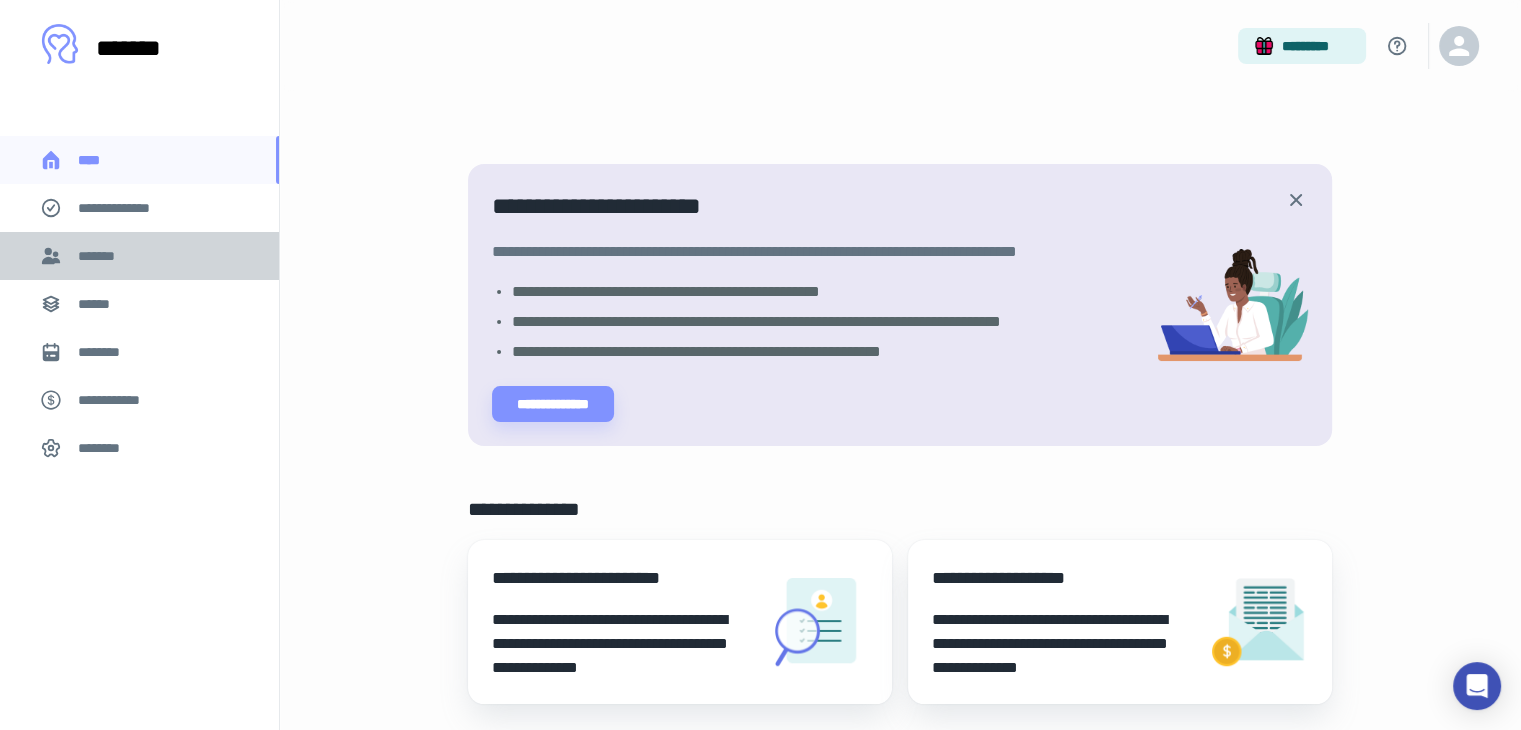 click on "*******" at bounding box center (101, 256) 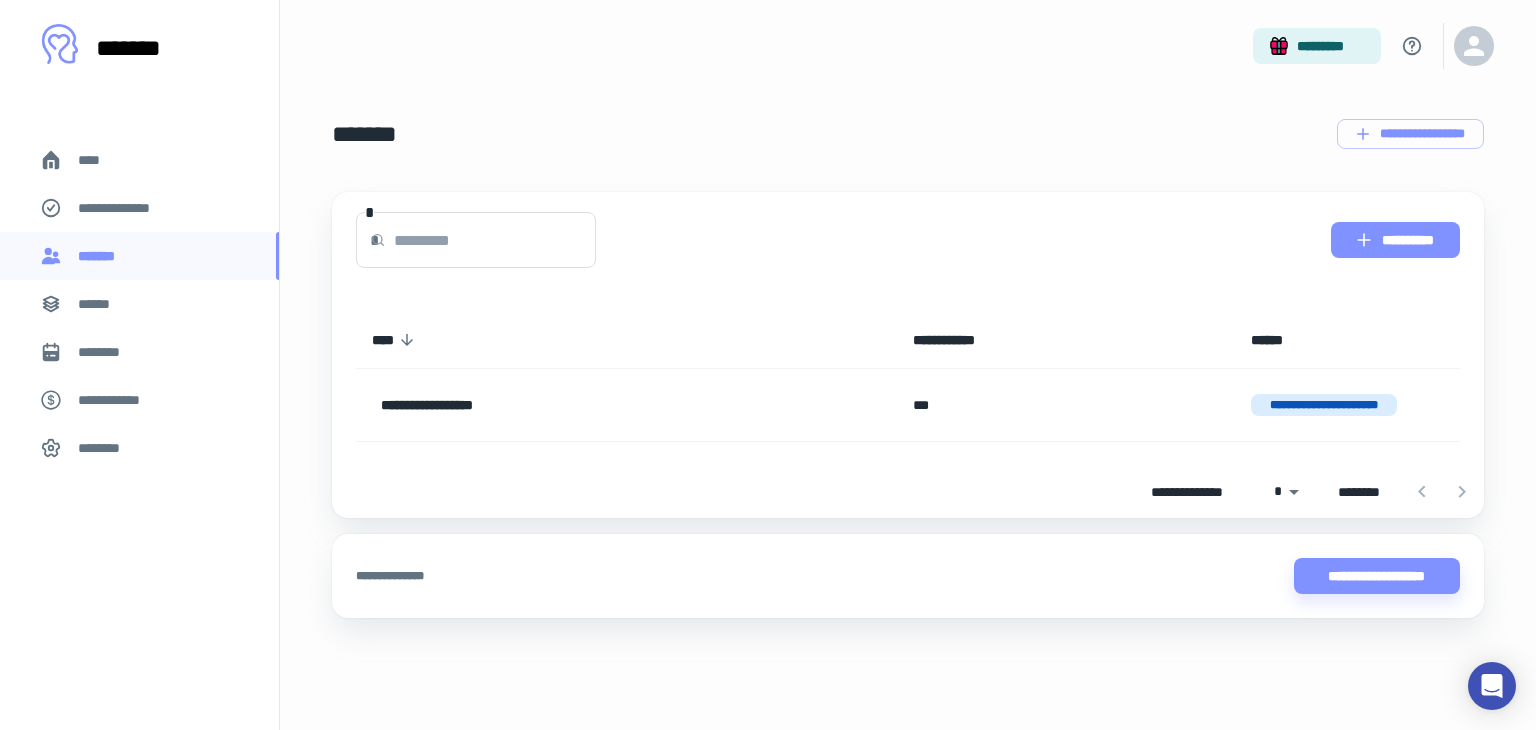 click on "**********" at bounding box center [1395, 240] 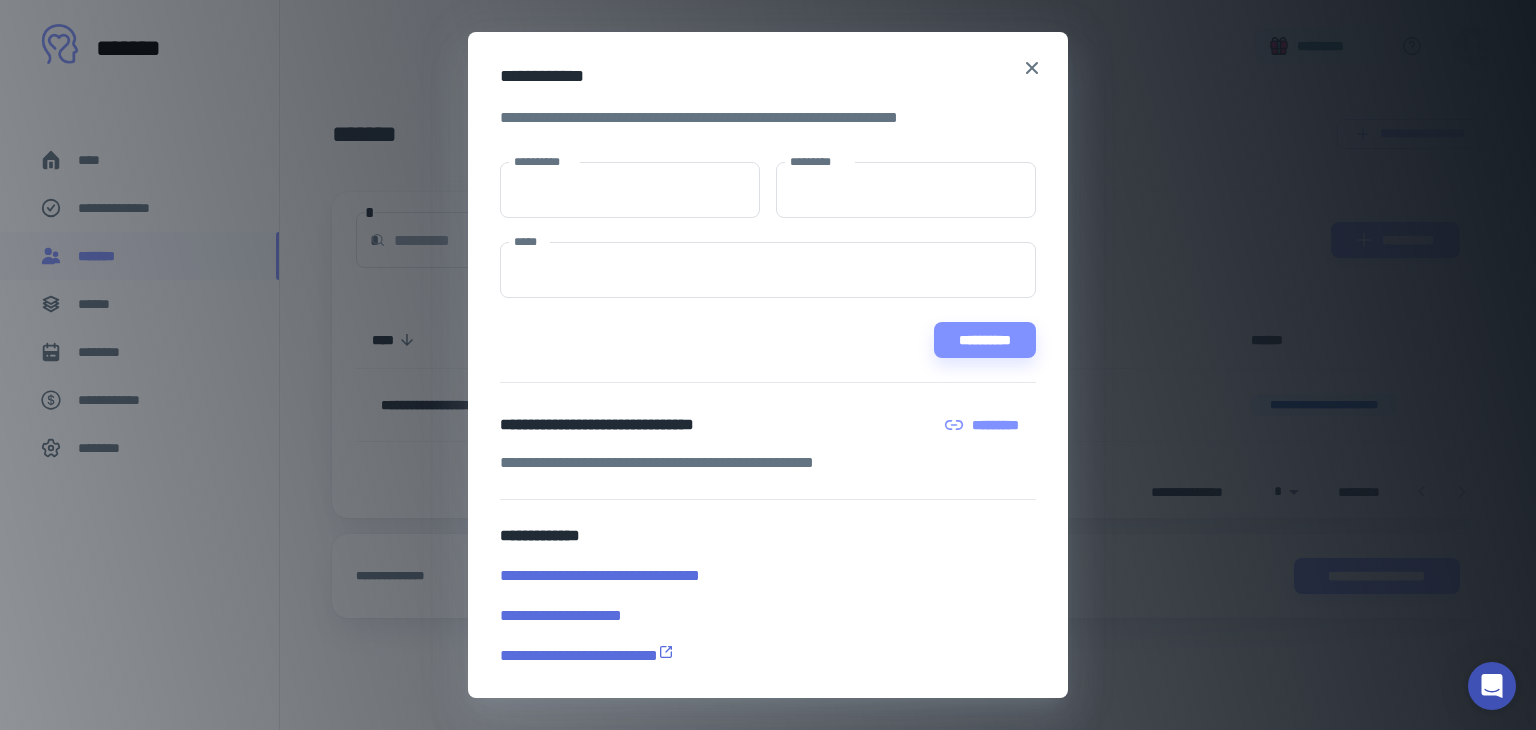 scroll, scrollTop: 4, scrollLeft: 0, axis: vertical 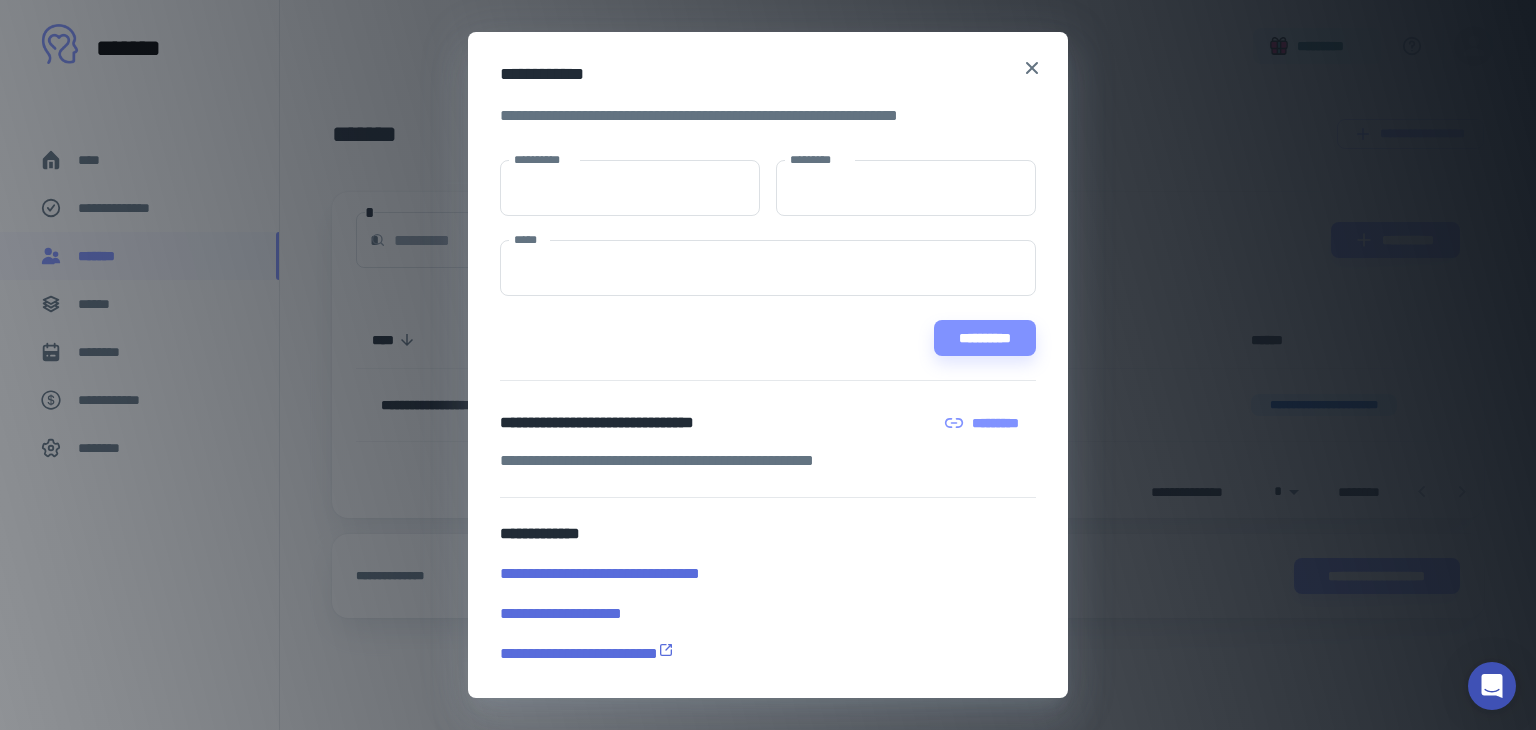 click on "**********" at bounding box center (760, 614) 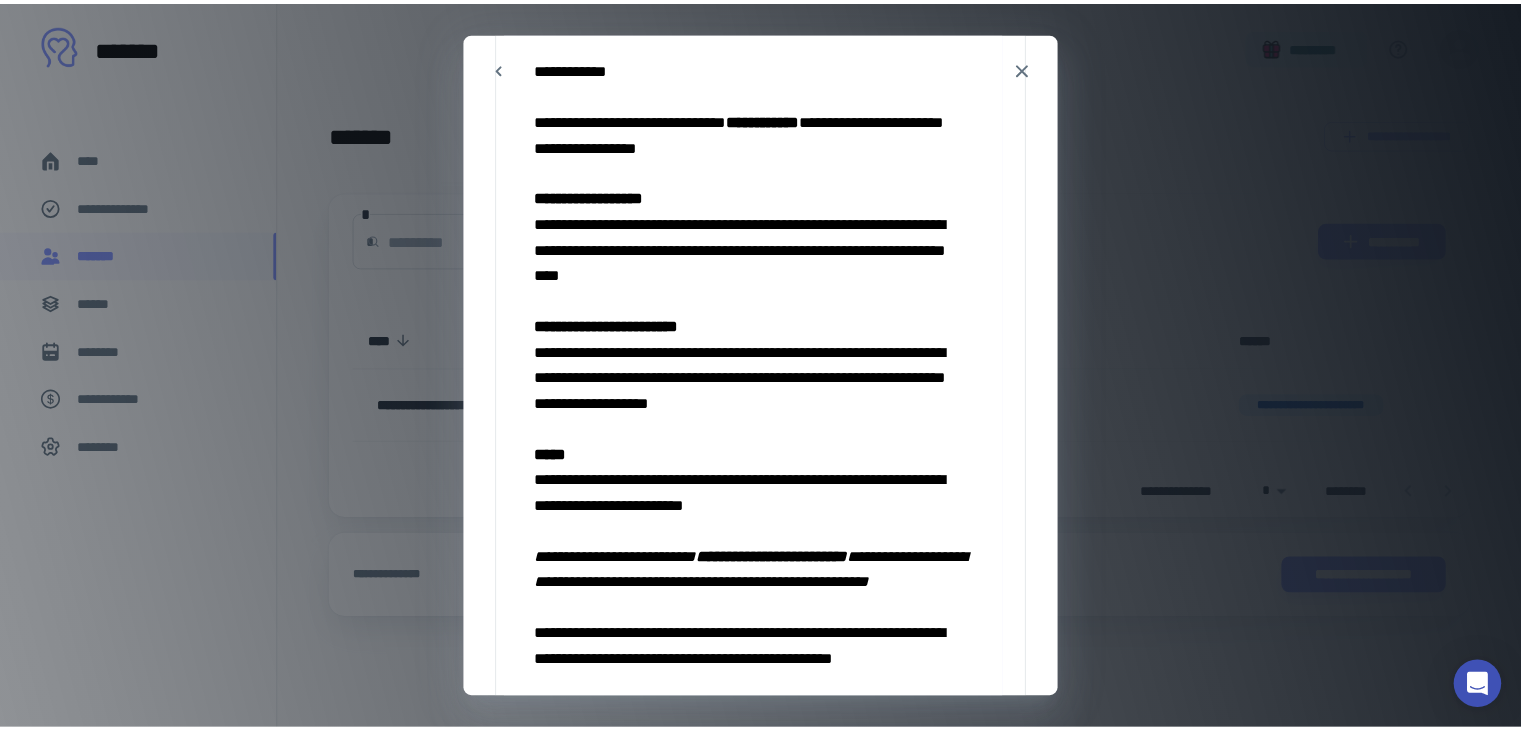 scroll, scrollTop: 0, scrollLeft: 0, axis: both 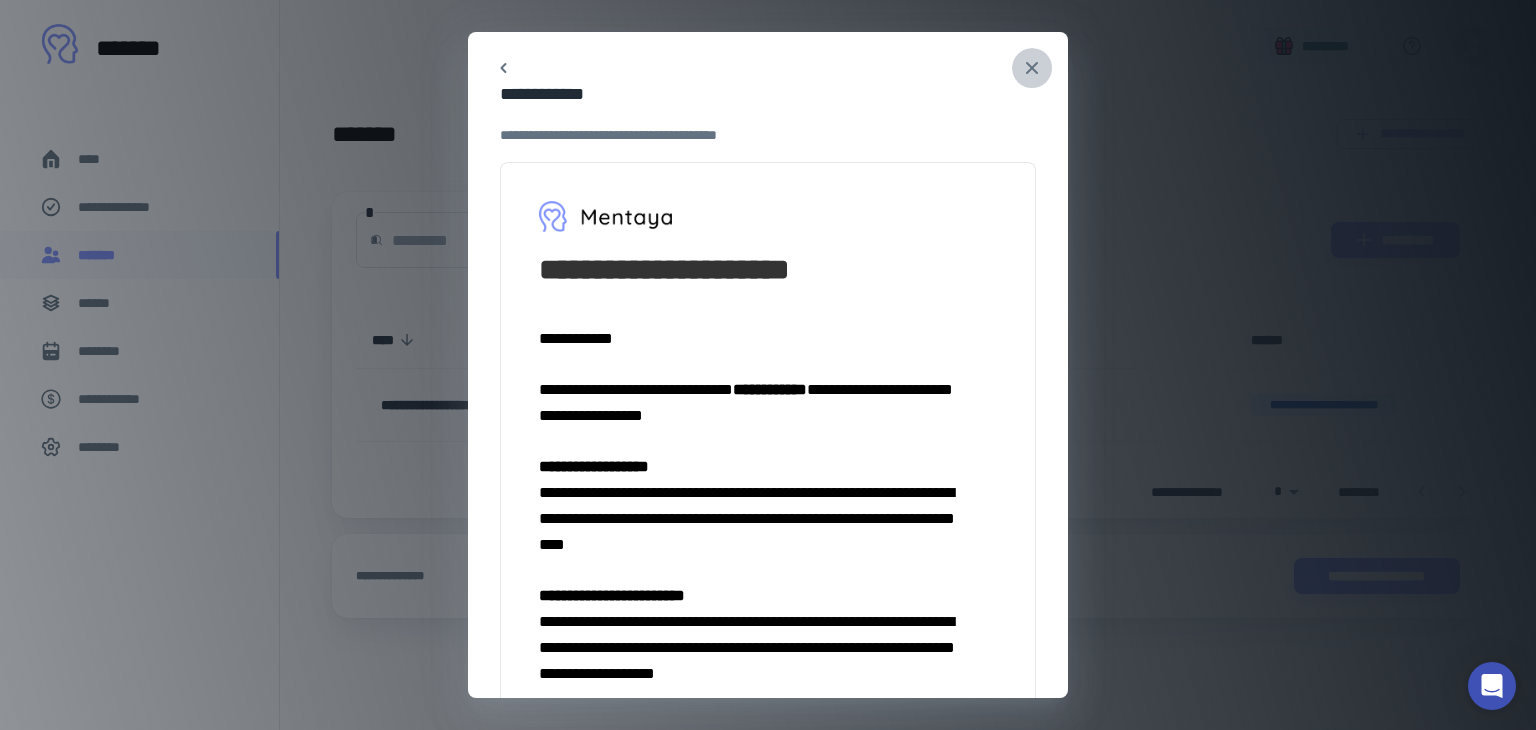click 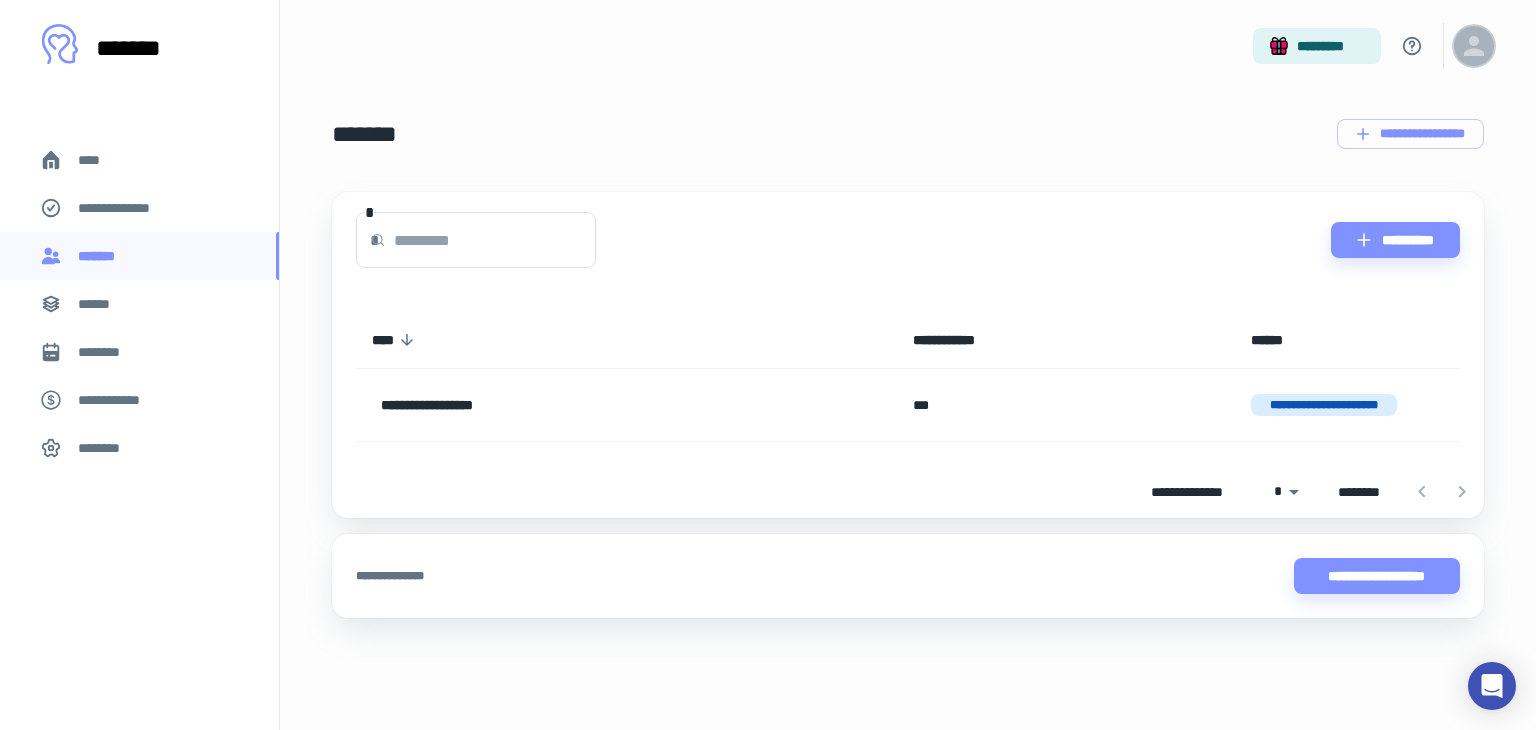 click 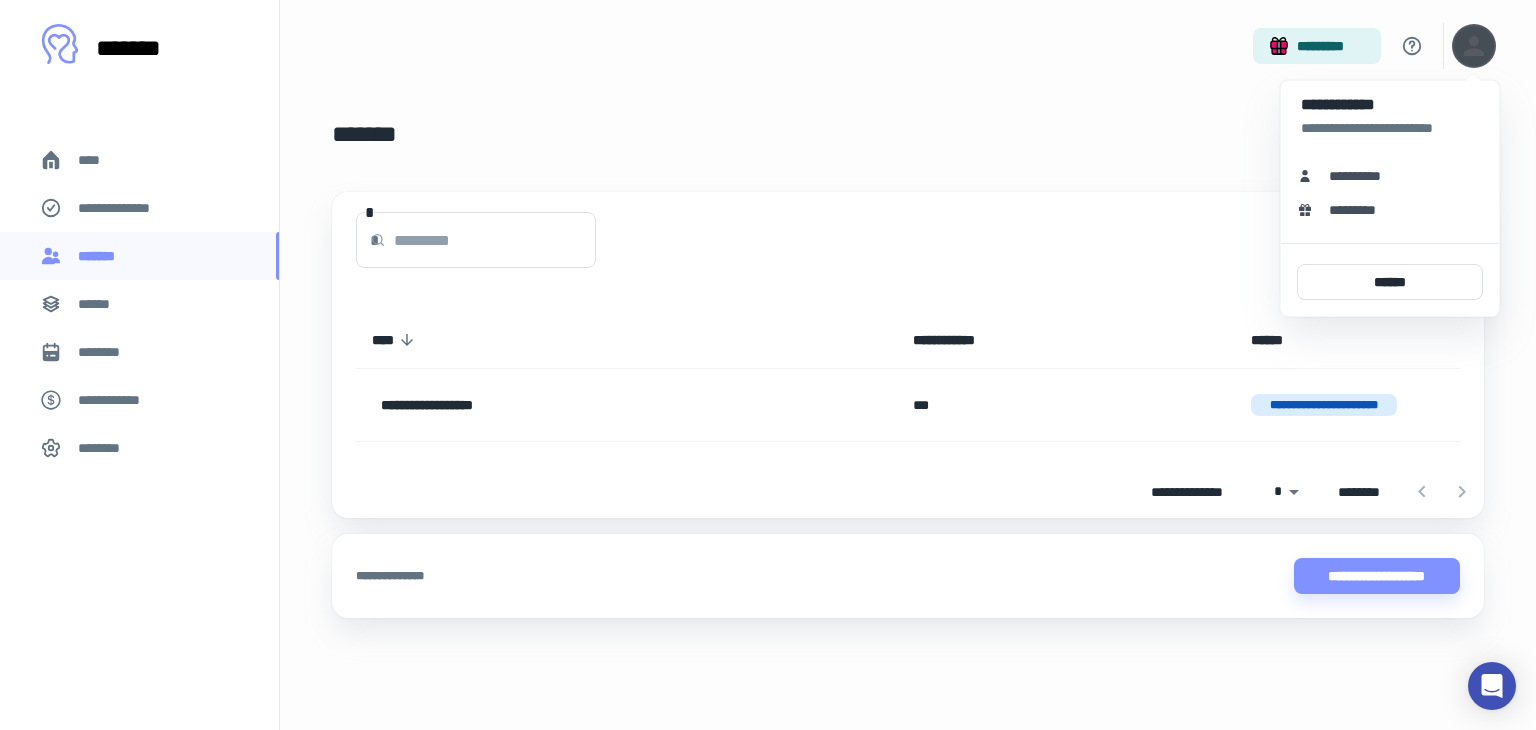 click on "**********" at bounding box center (1390, 176) 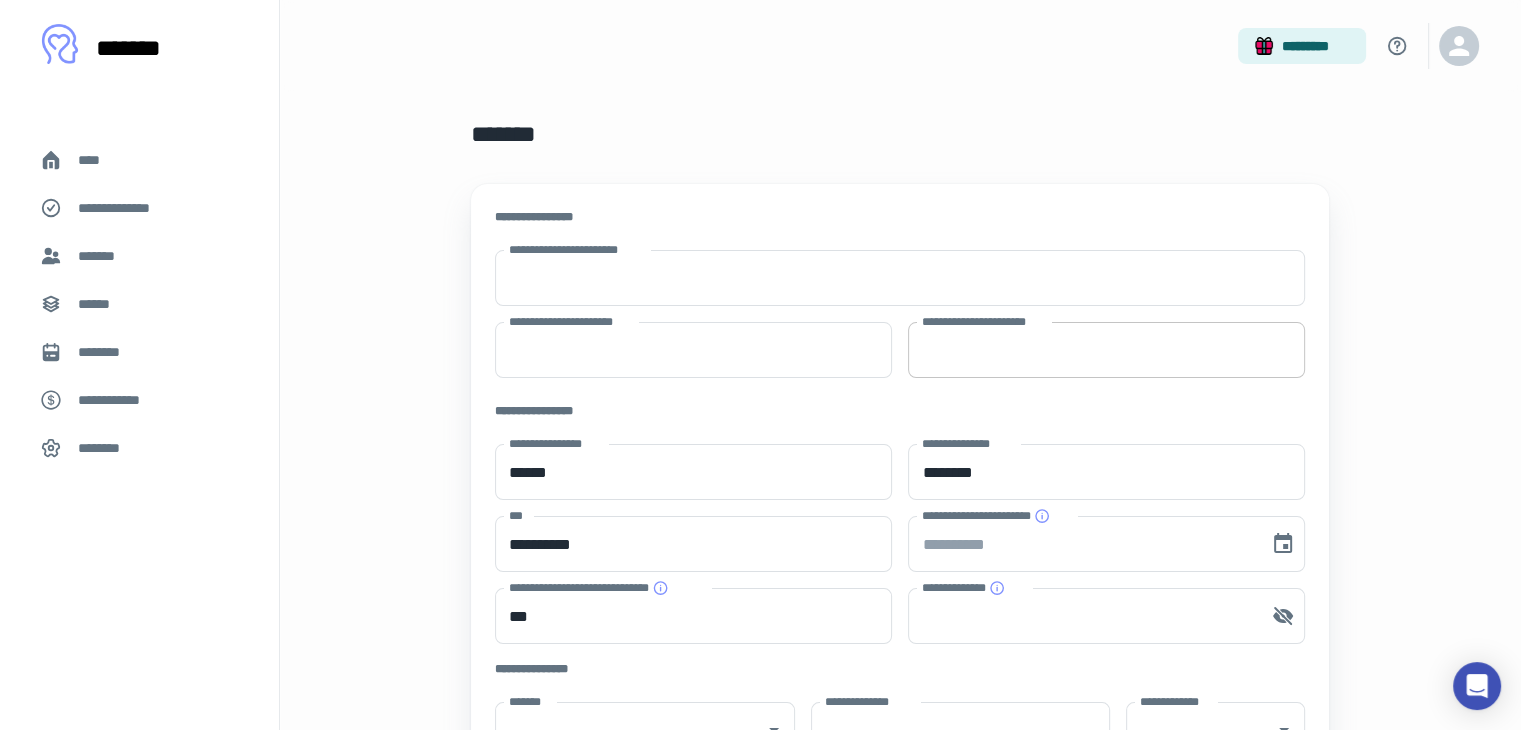 click on "**********" at bounding box center [1106, 350] 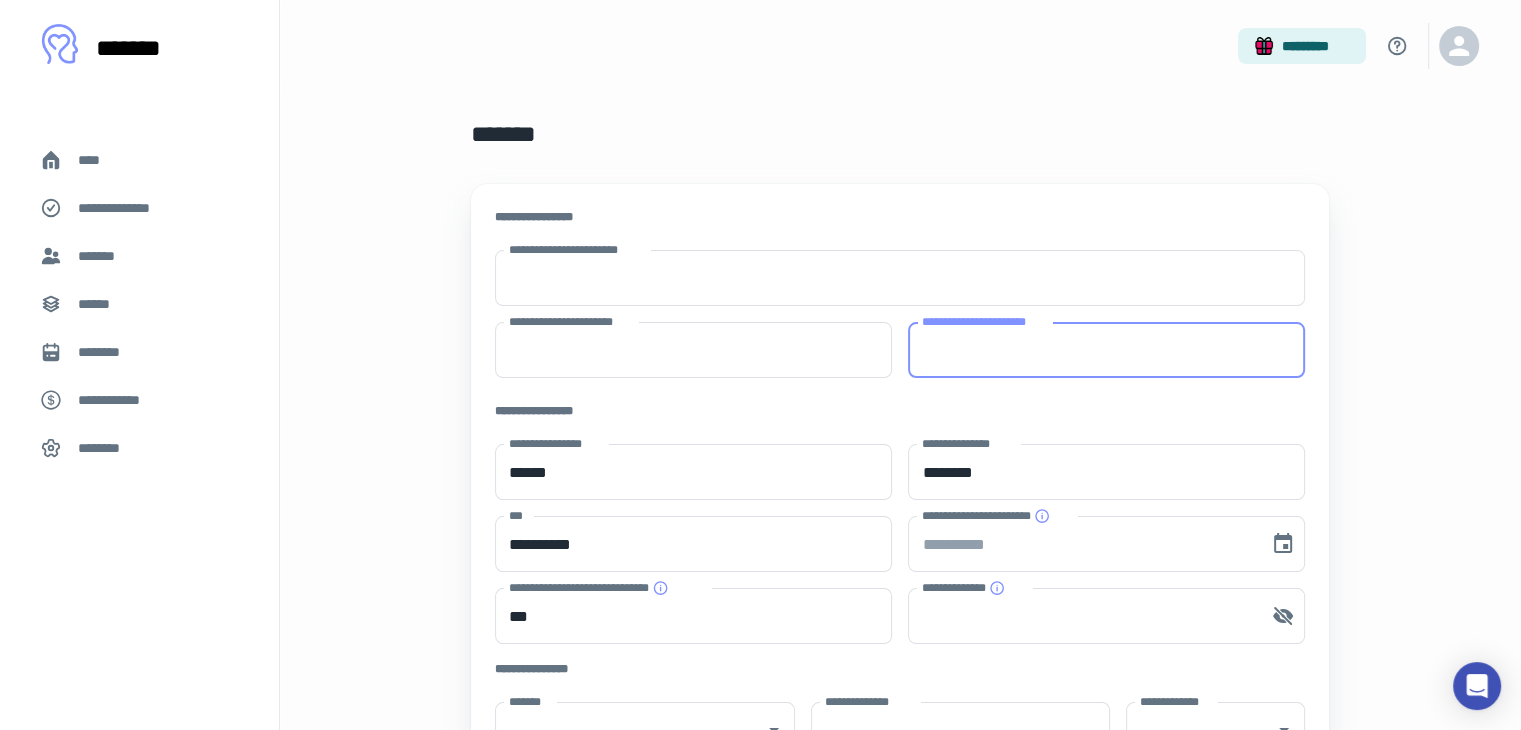 paste on "**********" 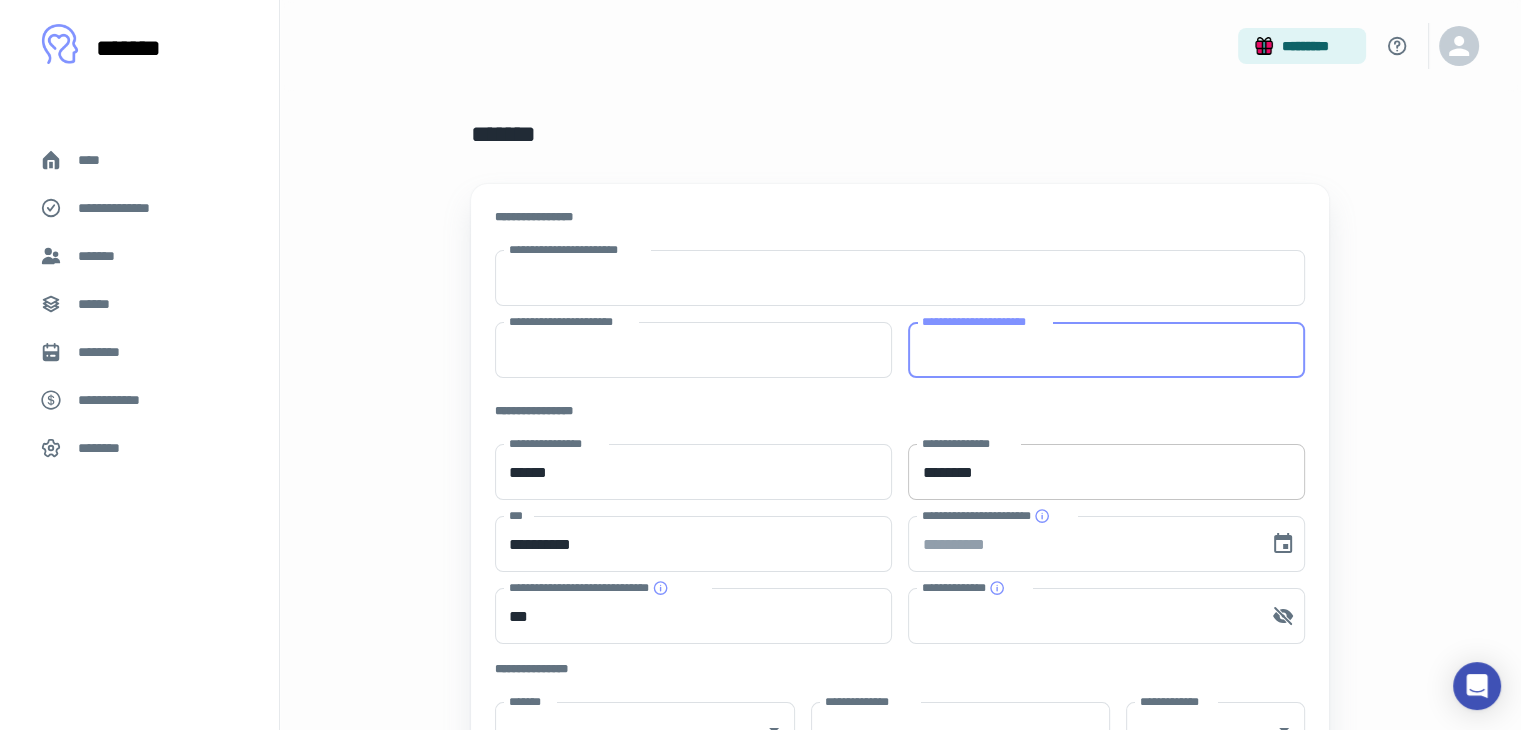 type on "**********" 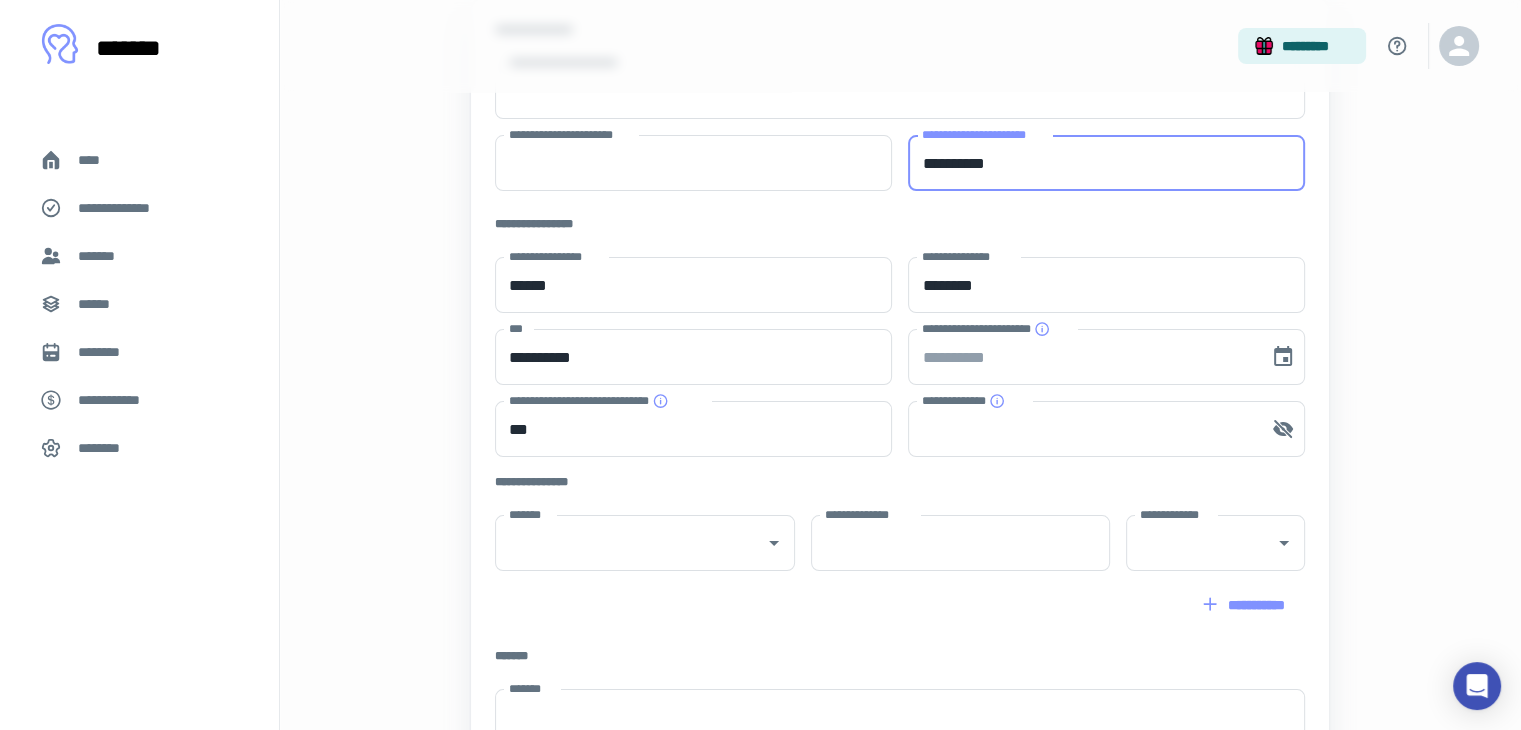 scroll, scrollTop: 200, scrollLeft: 0, axis: vertical 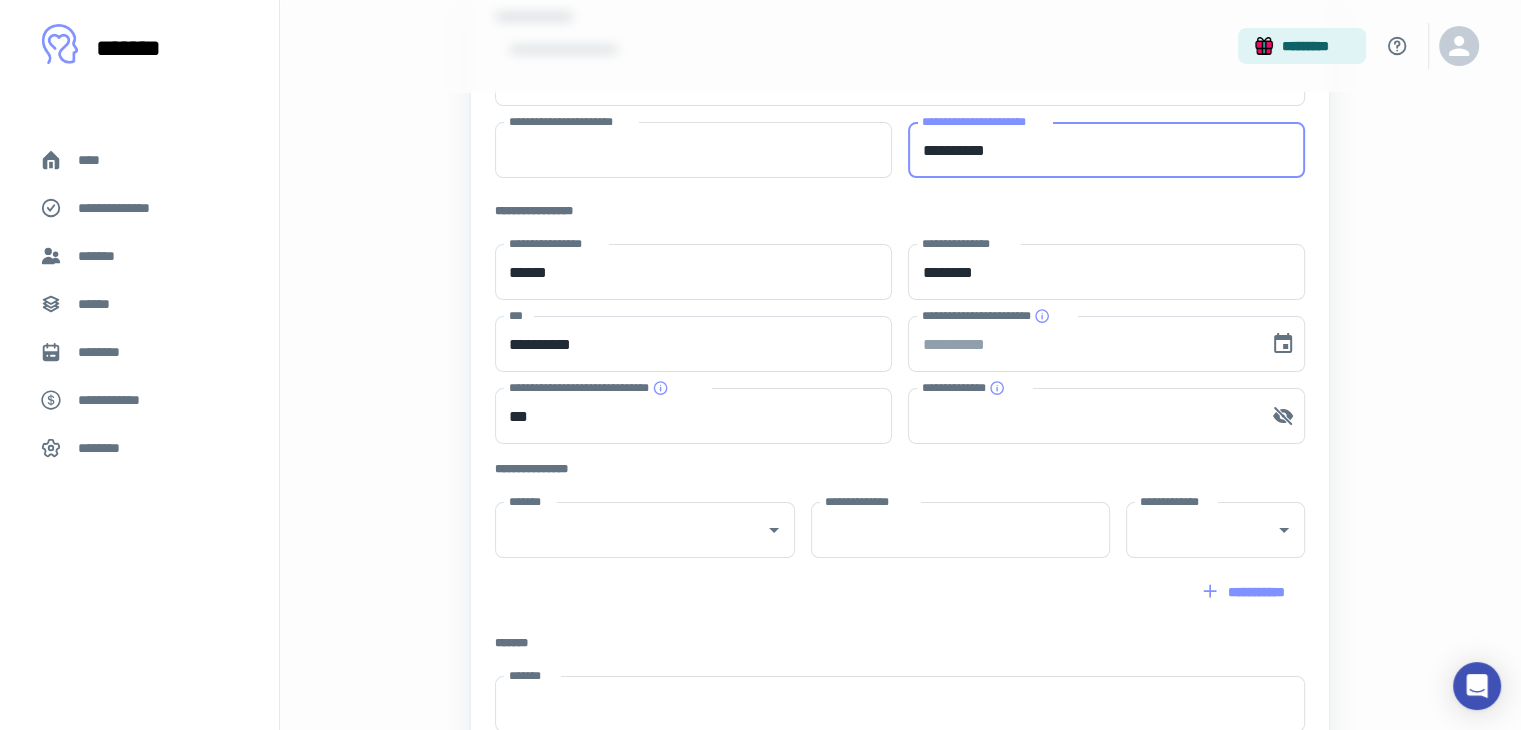 drag, startPoint x: 953, startPoint y: 157, endPoint x: 895, endPoint y: 163, distance: 58.30952 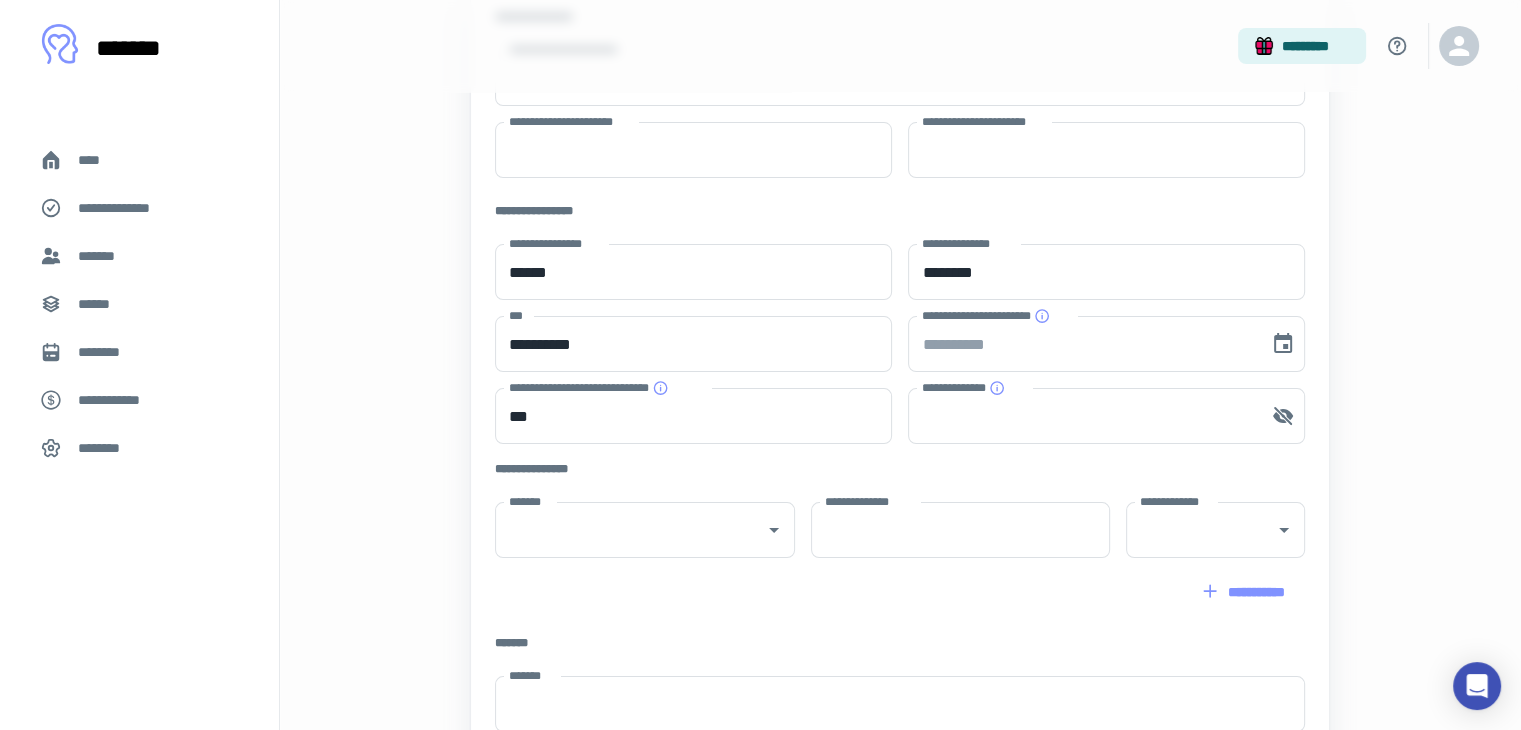 click on "**********" at bounding box center (888, 426) 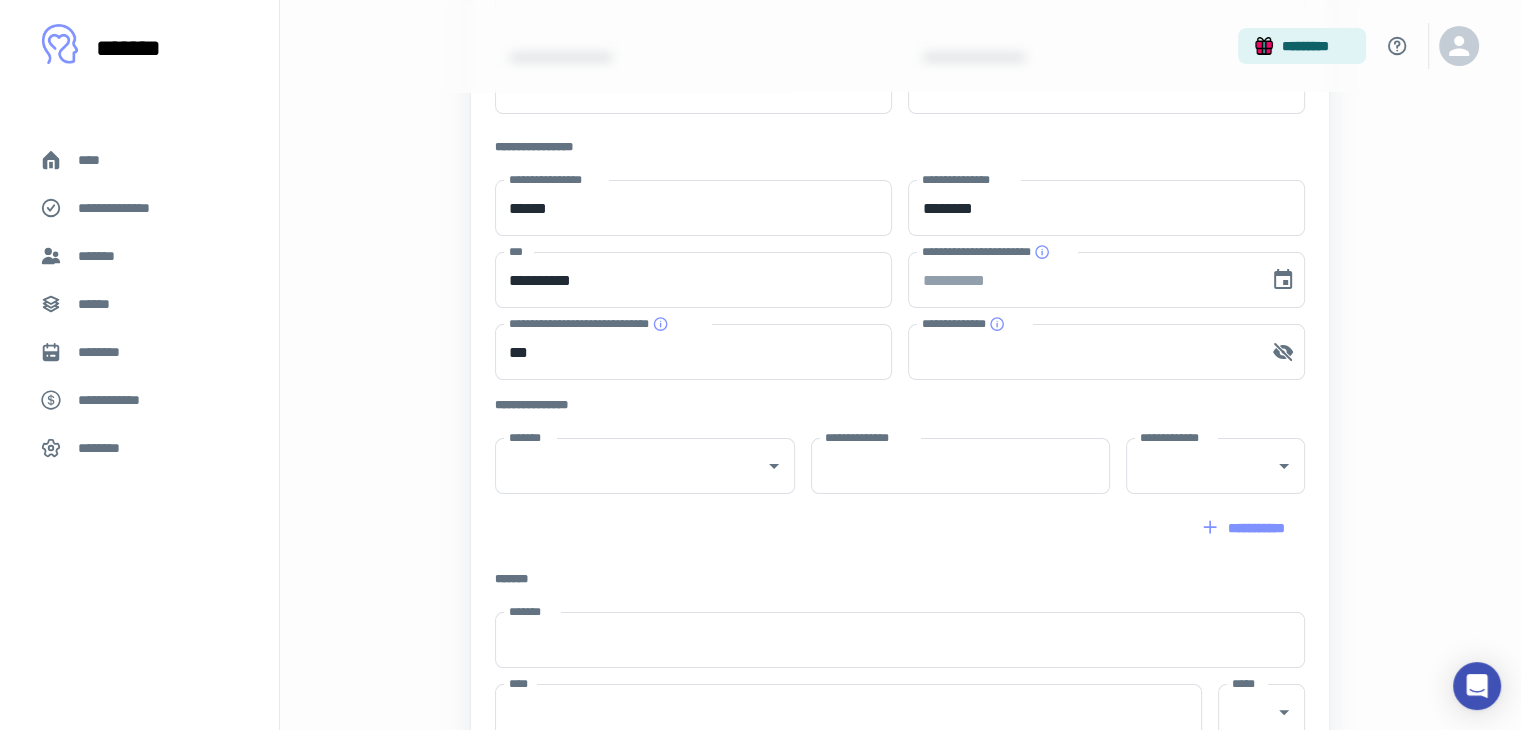 scroll, scrollTop: 300, scrollLeft: 0, axis: vertical 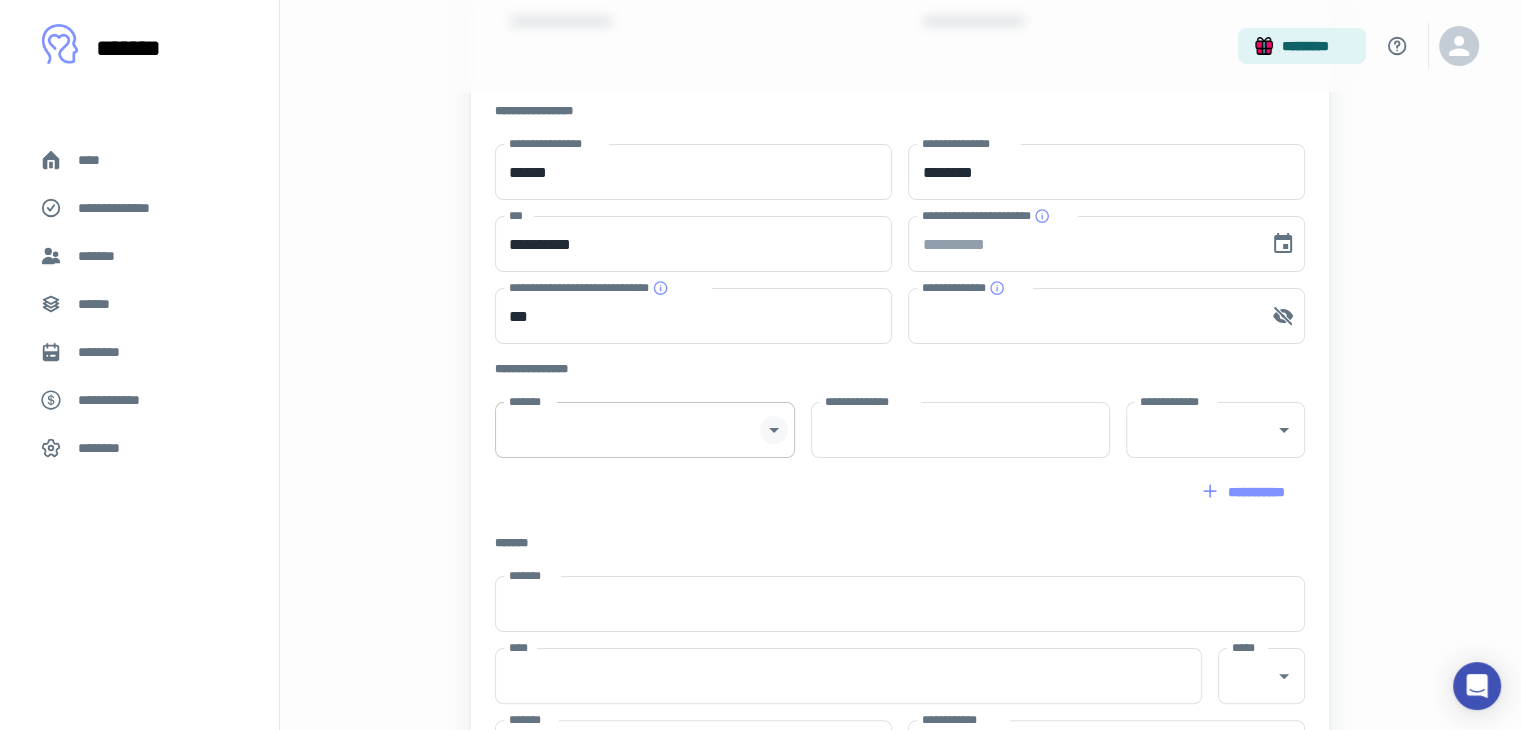 click 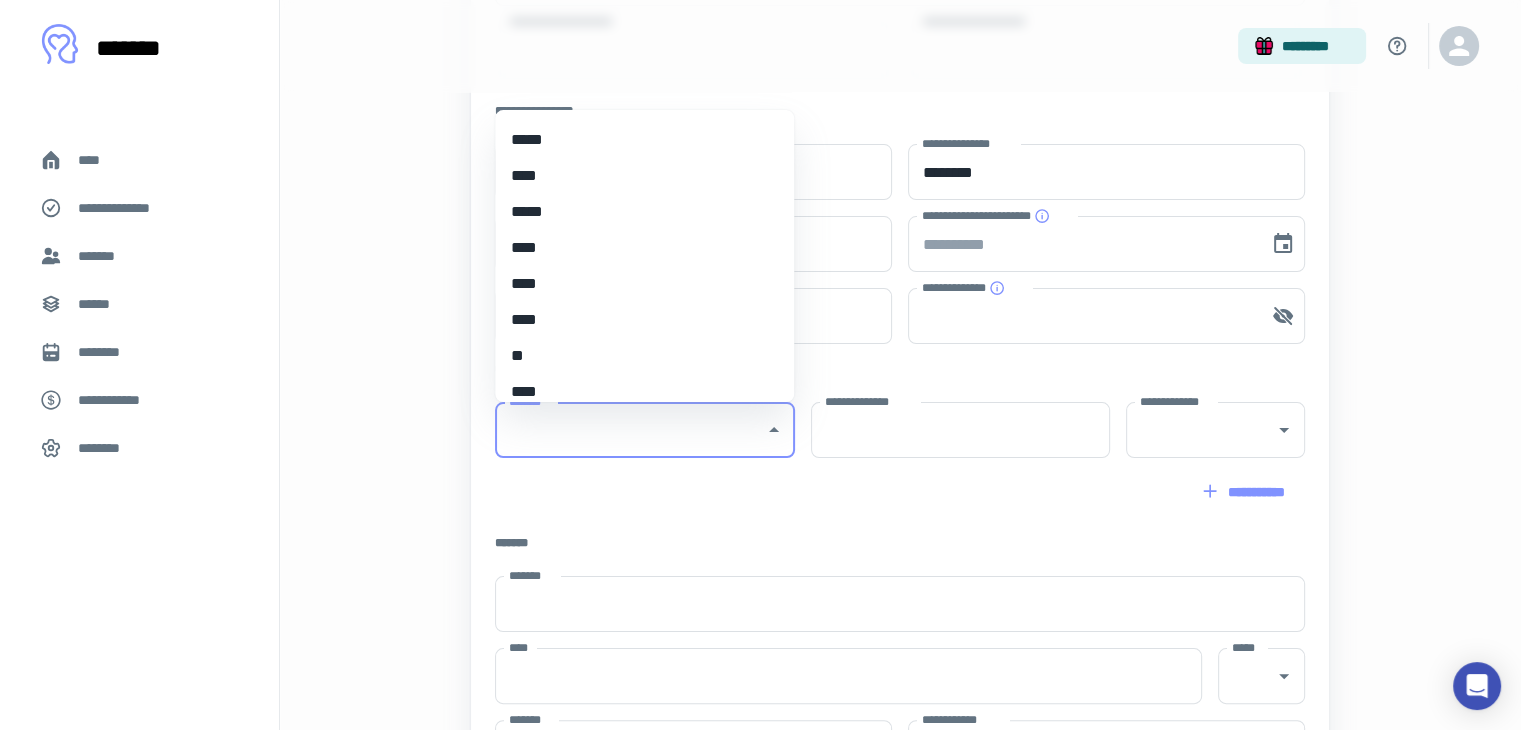 scroll, scrollTop: 600, scrollLeft: 0, axis: vertical 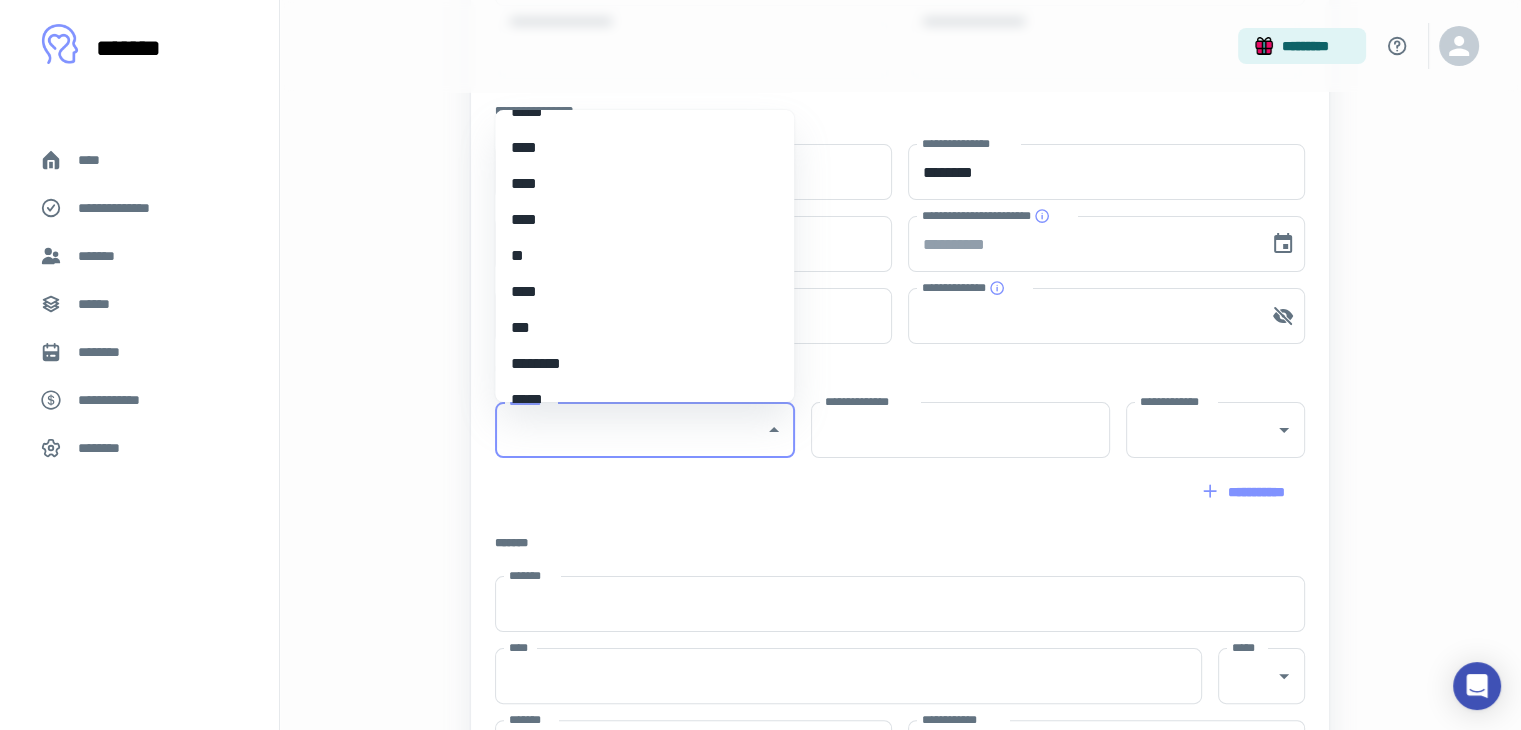 click on "****" at bounding box center (637, 148) 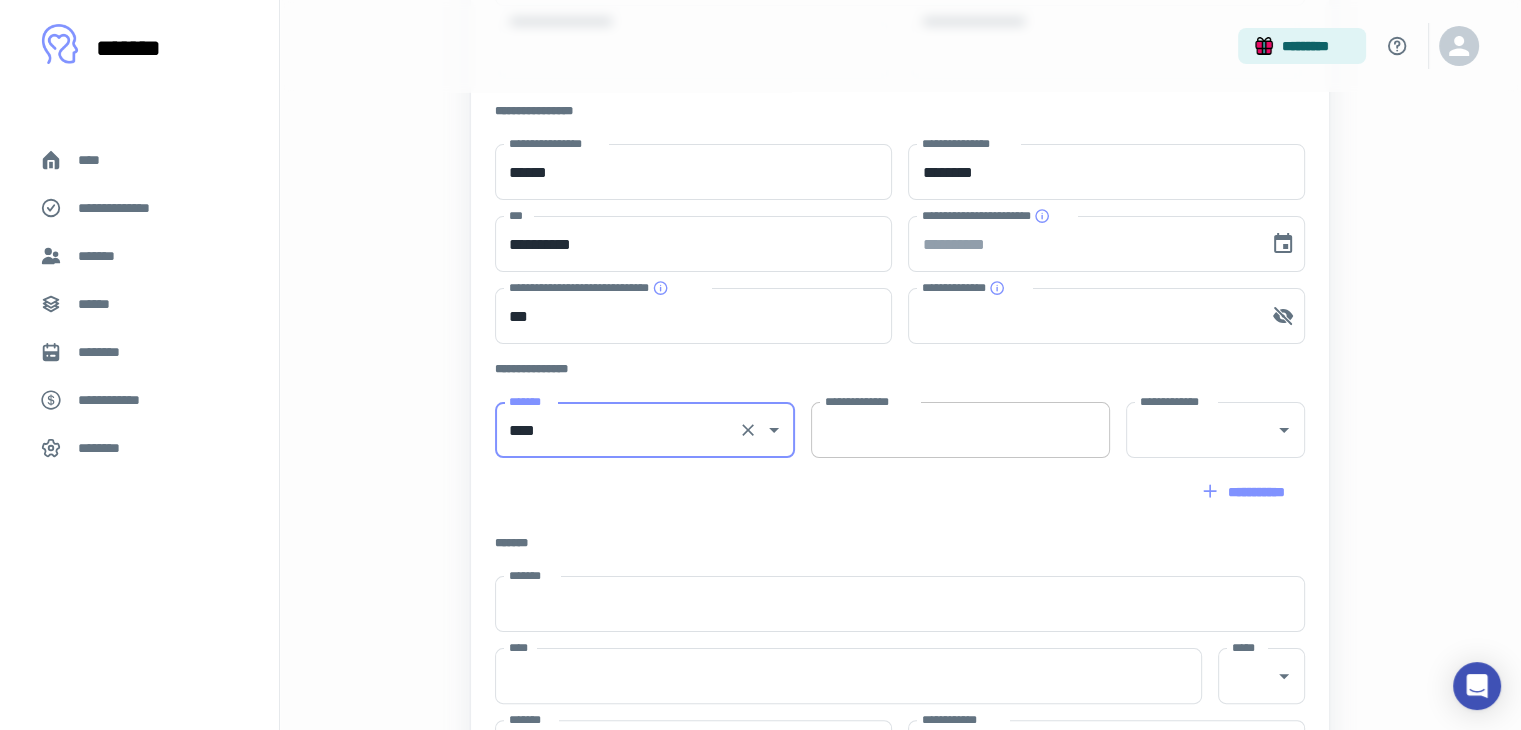 click on "**********" at bounding box center [960, 430] 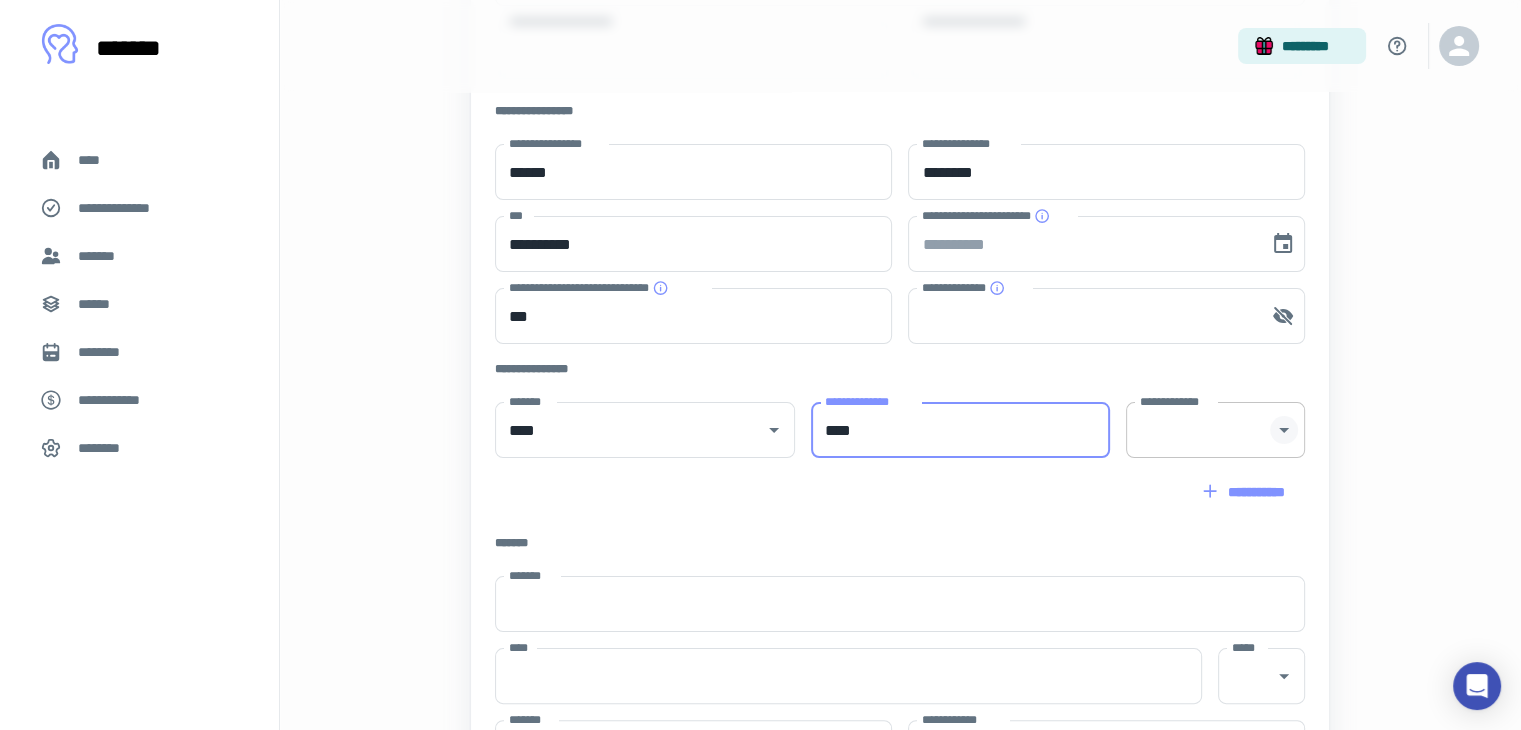 click 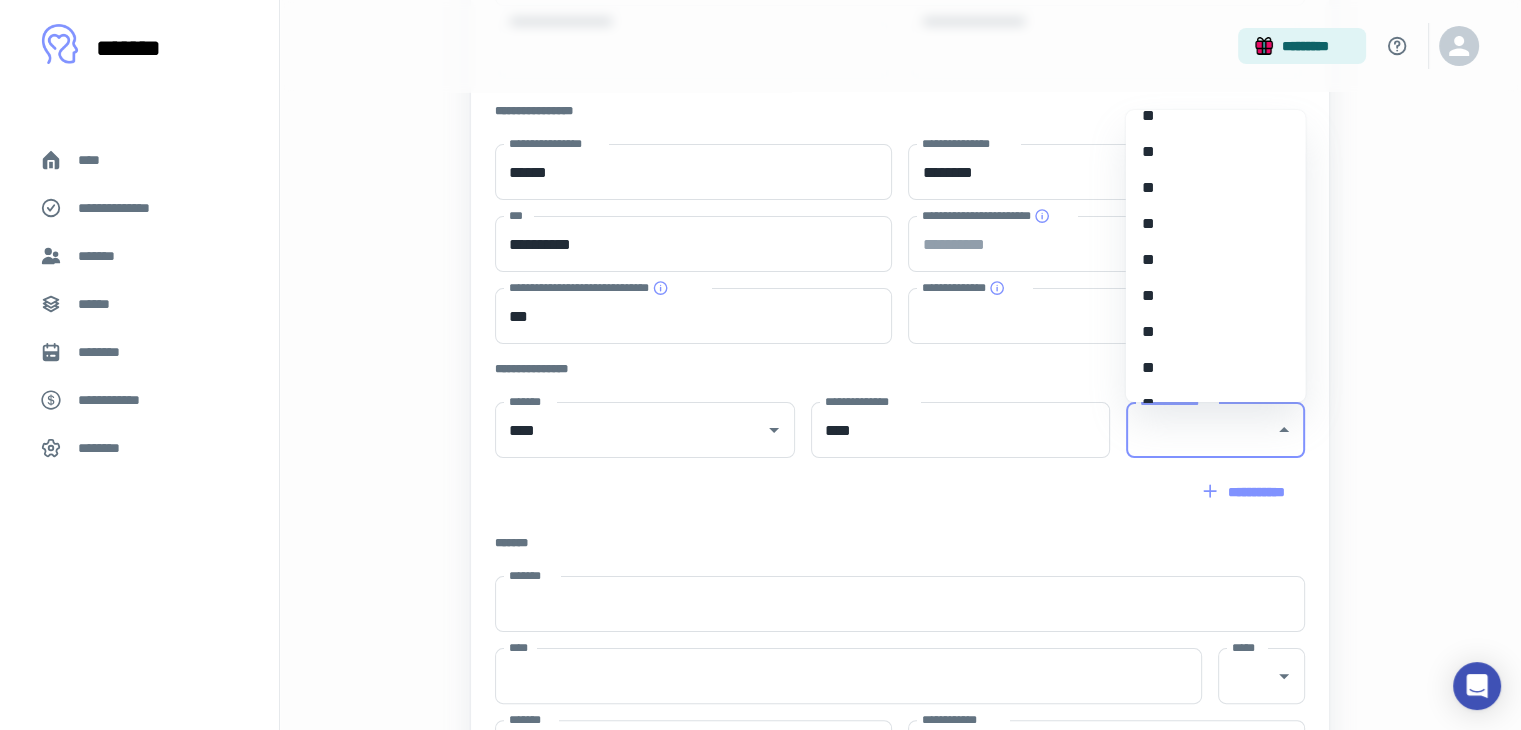 scroll, scrollTop: 900, scrollLeft: 0, axis: vertical 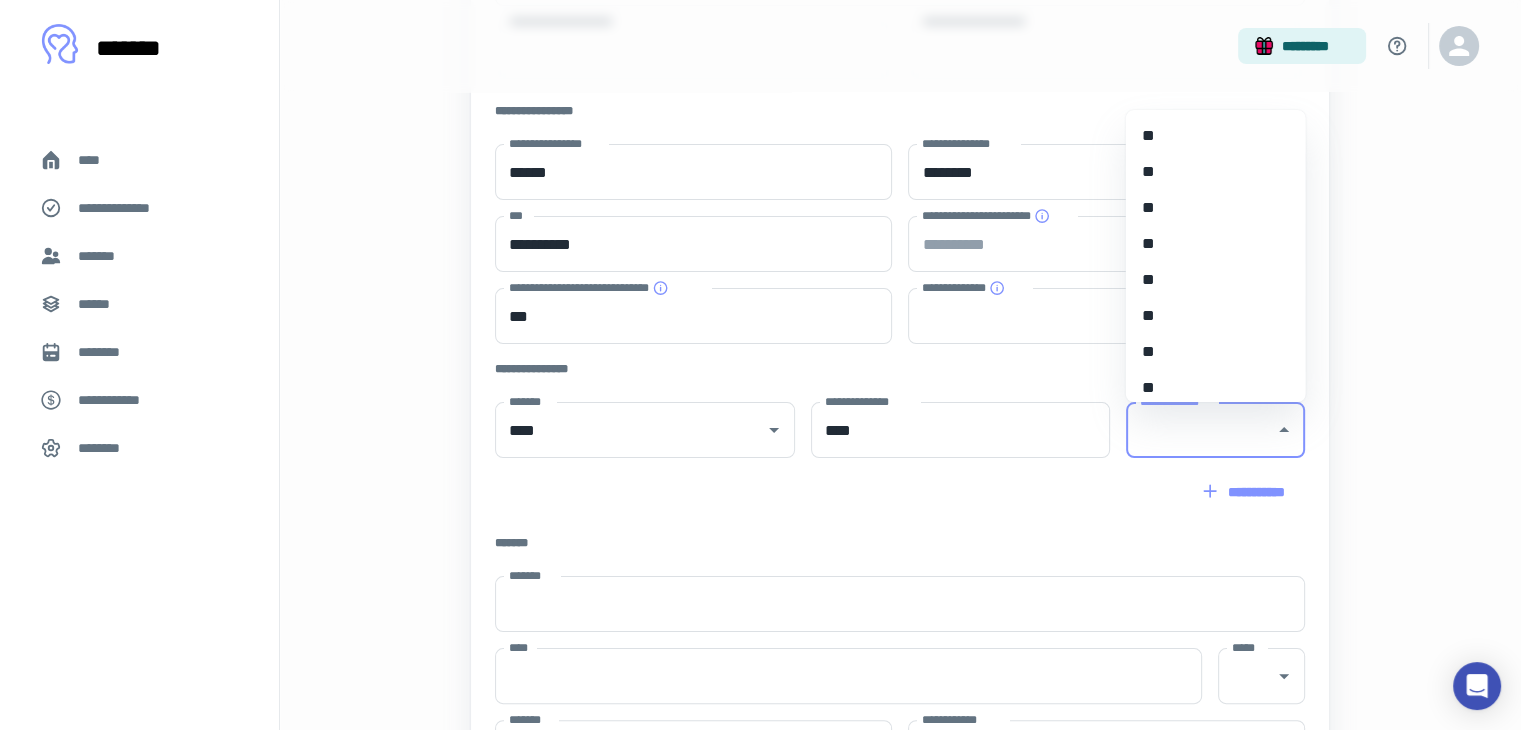 click on "**" at bounding box center [1208, 388] 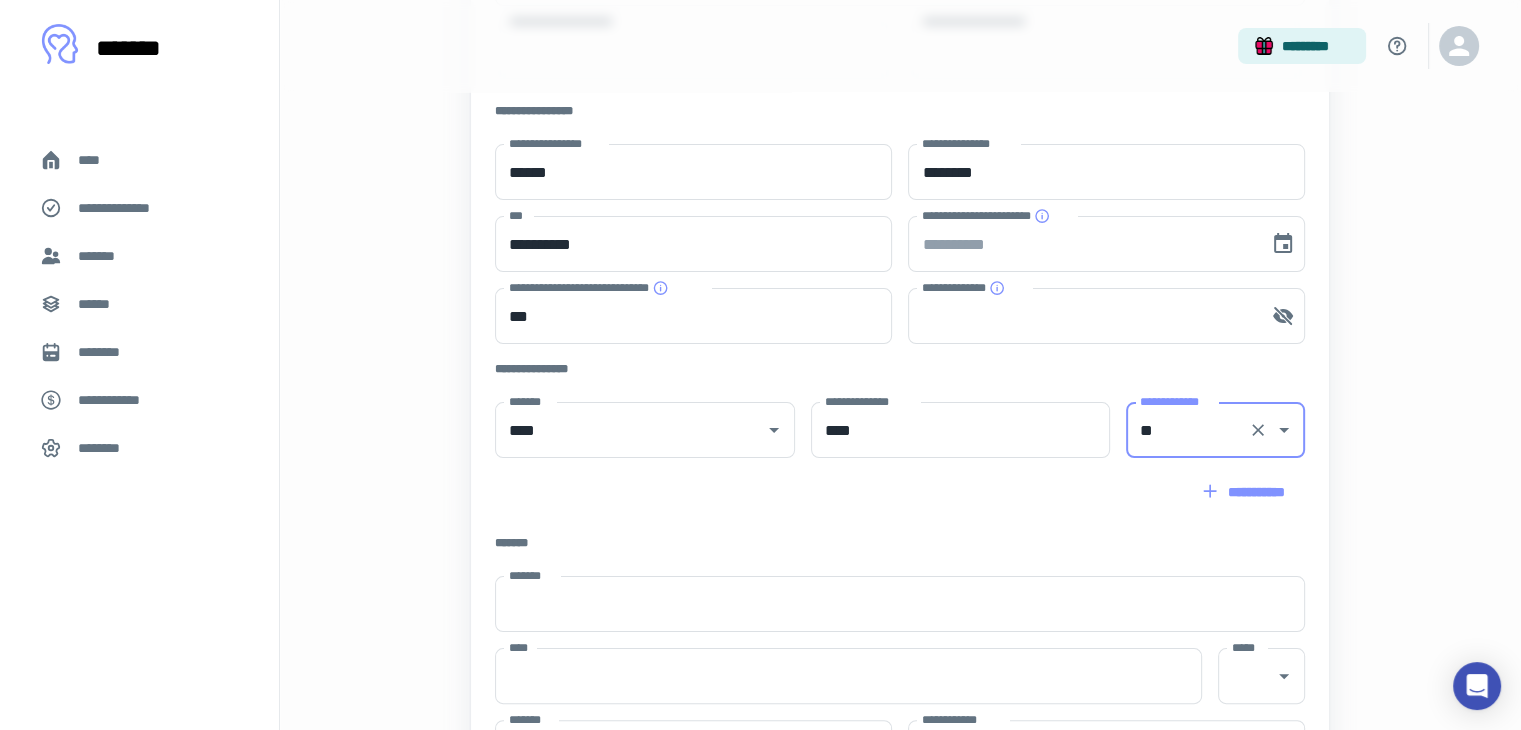 click on "**********" at bounding box center (900, 372) 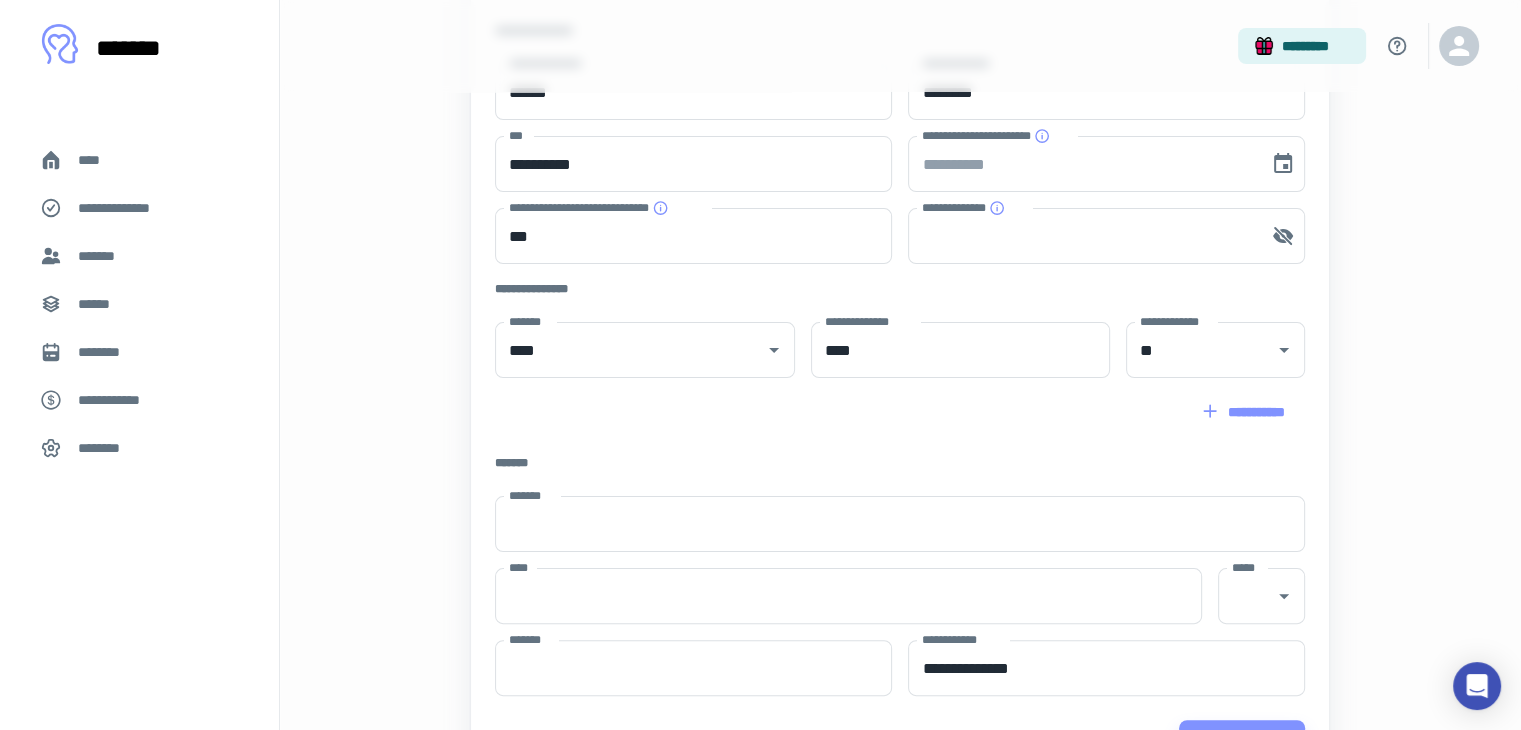 scroll, scrollTop: 500, scrollLeft: 0, axis: vertical 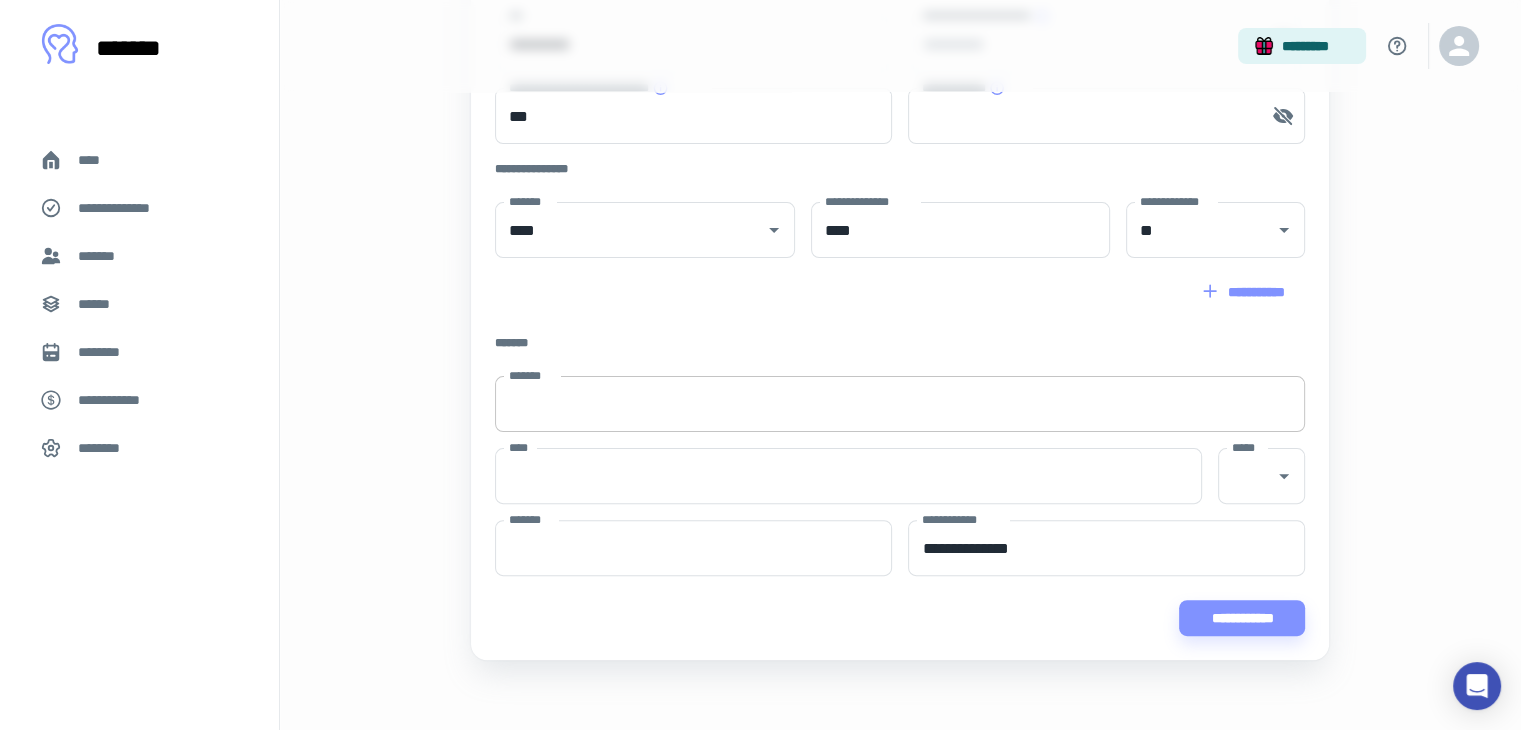 click on "*******" at bounding box center (900, 404) 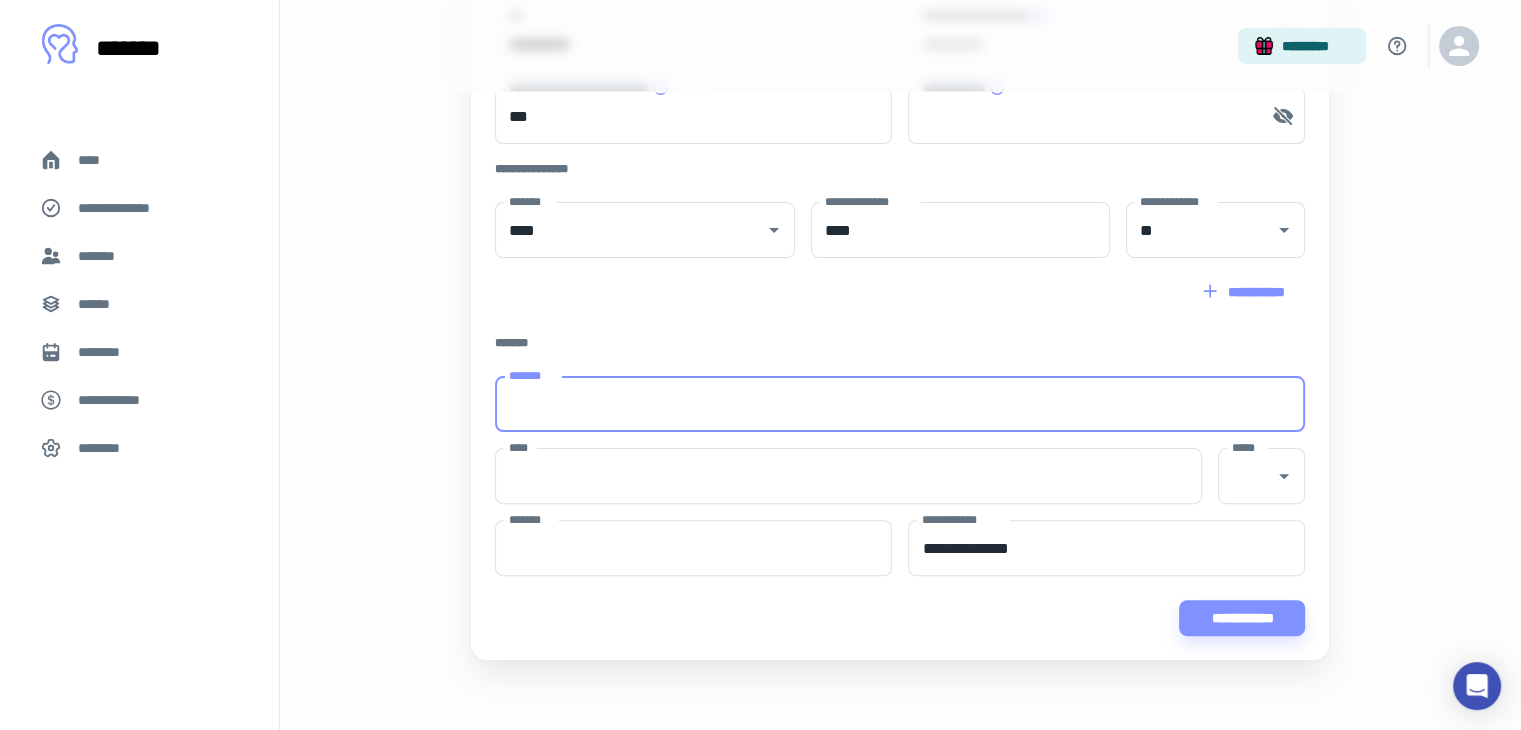 click on "*******" at bounding box center [900, 404] 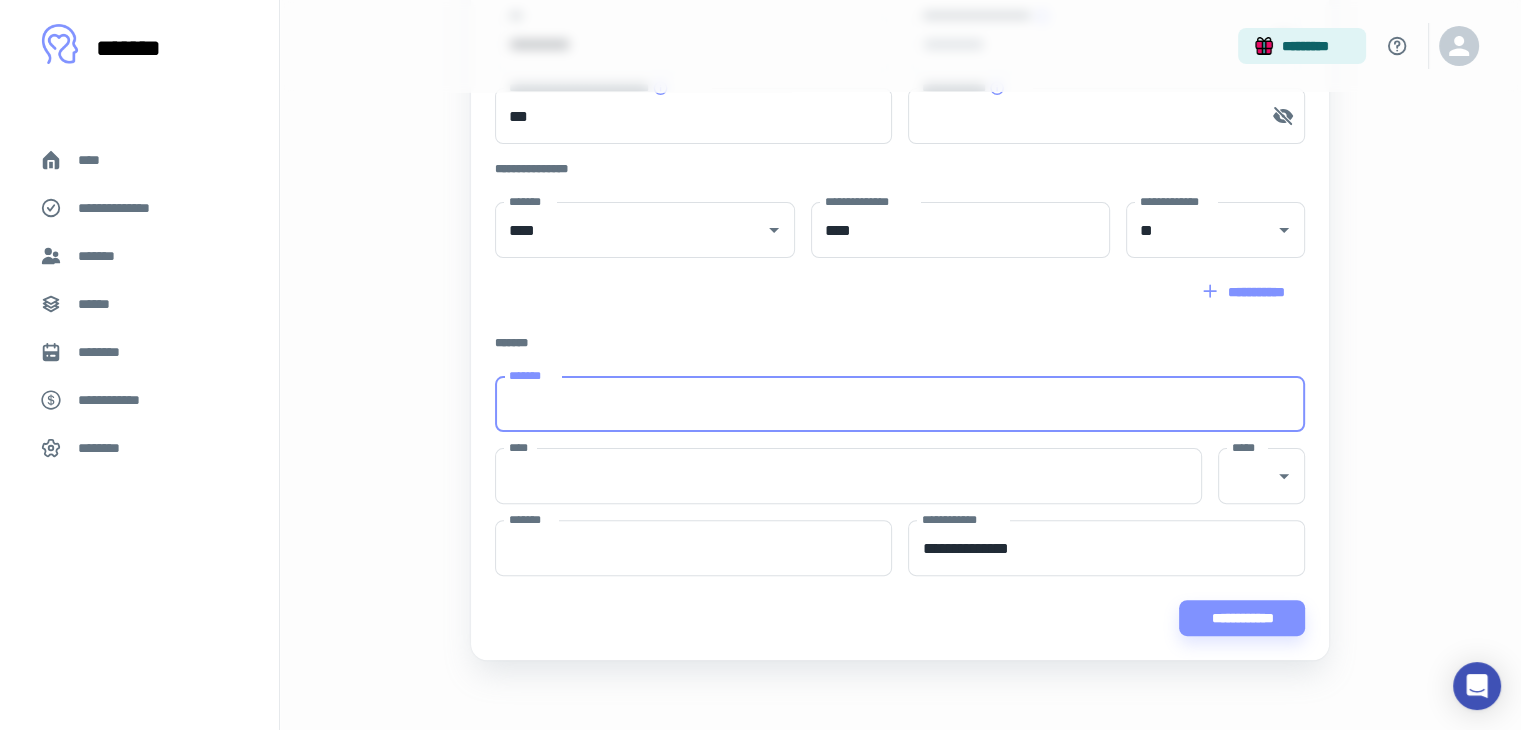 paste on "**********" 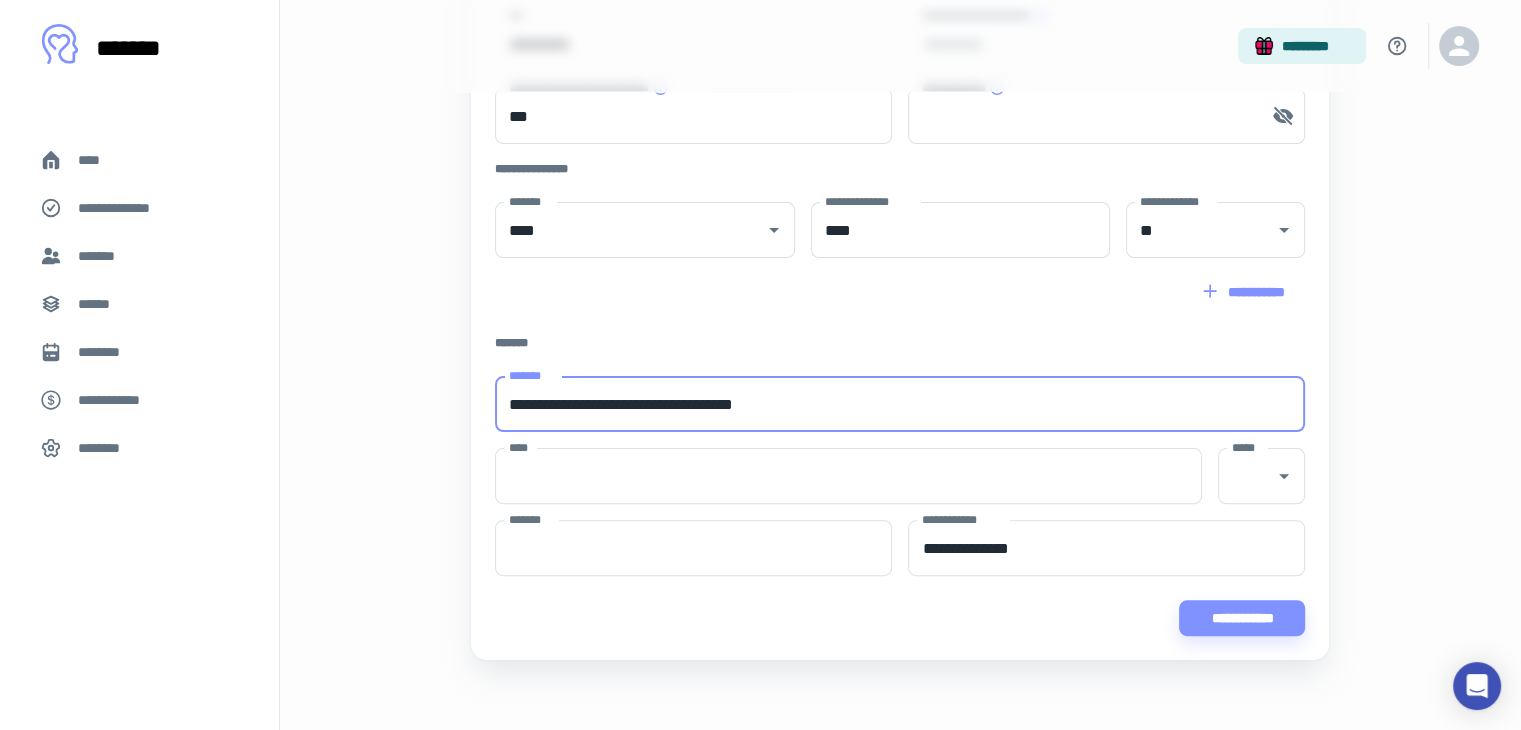 drag, startPoint x: 817, startPoint y: 403, endPoint x: 761, endPoint y: 407, distance: 56.142673 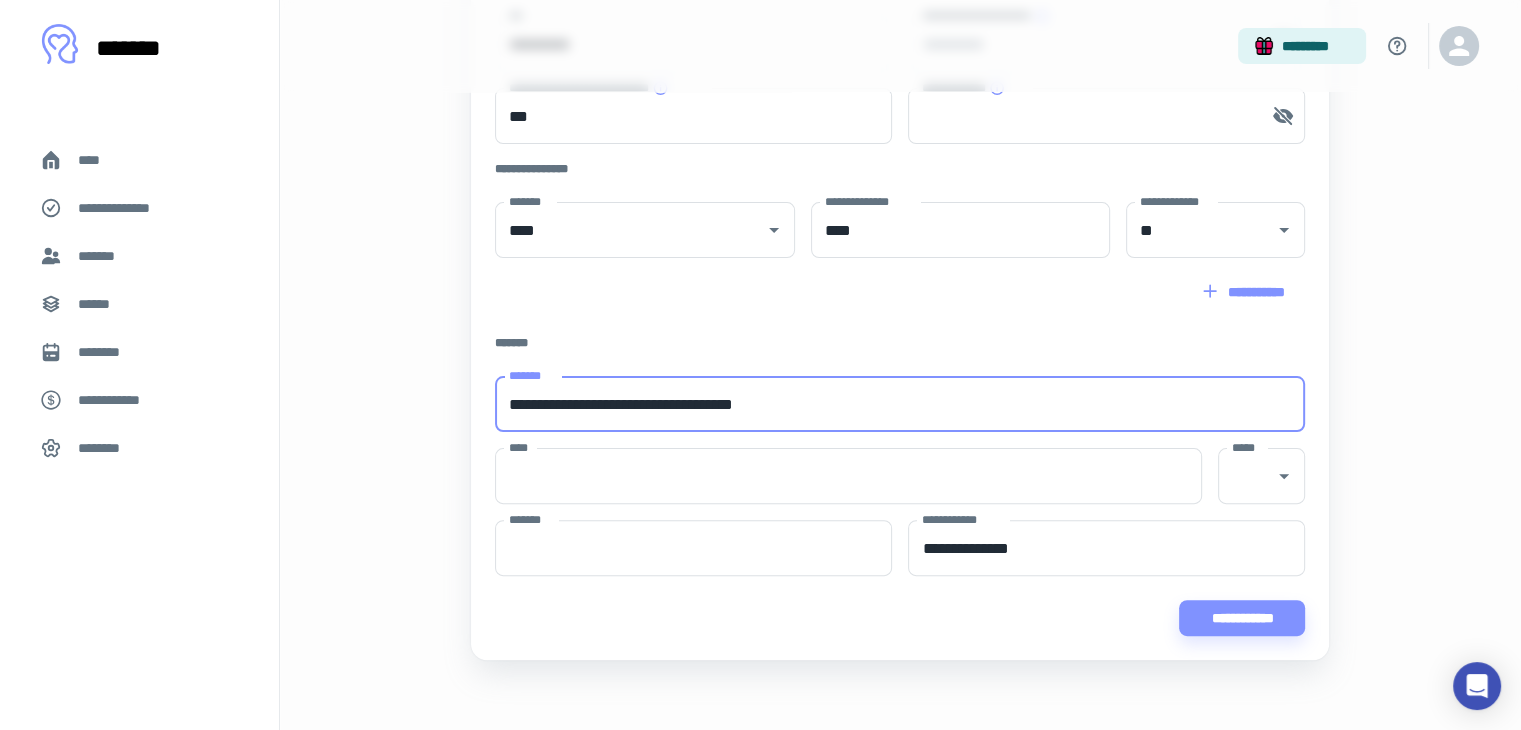 click on "**********" at bounding box center [900, 404] 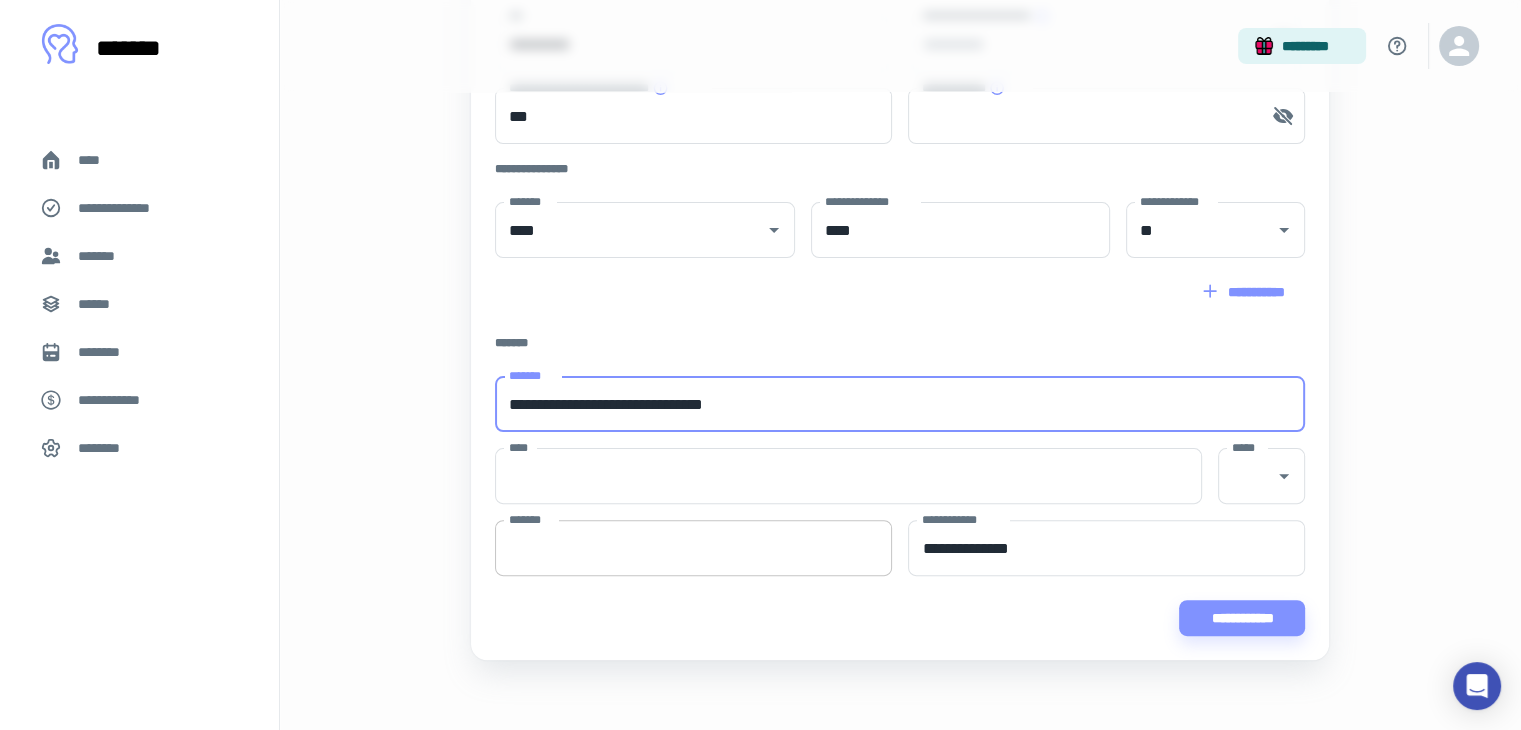 type on "**********" 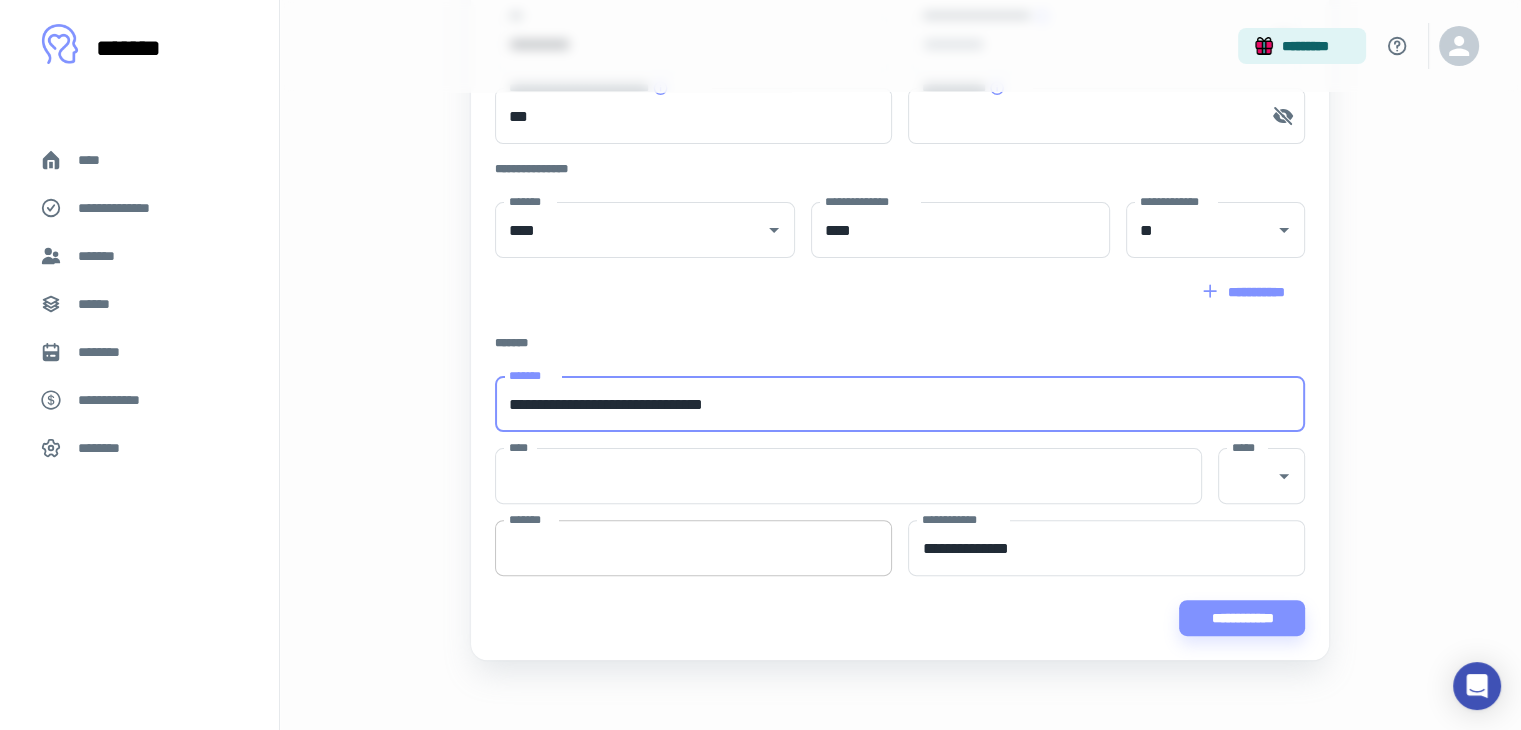 click on "*******" at bounding box center [693, 548] 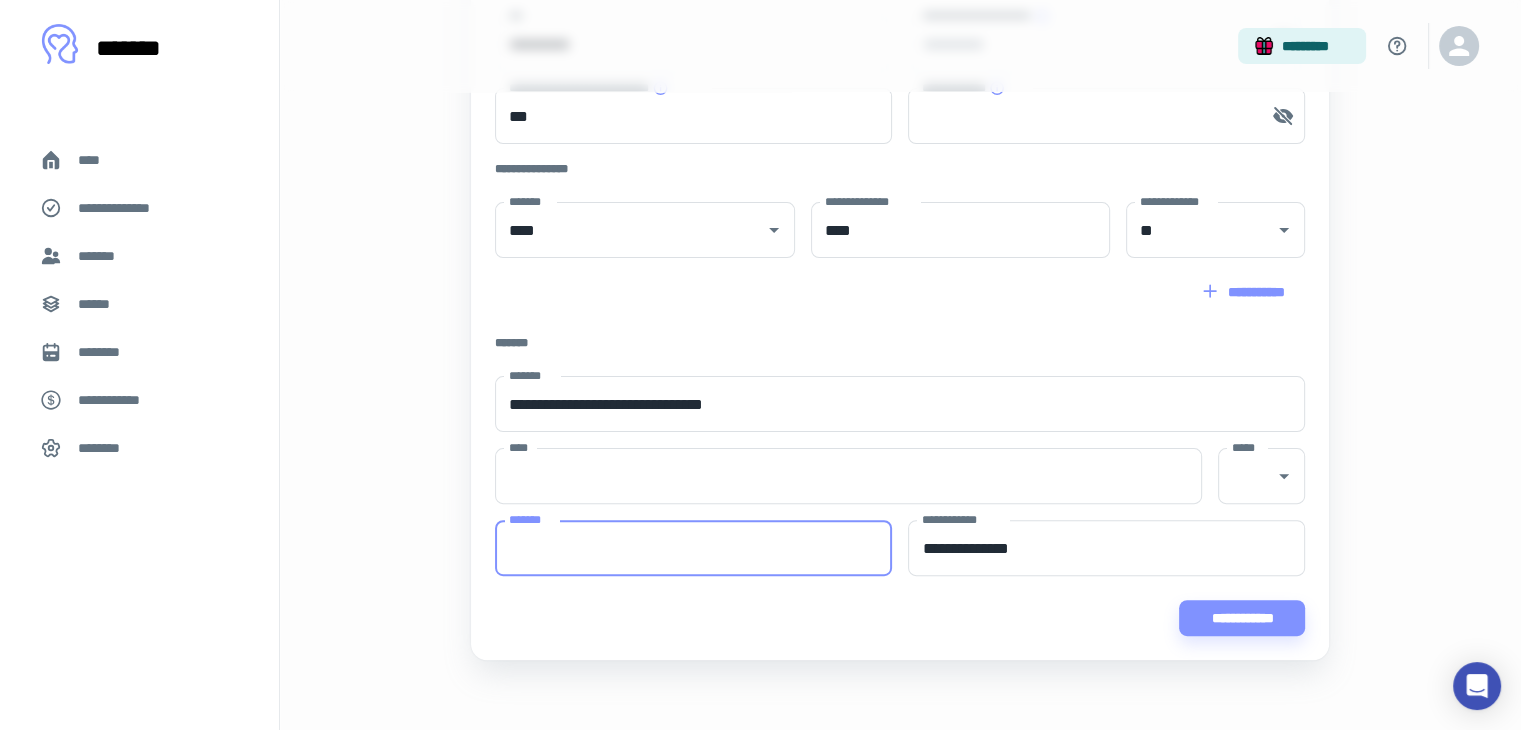 paste on "*****" 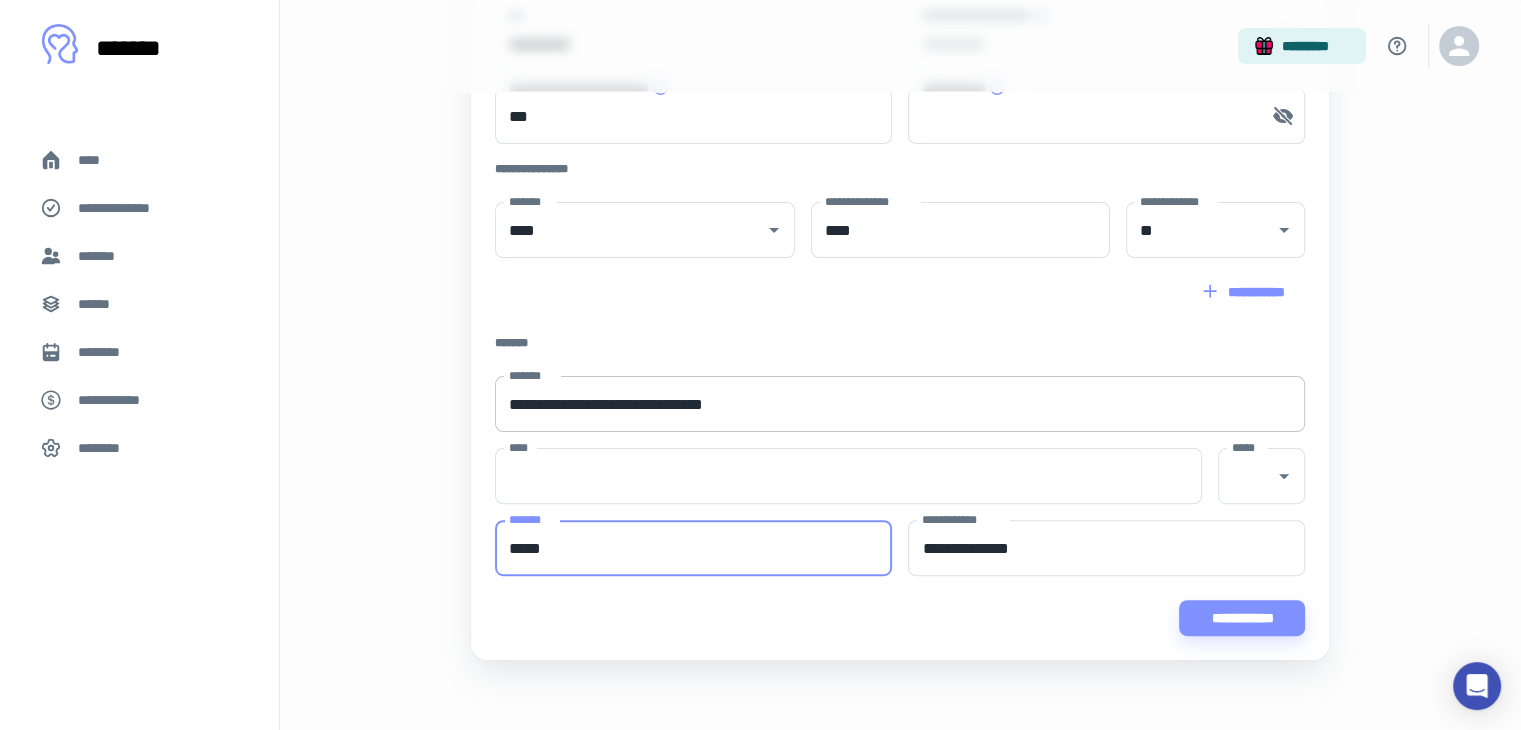 type on "*****" 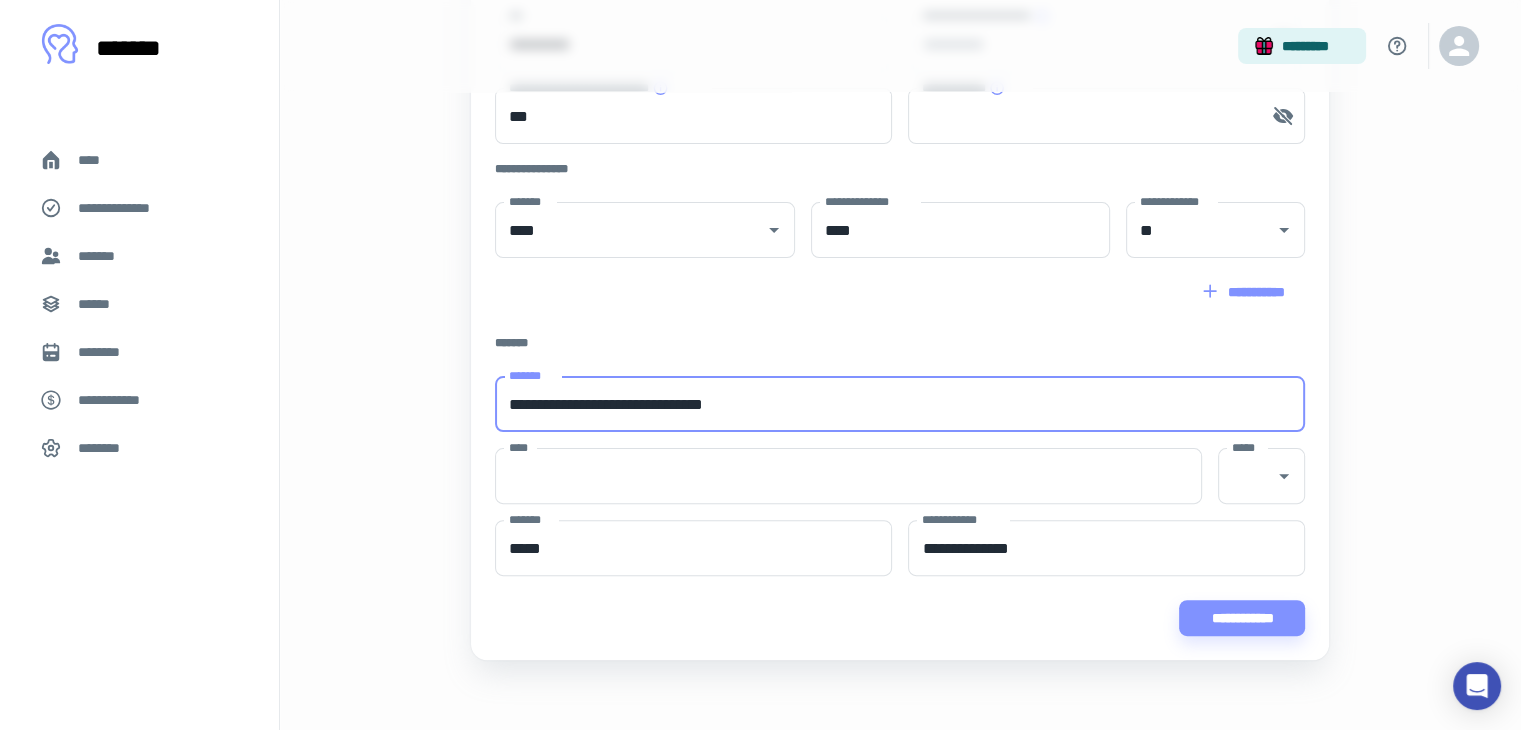 drag, startPoint x: 762, startPoint y: 400, endPoint x: 685, endPoint y: 415, distance: 78.44743 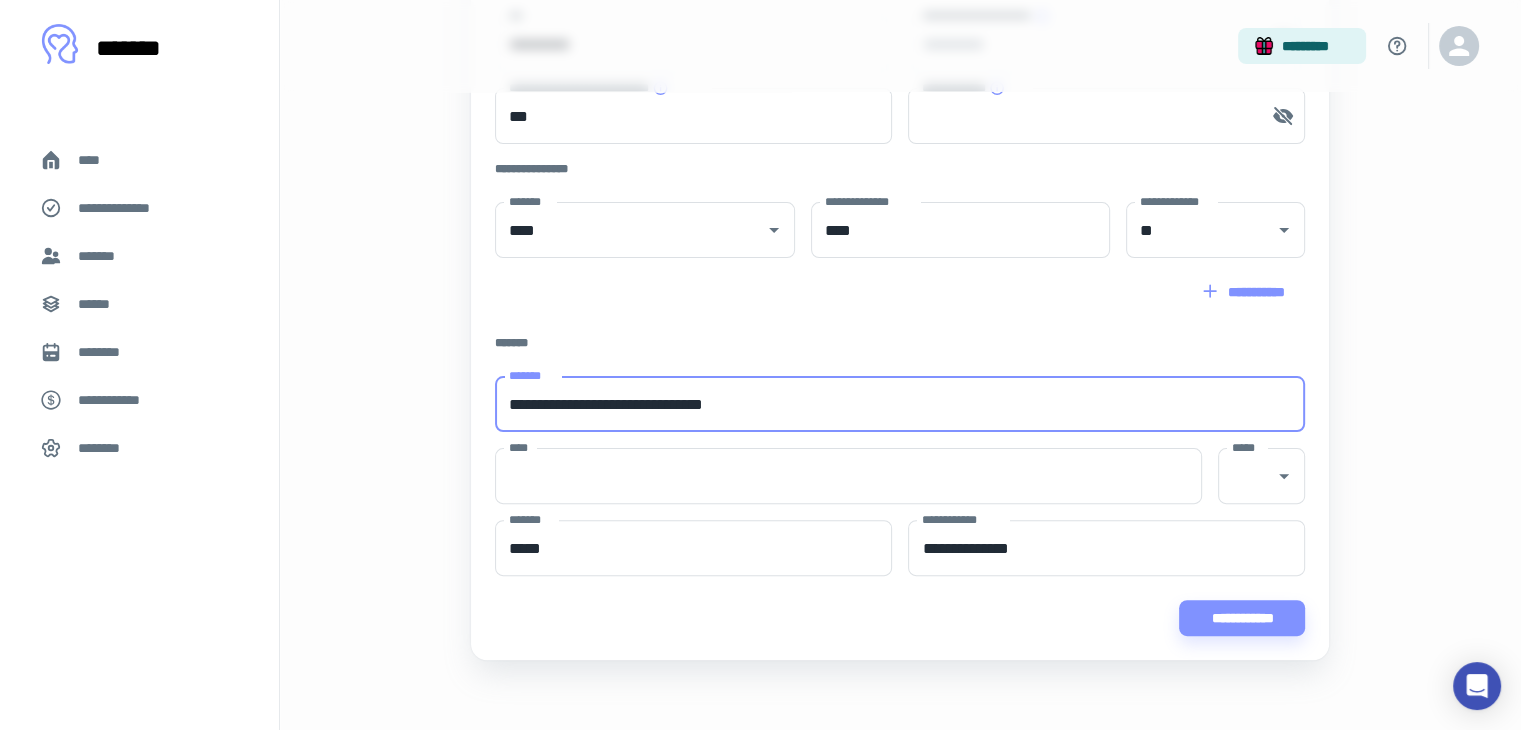 click on "**********" at bounding box center [900, 404] 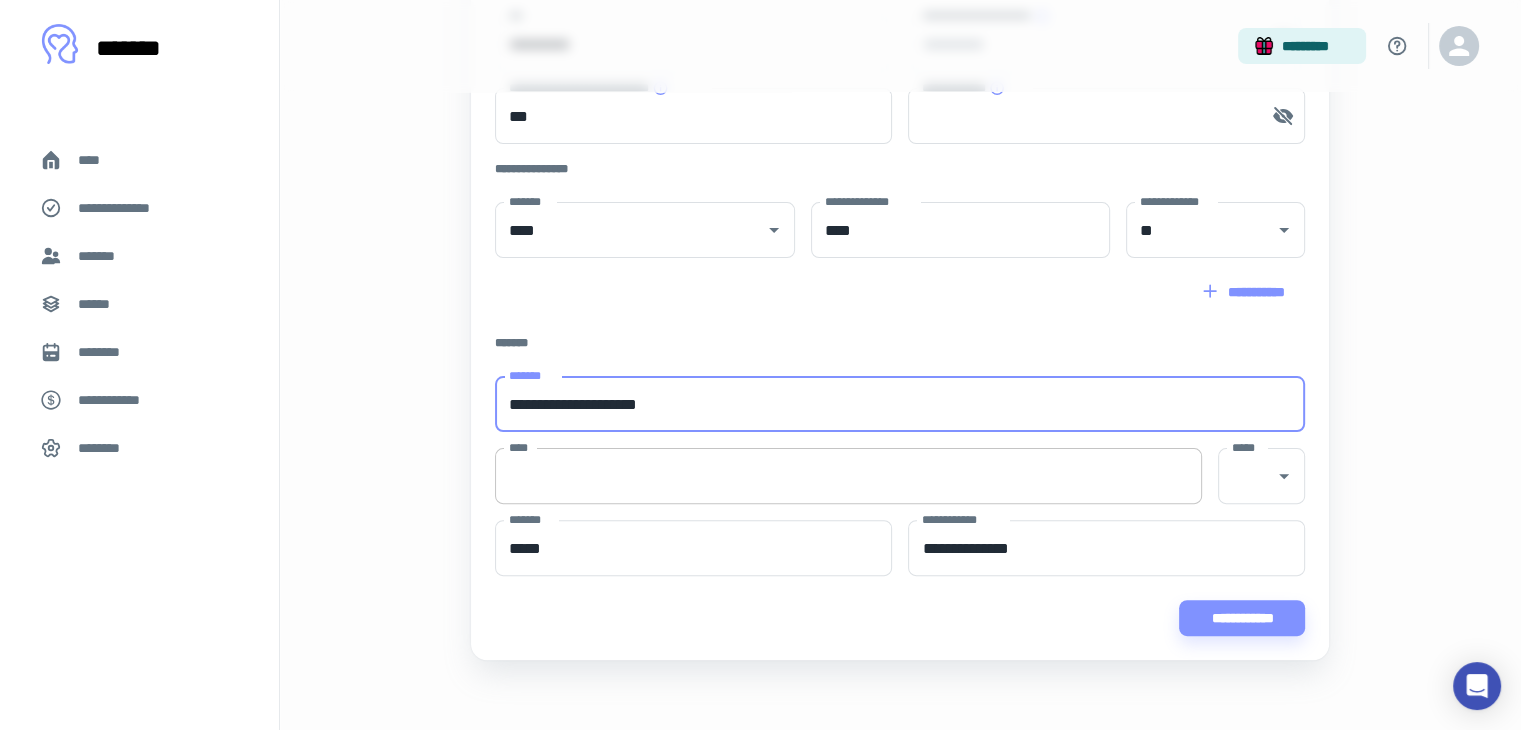 type on "**********" 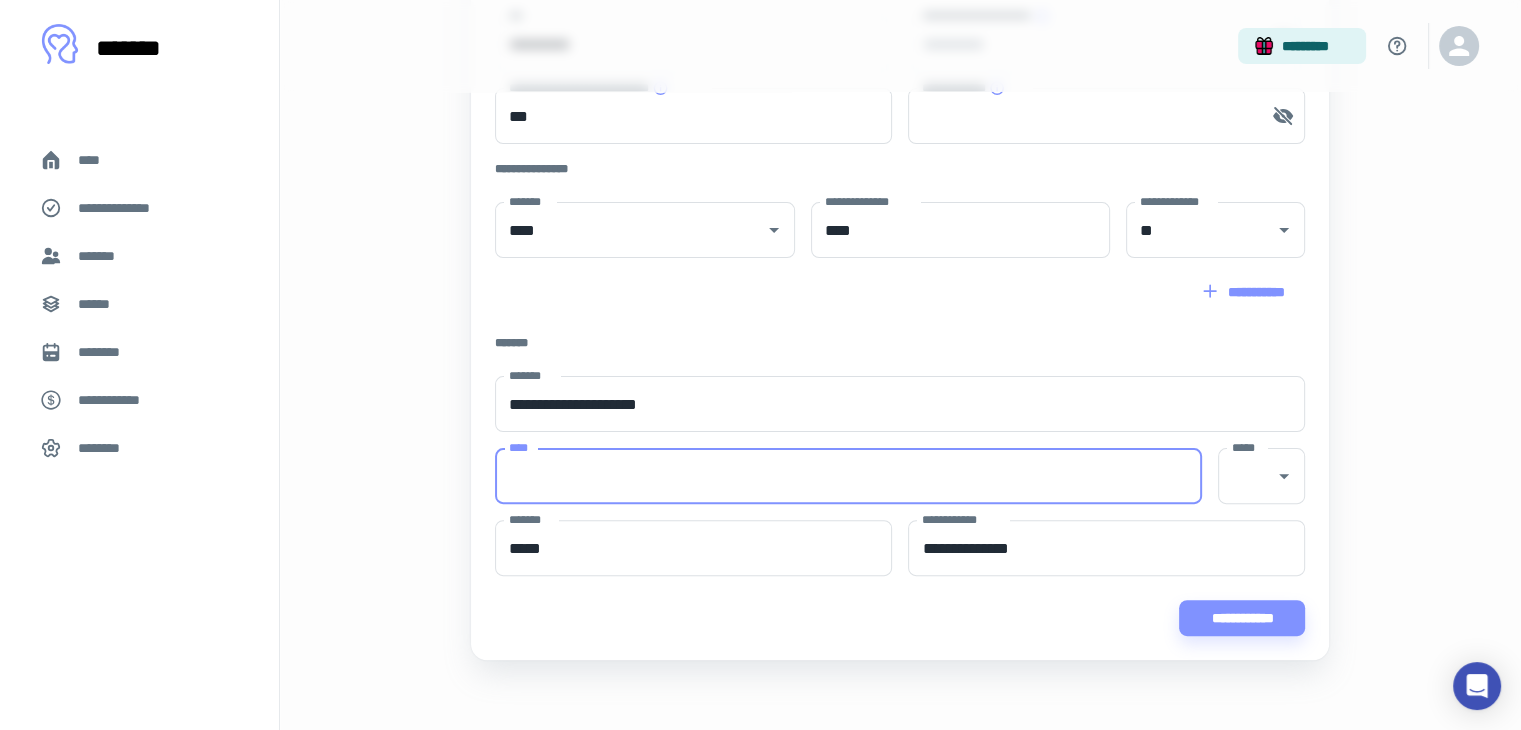 click on "****" at bounding box center [848, 476] 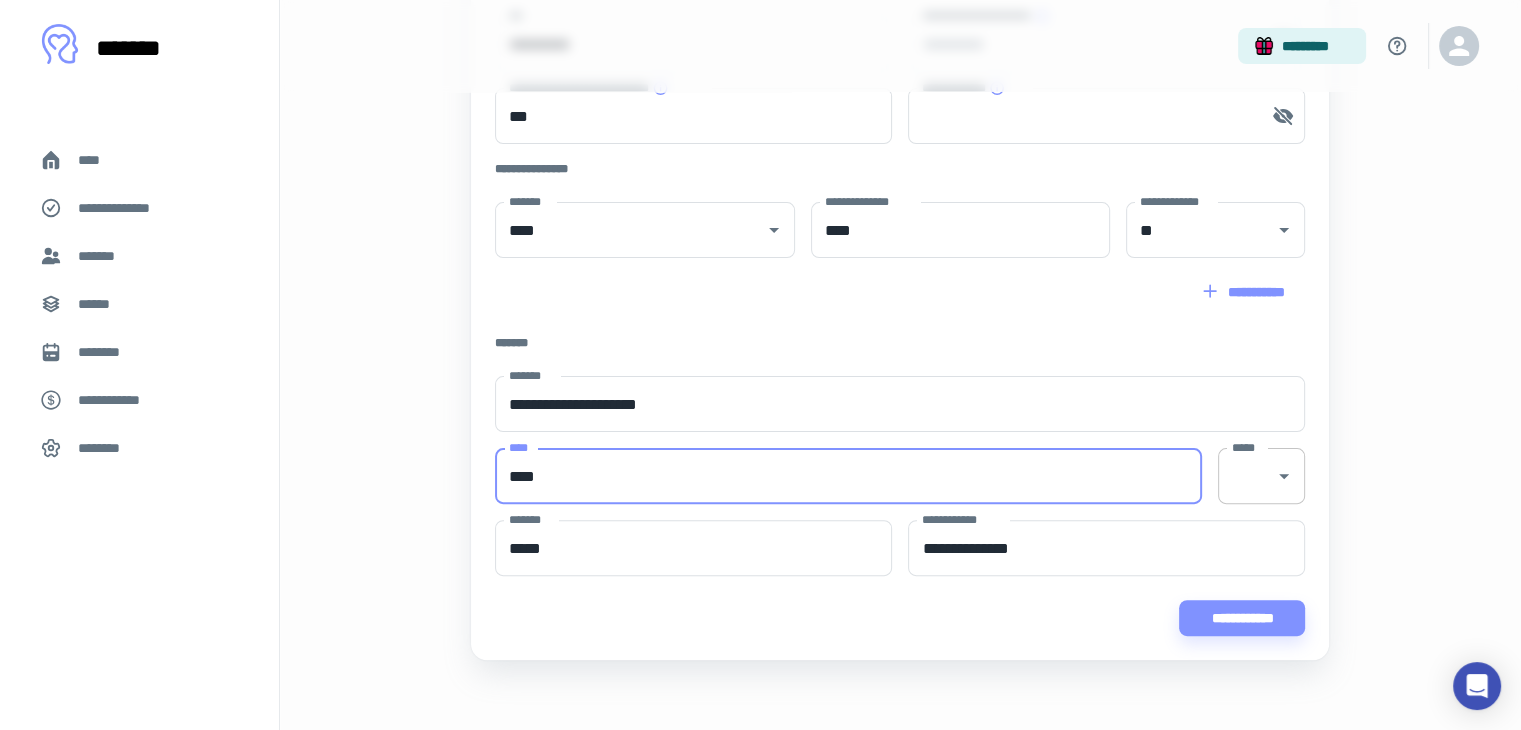 click on "*****" at bounding box center (1261, 476) 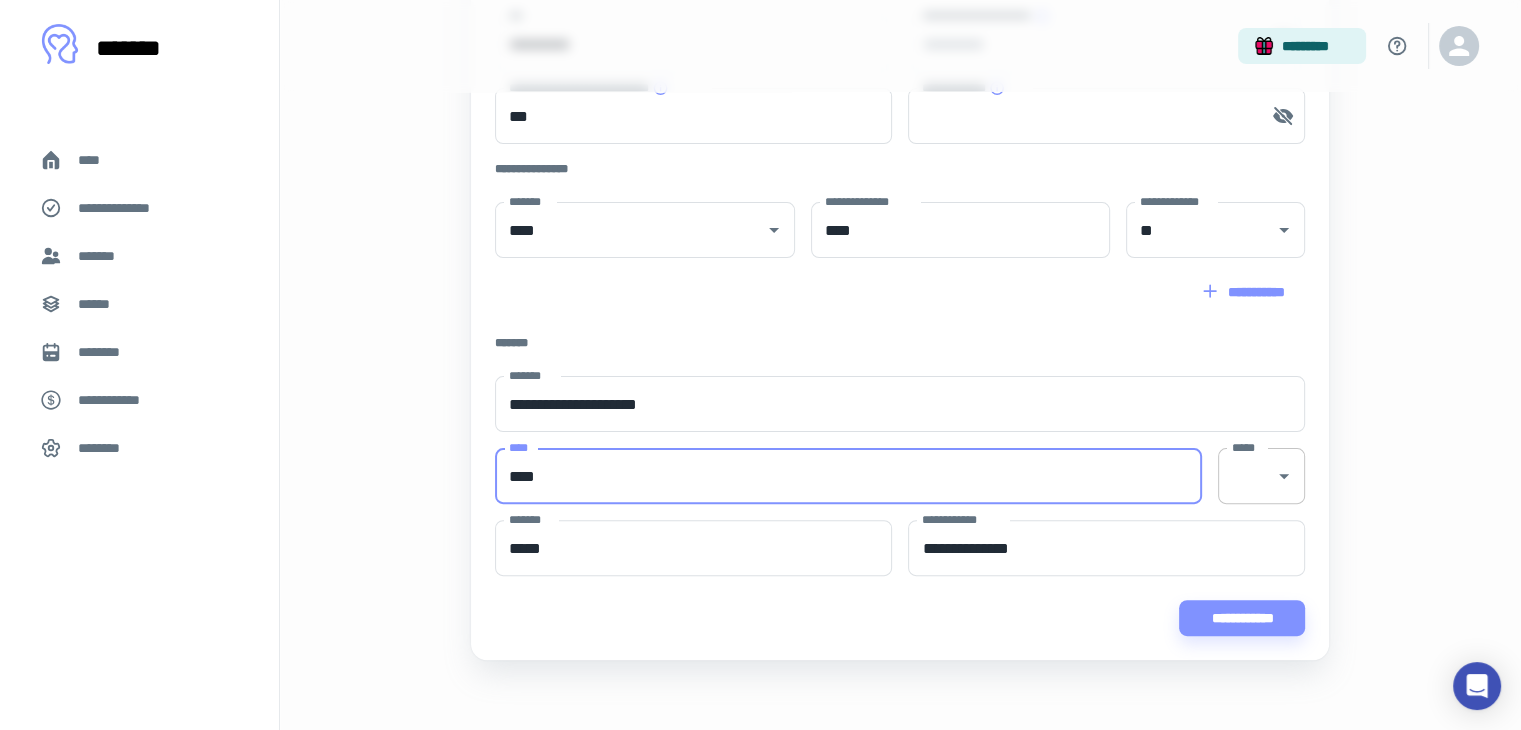 type on "****" 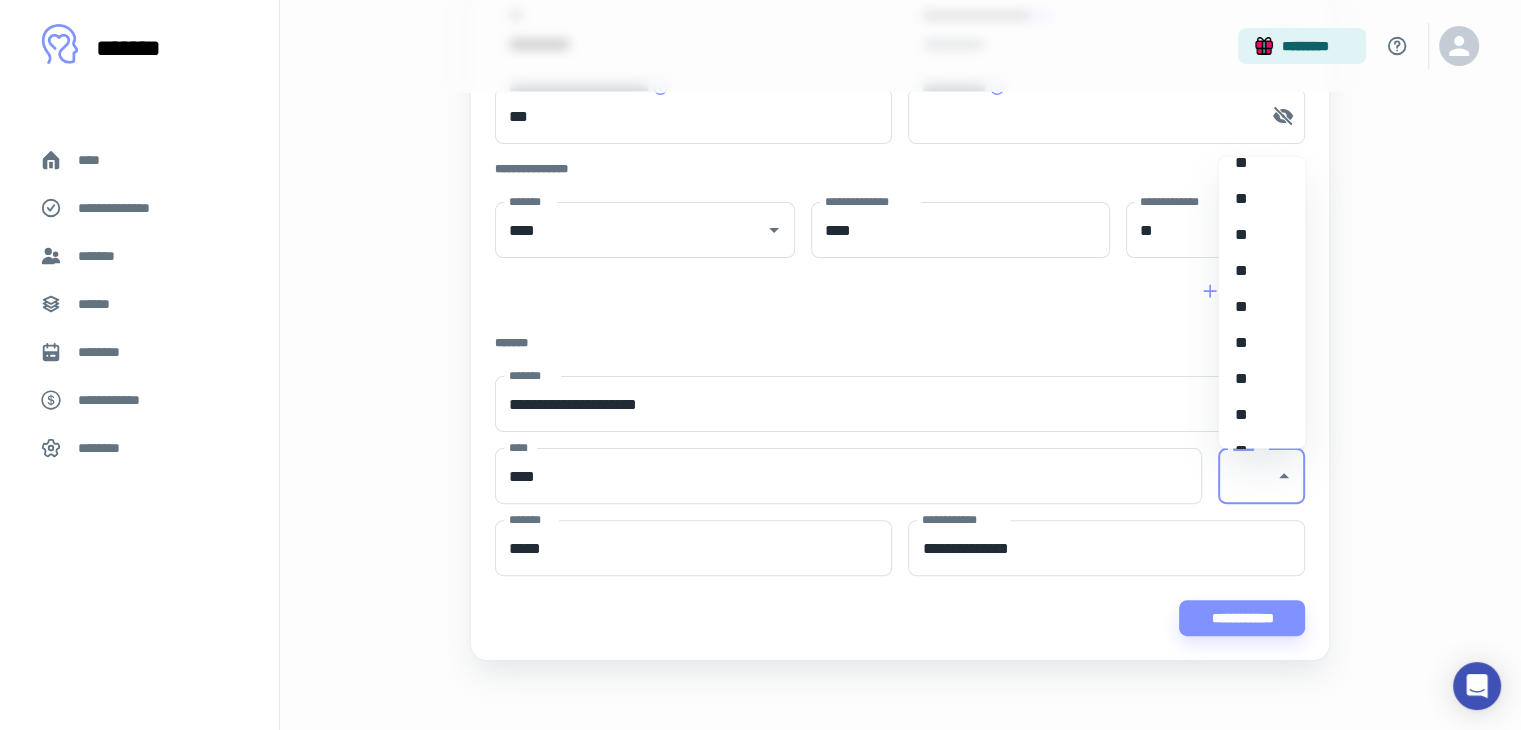 scroll, scrollTop: 1100, scrollLeft: 0, axis: vertical 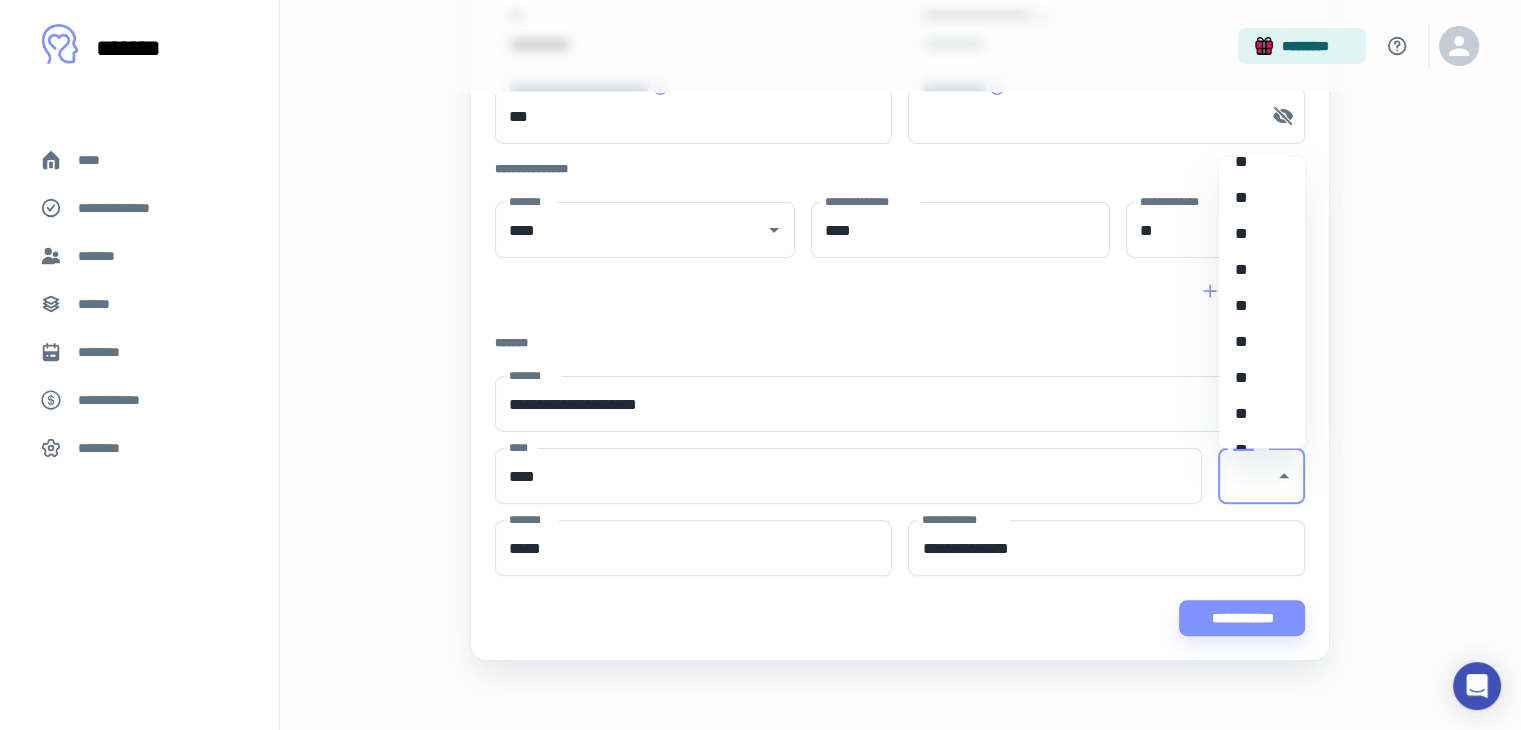 click on "**" at bounding box center (1254, 235) 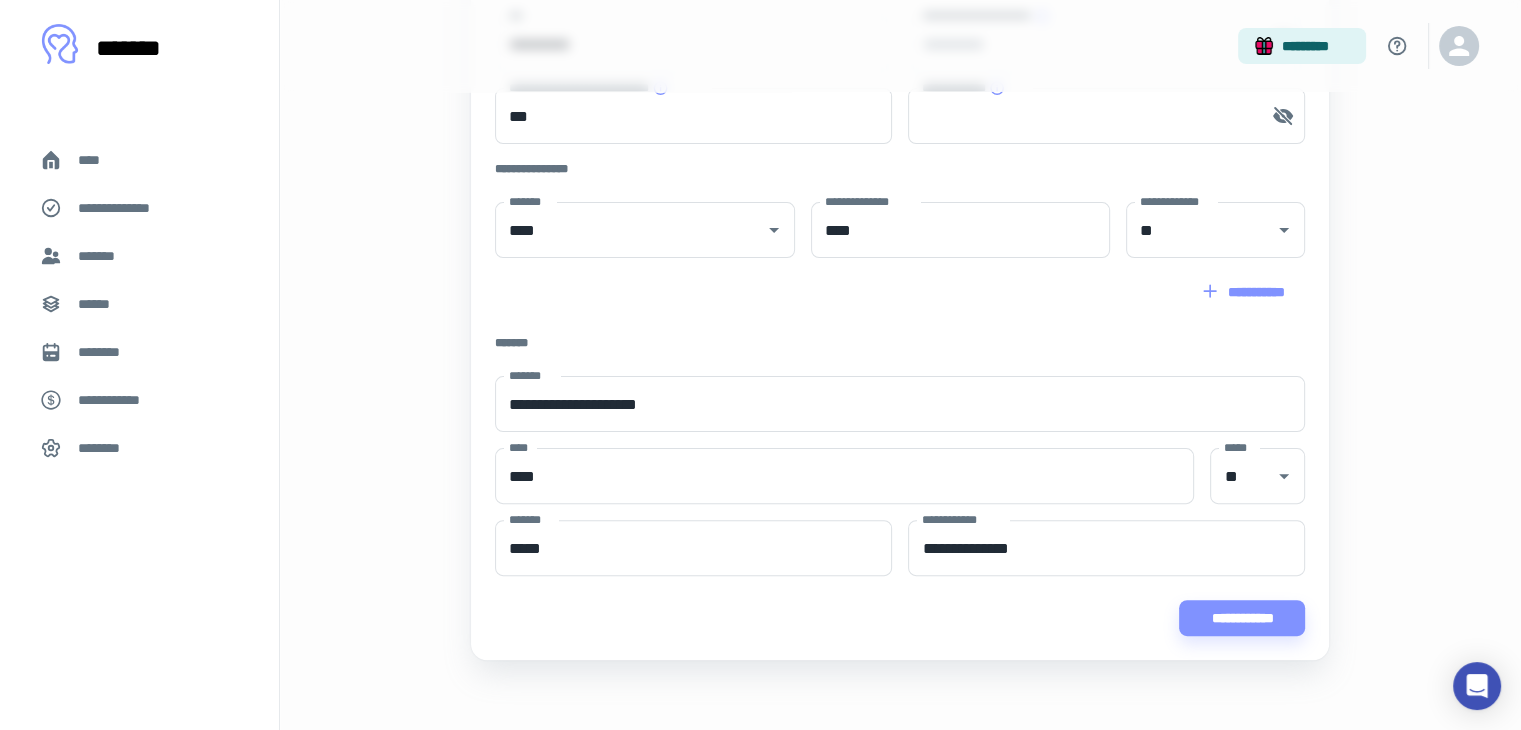 click on "**********" at bounding box center (900, 618) 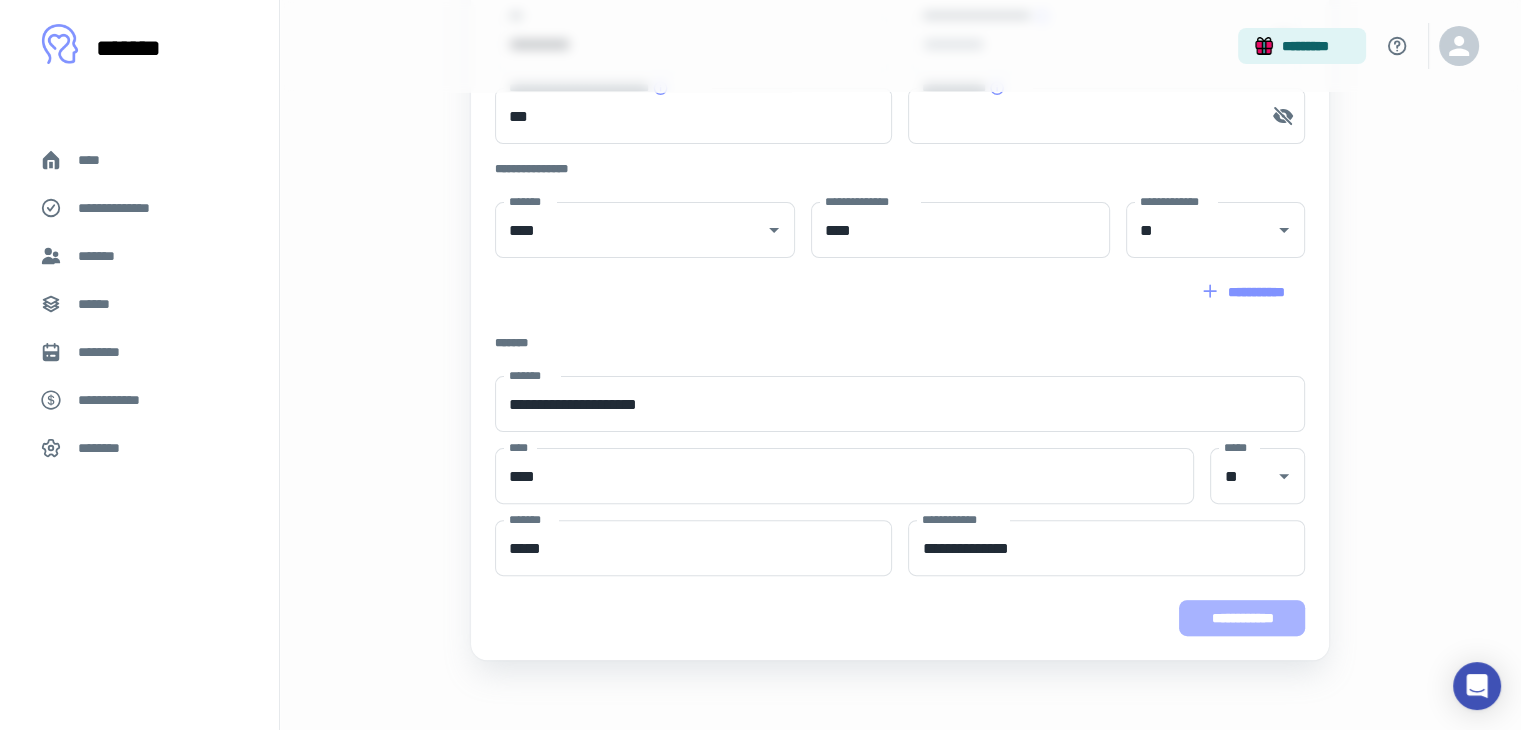 click on "**********" at bounding box center [1242, 618] 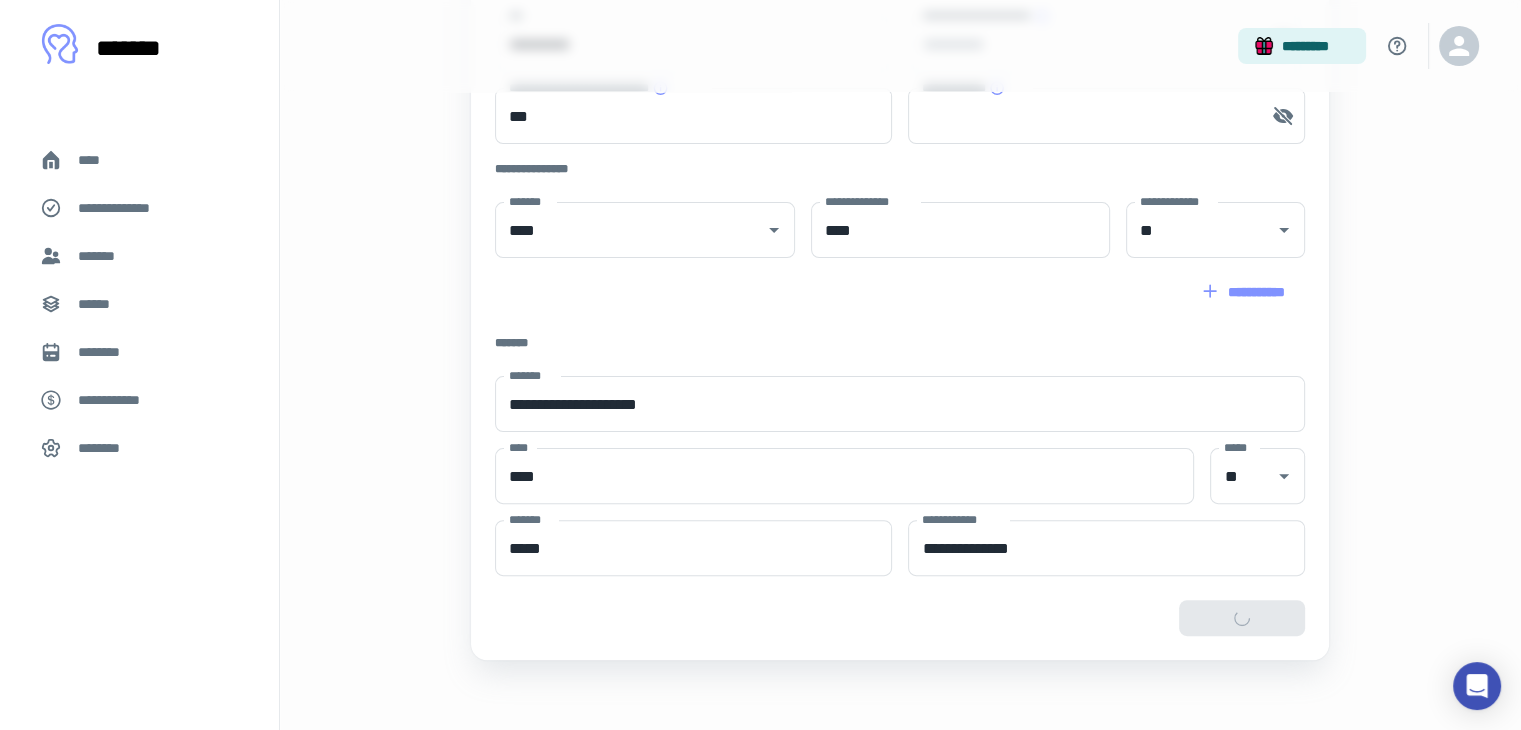 type on "**********" 